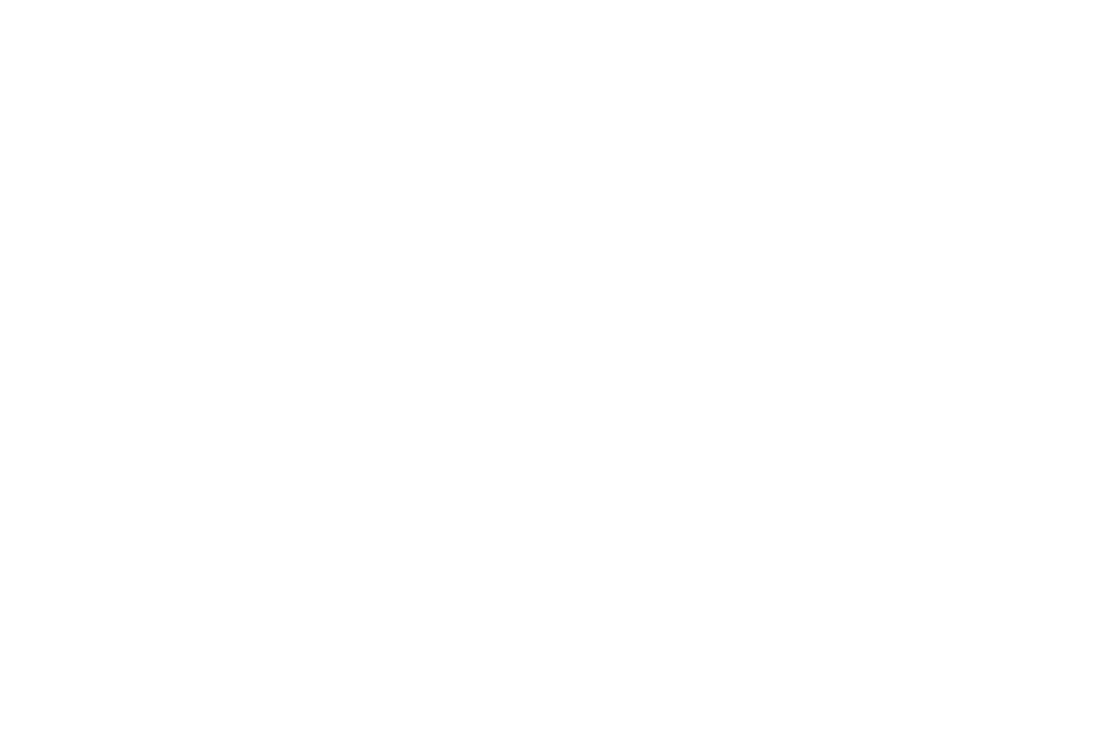 scroll, scrollTop: 0, scrollLeft: 0, axis: both 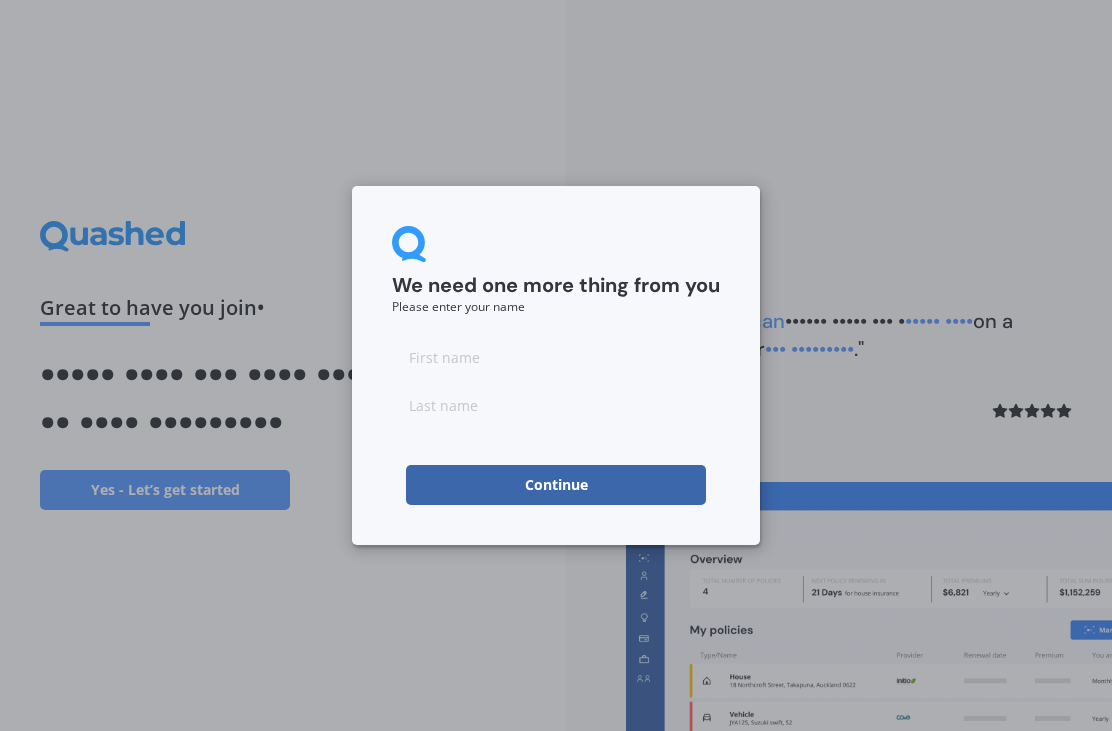 click at bounding box center (556, 357) 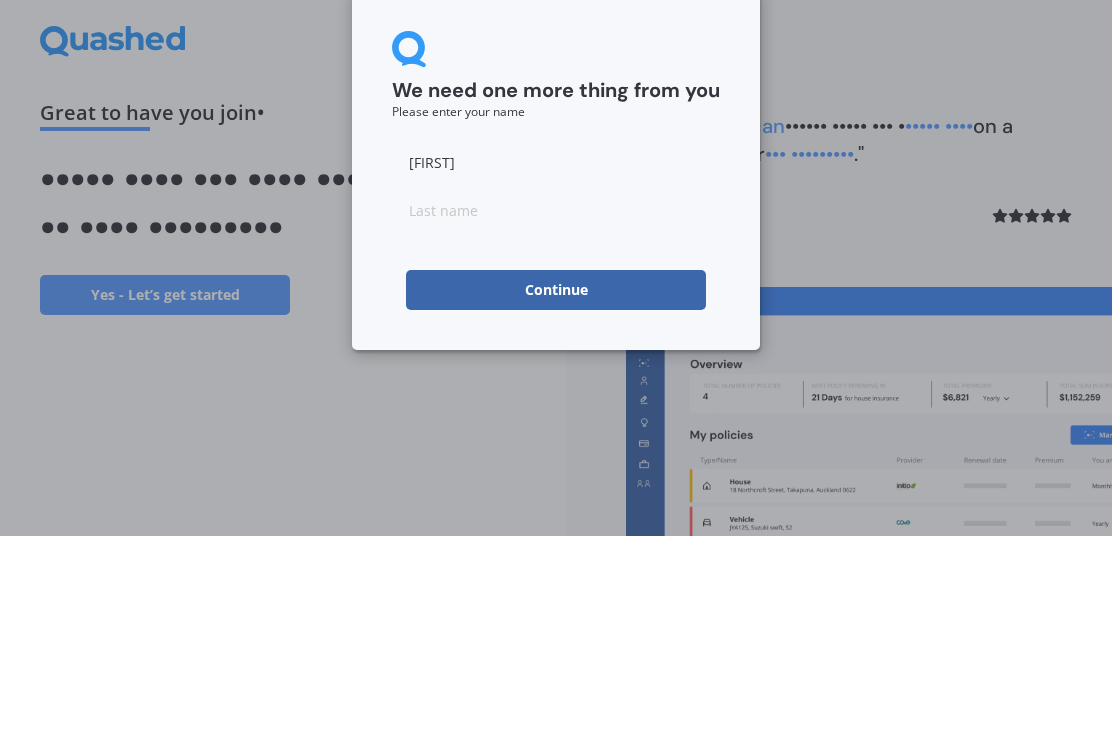 type on "[FIRST]" 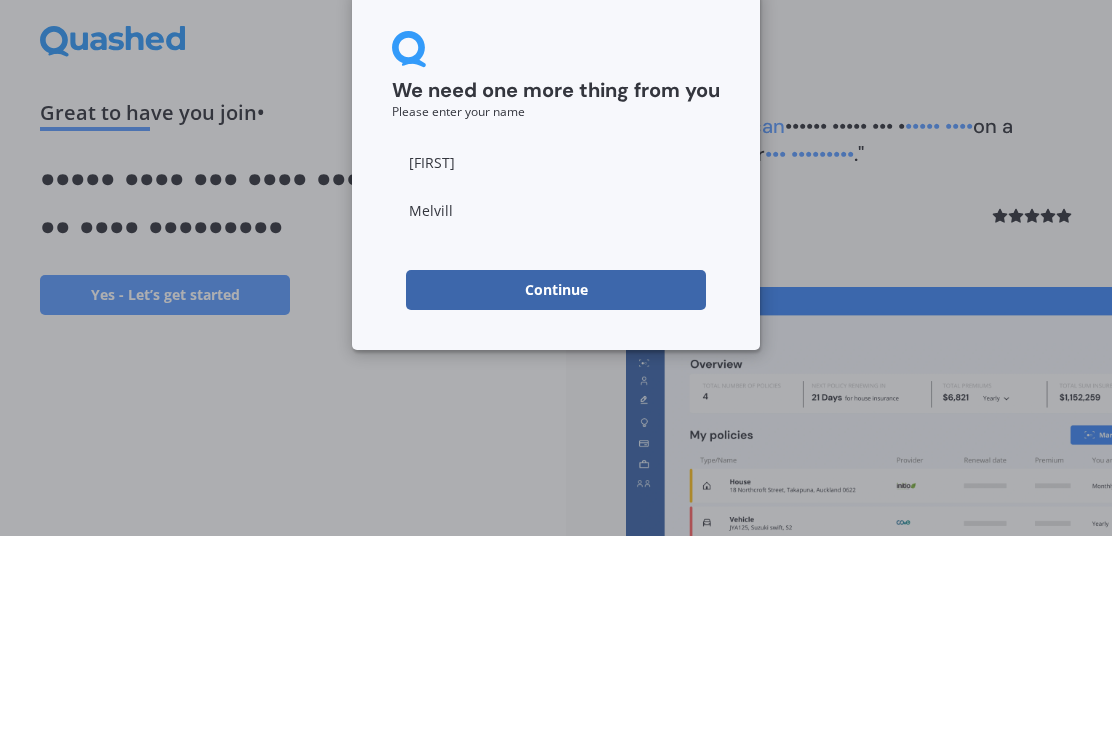 type on "••••••••" 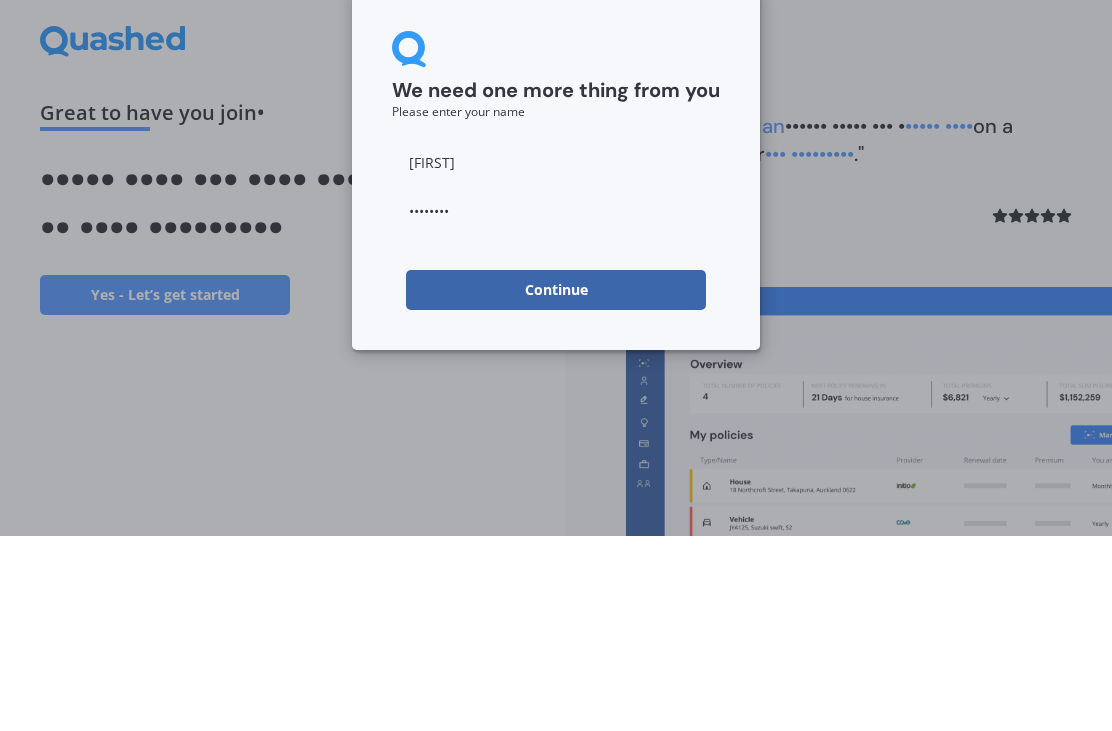 click on "Continue" at bounding box center [556, 485] 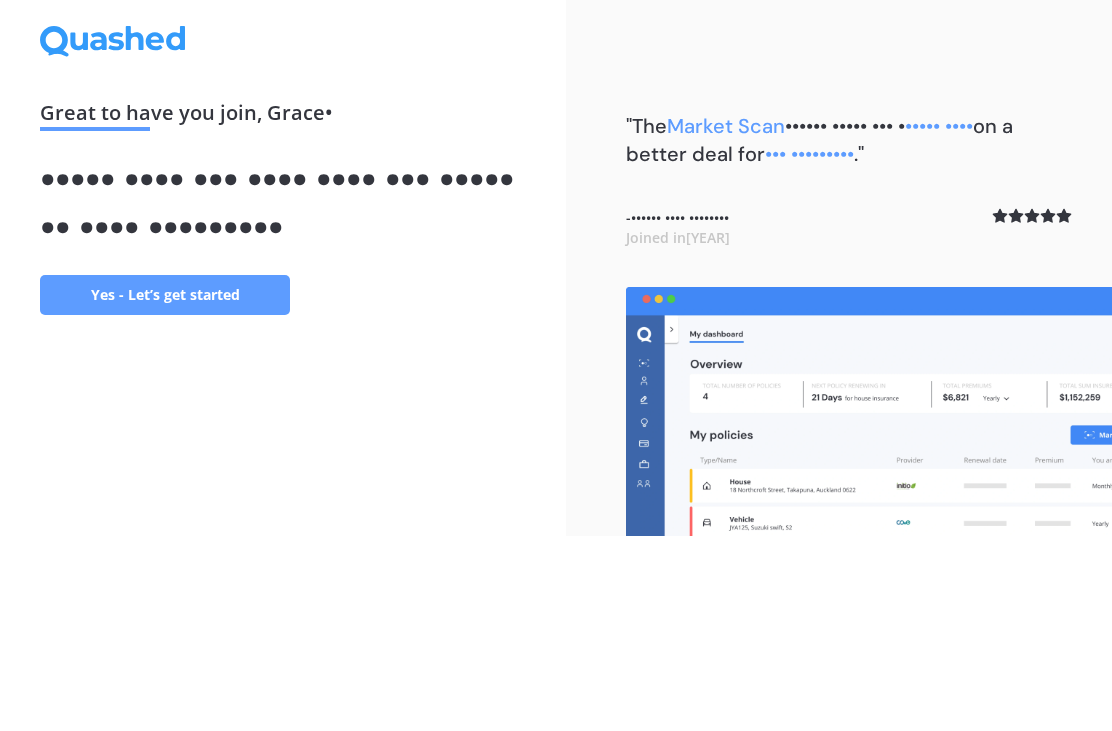 scroll, scrollTop: 64, scrollLeft: 0, axis: vertical 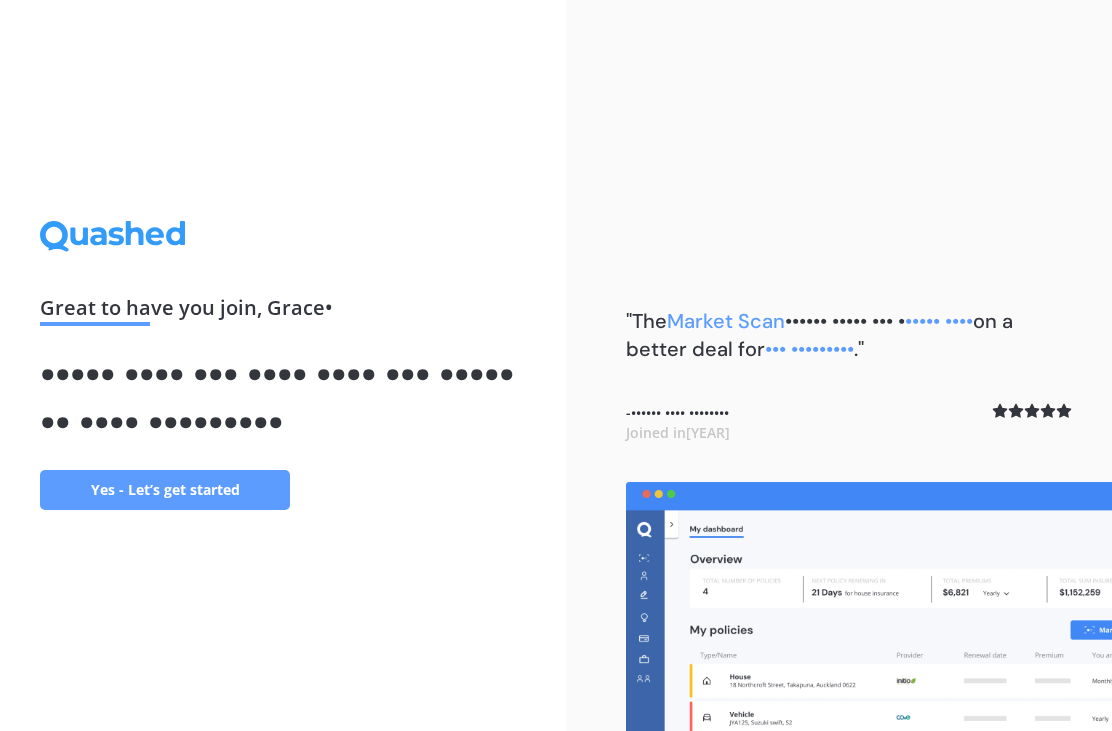 click on "Yes - Let’s get started" at bounding box center [165, 490] 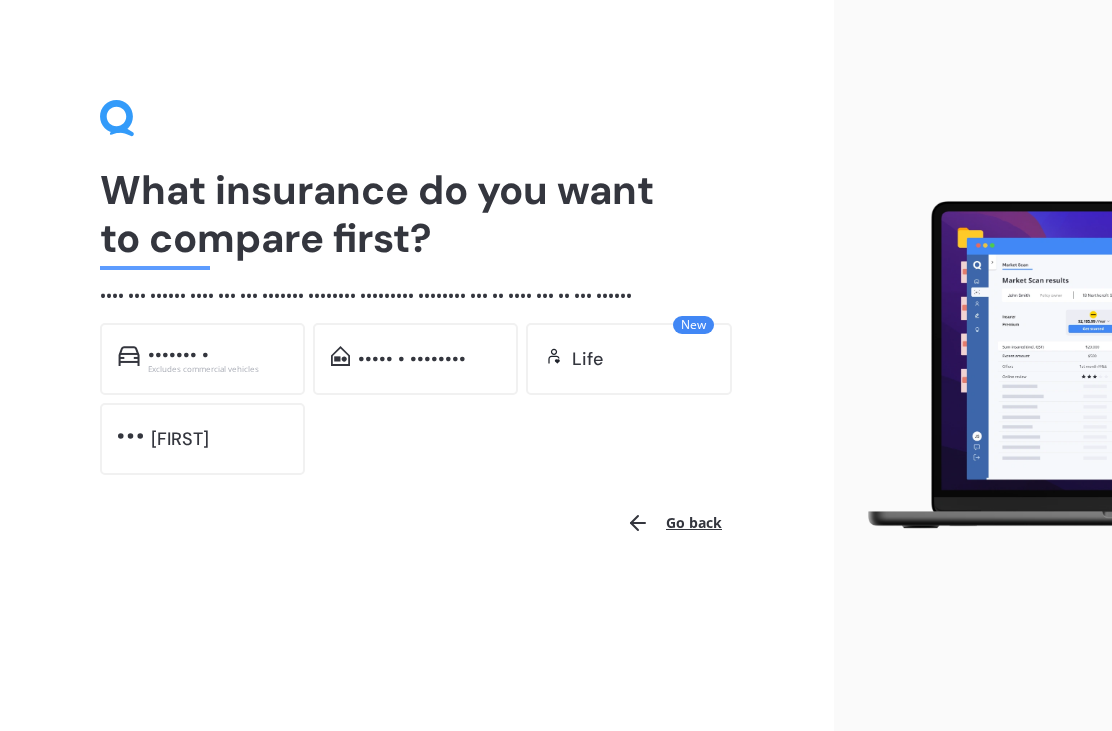 scroll, scrollTop: 0, scrollLeft: 0, axis: both 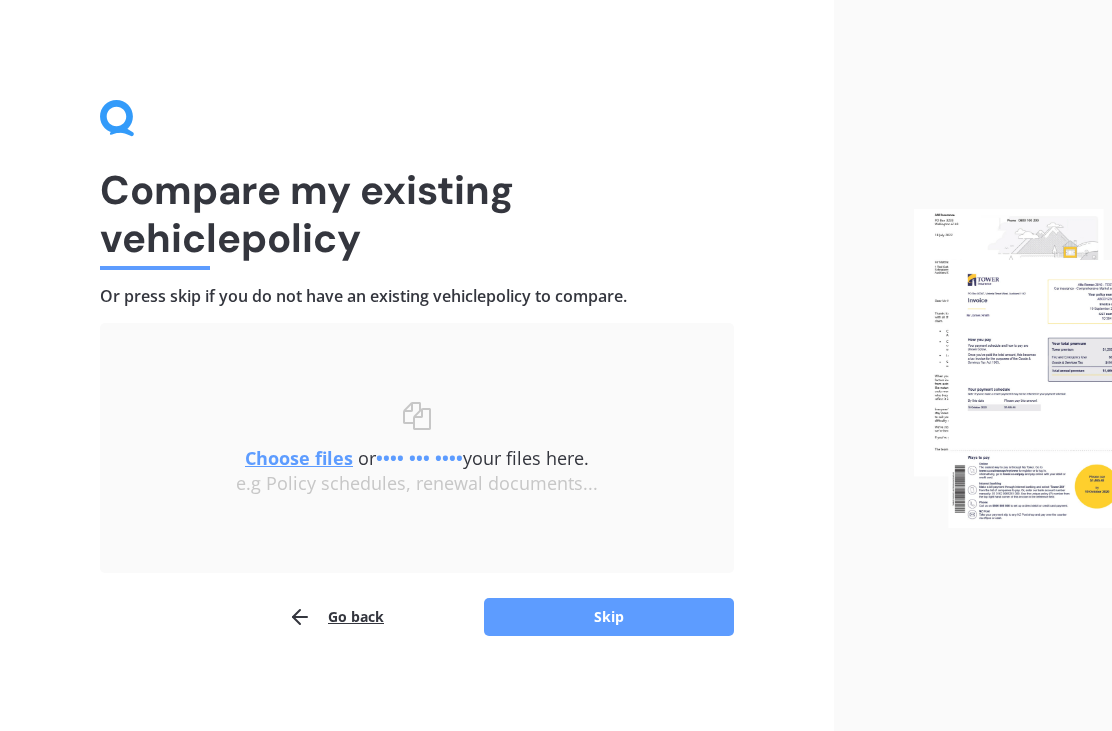 click on "Skip" at bounding box center (609, 617) 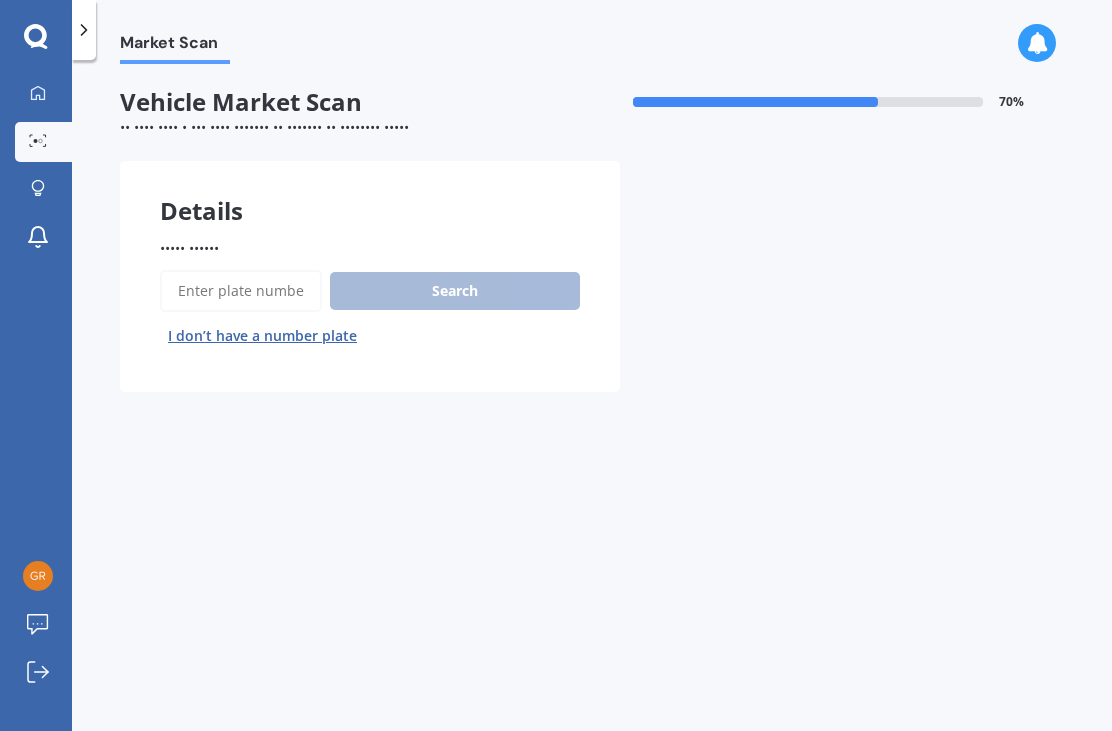 click on "I don’t have a number plate" at bounding box center (262, 336) 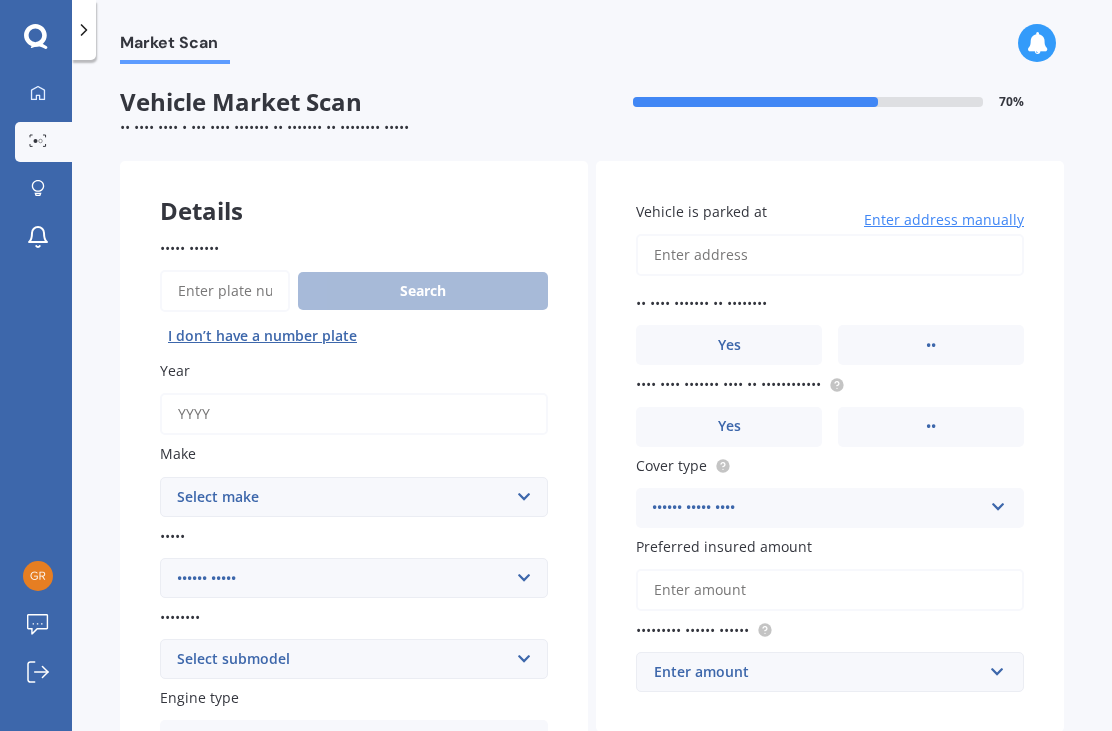 click on "Year" at bounding box center [354, 414] 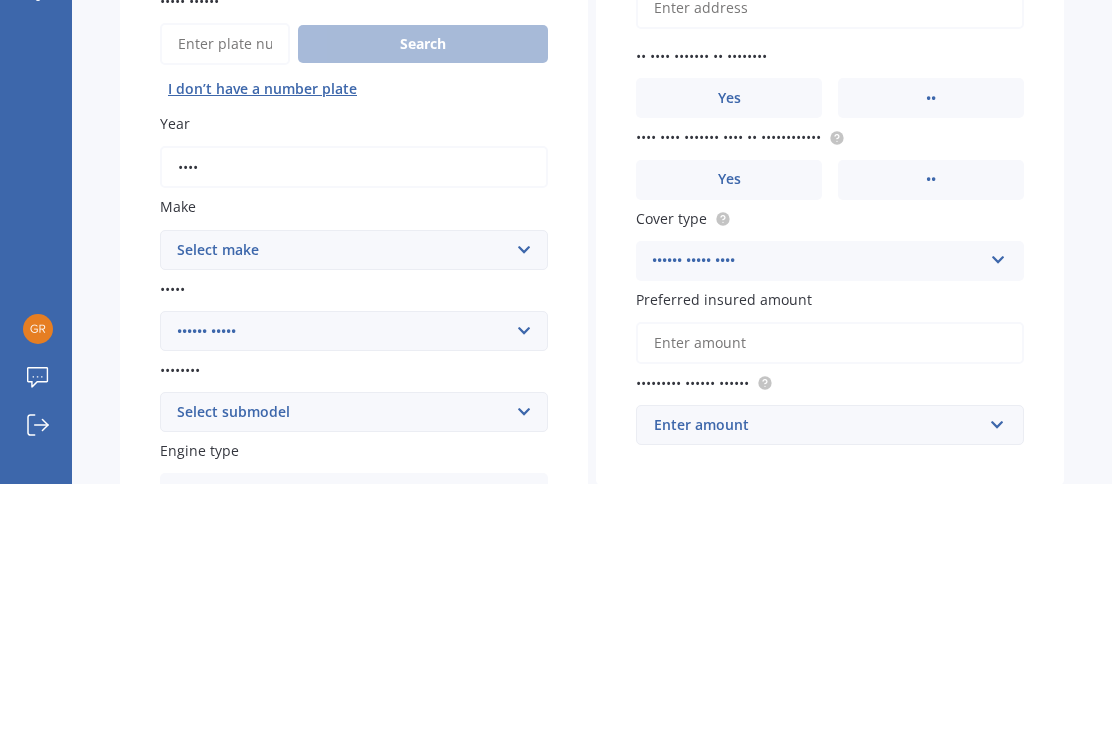 type on "••••" 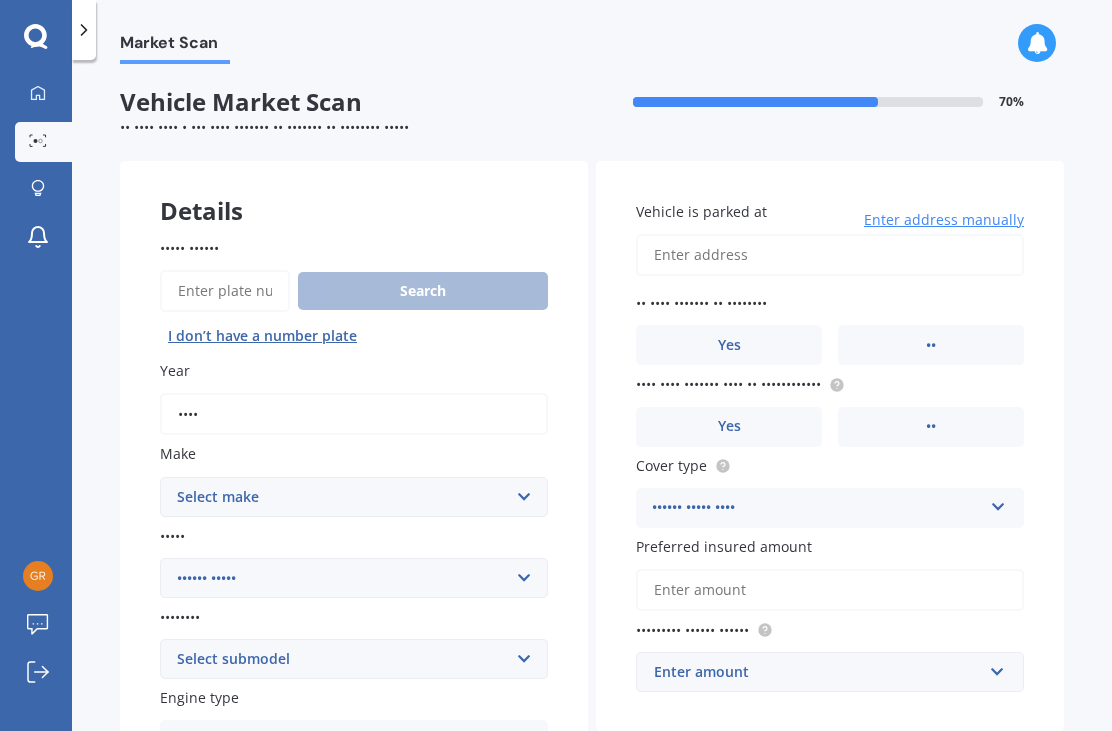 select on "TOYOTA" 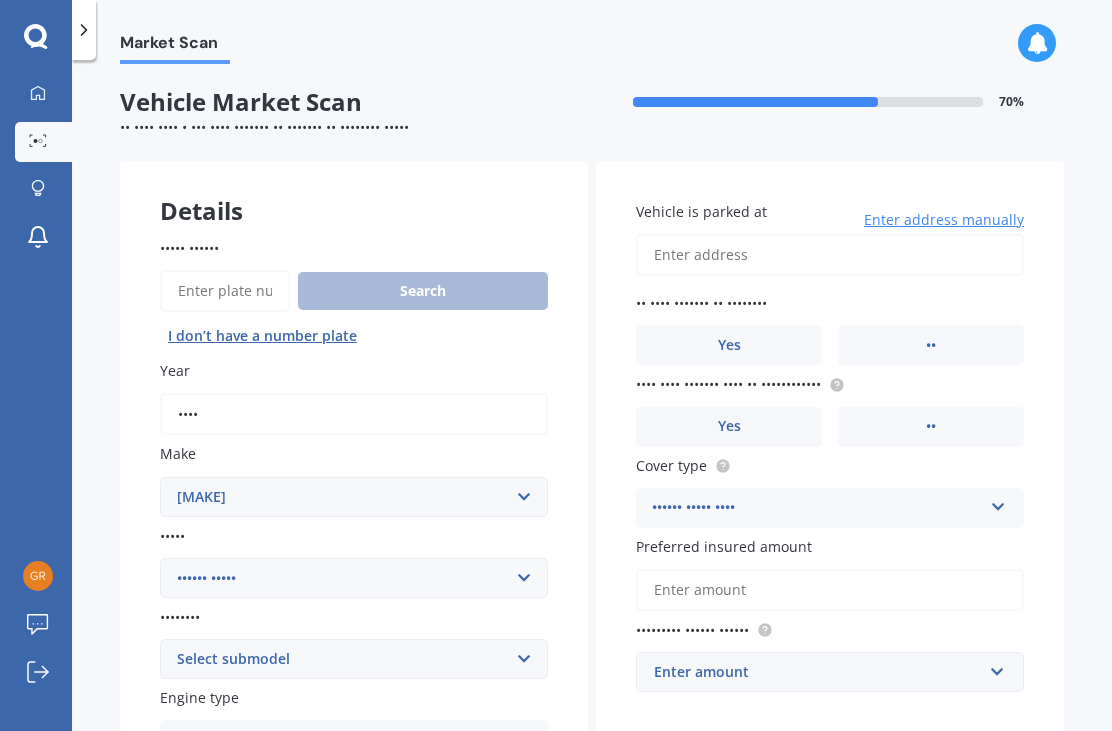 click on "•••••• ••••• • •••••• •• ••••• •••••• ••••••• ••••••• •••• •••••• •••••• ••••• •••••• ••••••• •••• •• ••••• ••••• •••••••• ••• •••••• ••••••• ••• •••• ••••••• •••• ••••• ••••• •••••• •••••••• •••••• ••••••• ••••••• ••••• •••••• ••••••• ••••••• •••••• ••••• •••••••• •••••• ••••• •••••• ••••• ••••••• •••• •••• •••• ••••••• •••••• •• •••••••• •••••••• •••• •••••• •••••• ••••••• ••••••• ••••• •••••••••• ••••• ••••• •• •••• ••• •••••• ••••••••••• ••••••••••• ••••• ••••• ••••••• •••••• •••• • •••• • ••••• •••• ••• ••••• •••• •••• ••• ••••• ••••• ••••• ••••• ••••• •••••• •••••• ••• ••••• •••••• ••••••• •••••• •••••• ••••• •••• ••••• •••••• ••• •••• •••• ••• ••••••• •••• •••••• •••••• •••••• ••••• •••••••• ••••••• ••••••• ••••• •••• •••• •••••• •••••• ••••••• •••••••• •••••• •••••• •••••••• •••••••• ••••••• •••••• ••••• •••• ••••• •••• •••• •••••• •••• •••••" at bounding box center (354, 578) 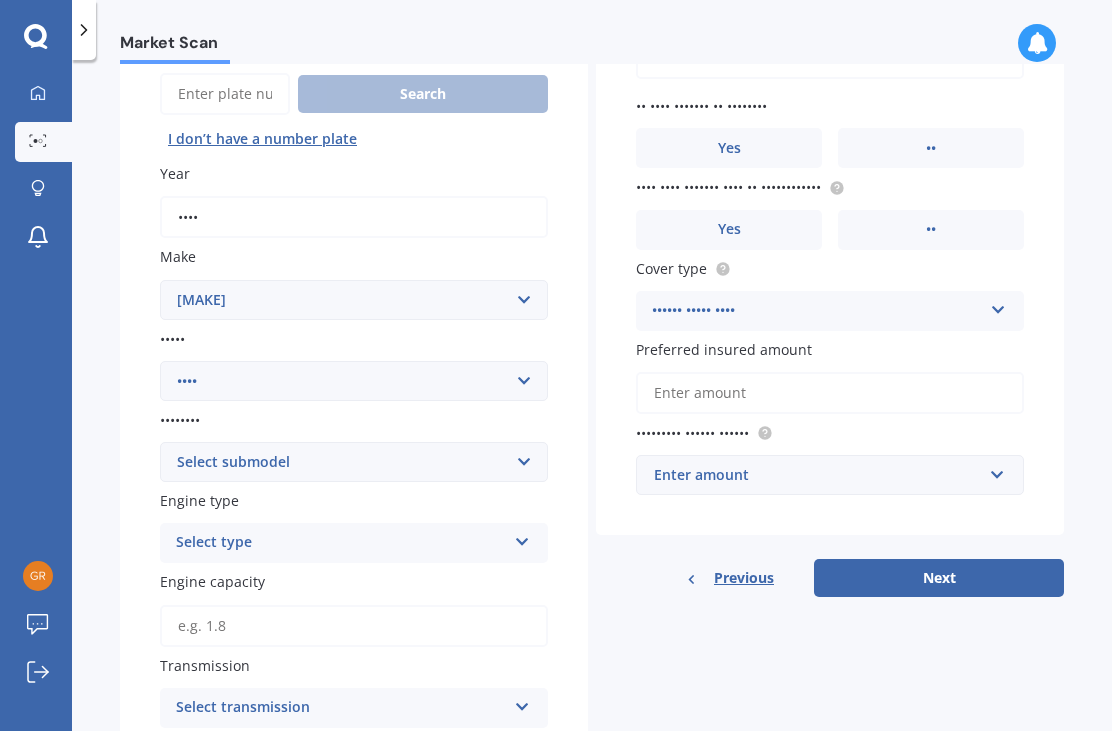 scroll, scrollTop: 219, scrollLeft: 0, axis: vertical 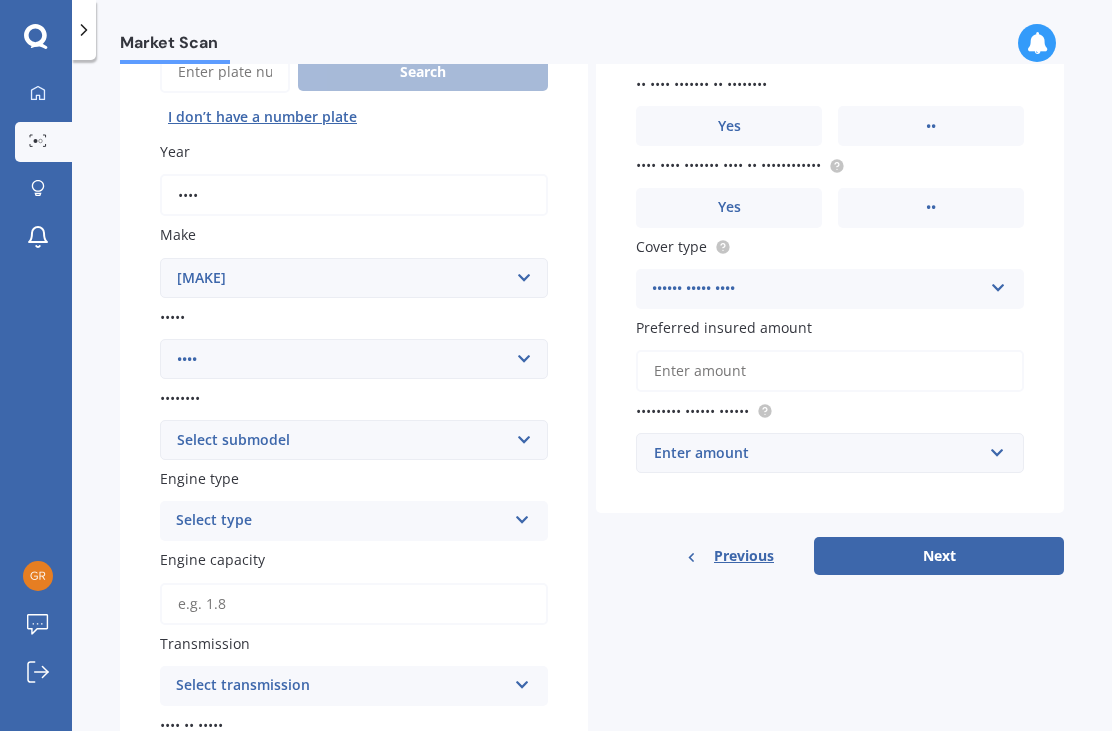 click on "Select submodel Hatchback Hybrid" at bounding box center [354, 440] 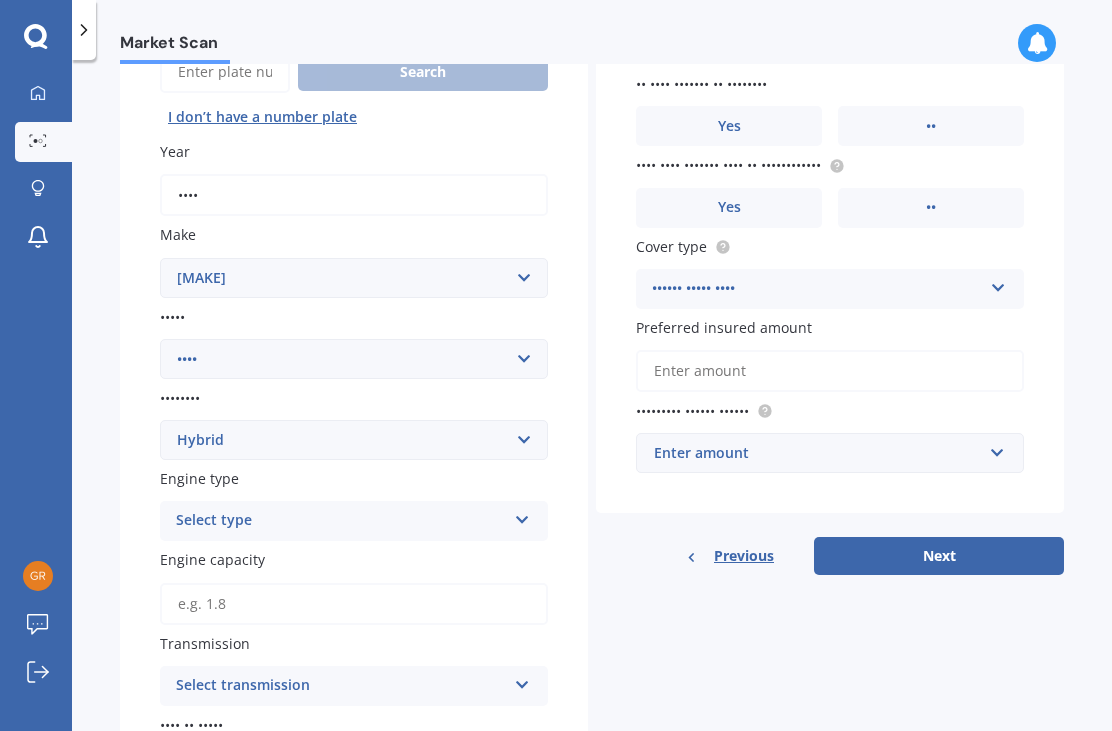 click on "Select type" at bounding box center (341, 521) 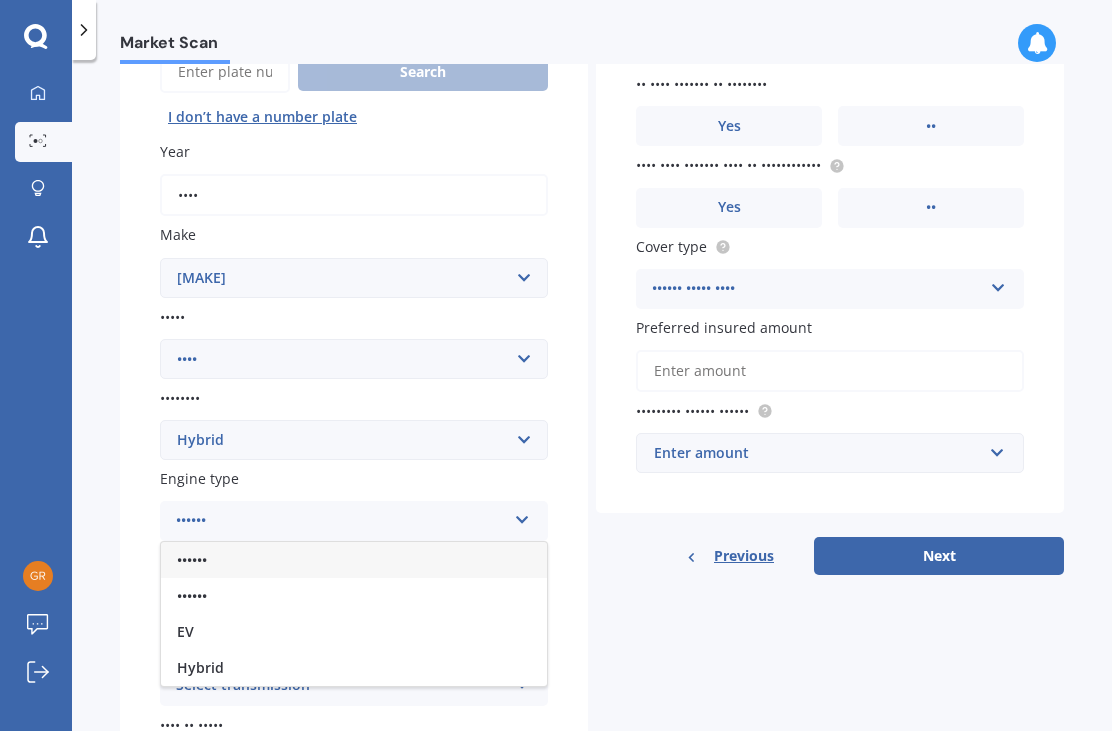 click on "Hybrid" at bounding box center (354, 668) 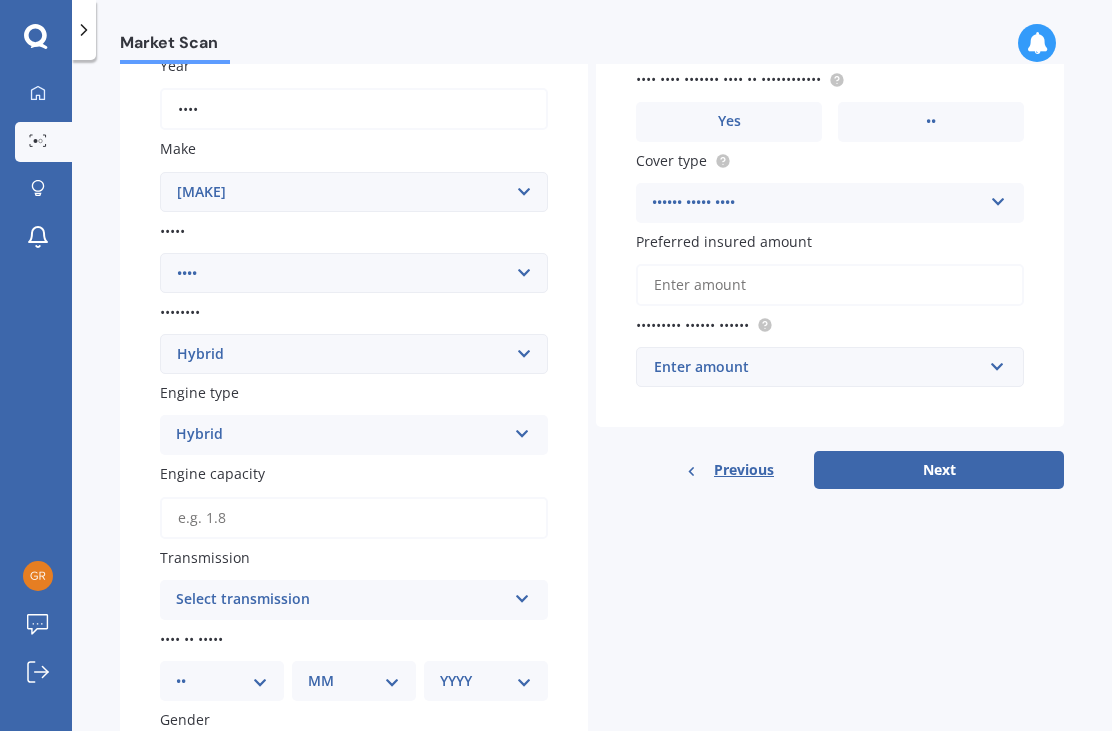 scroll, scrollTop: 324, scrollLeft: 0, axis: vertical 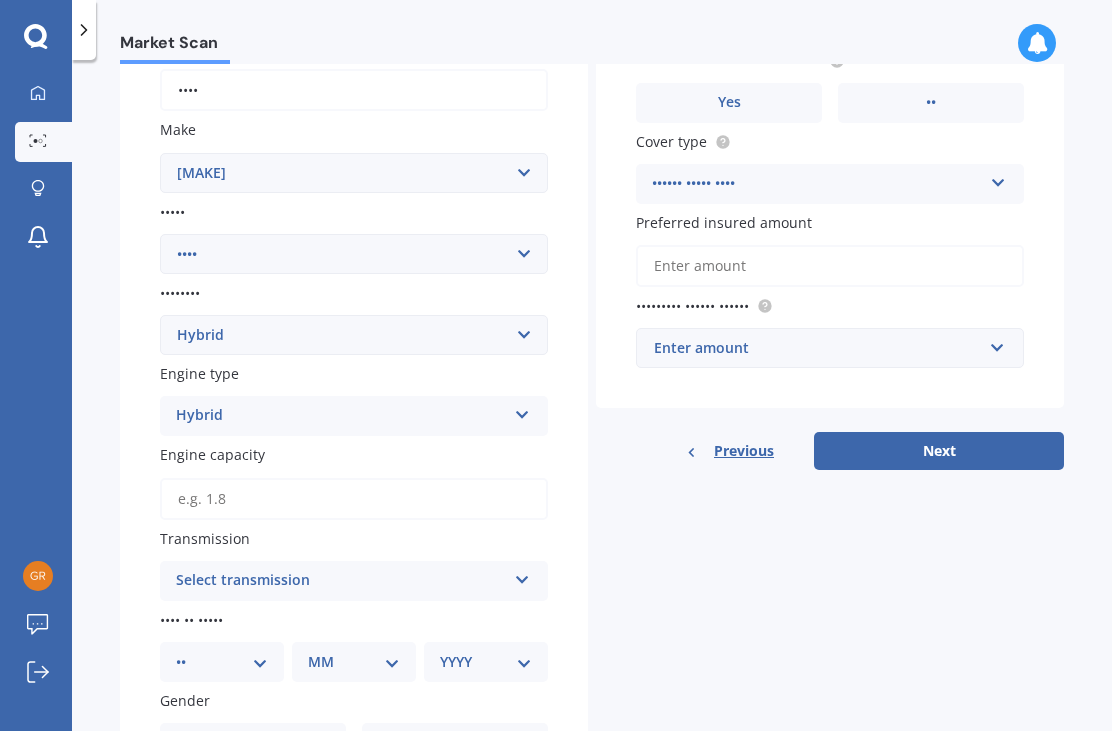 click on "Engine capacity" at bounding box center [354, 499] 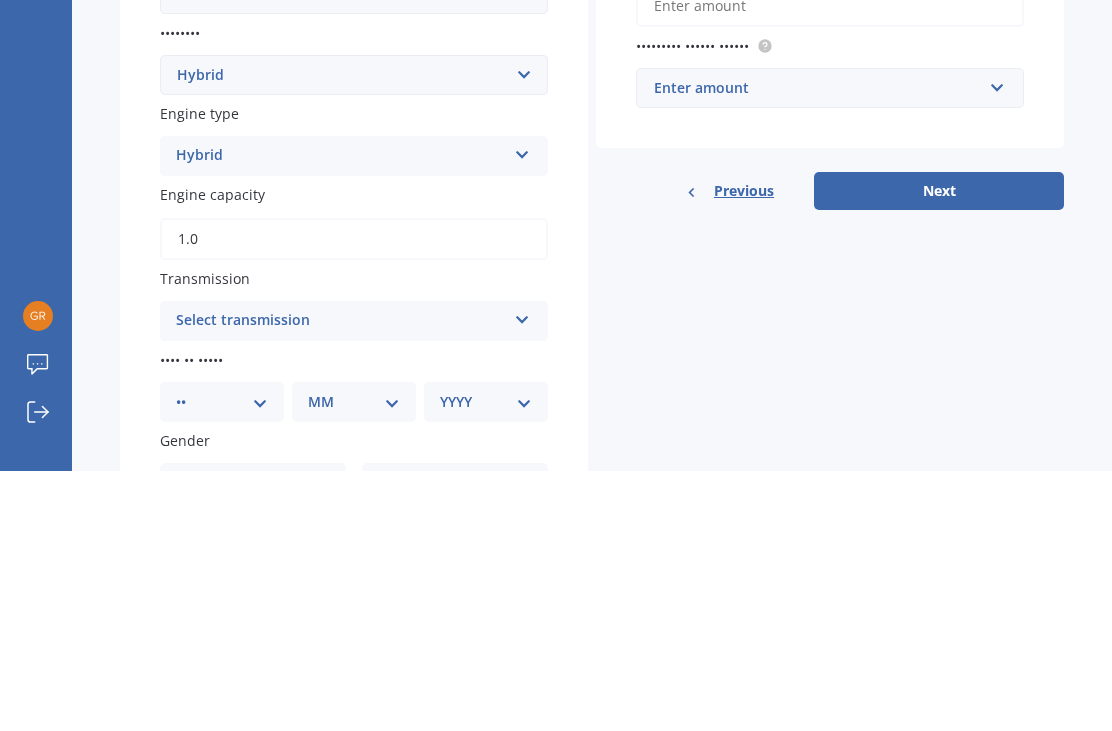 type on "1.5" 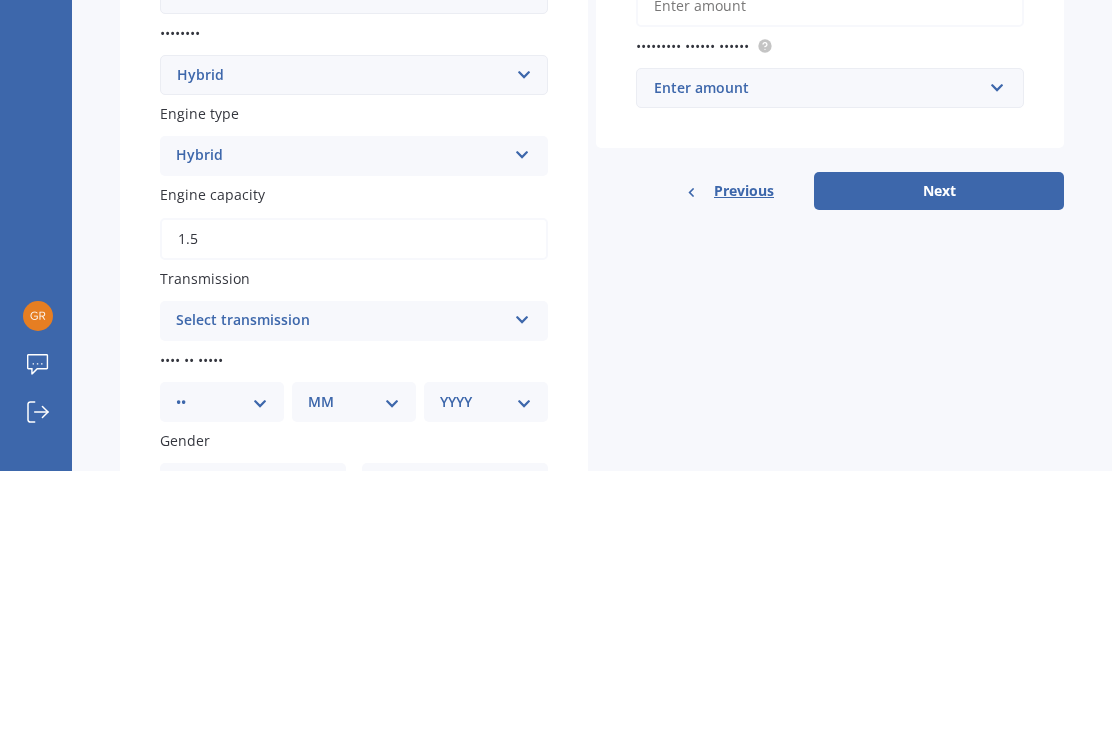 click on "Model Select model 4 Runner 86 Allex Allion Alphard Altezza Aqua Aristo Aurion bB" at bounding box center [592, 442] 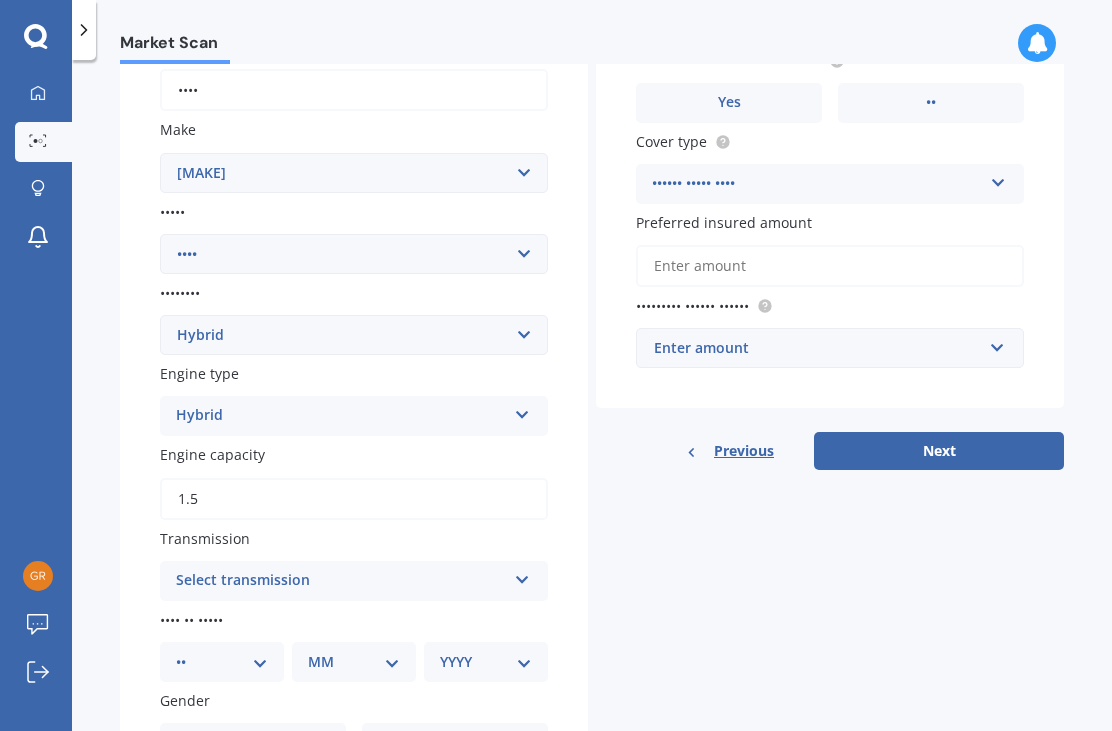 click at bounding box center [522, 411] 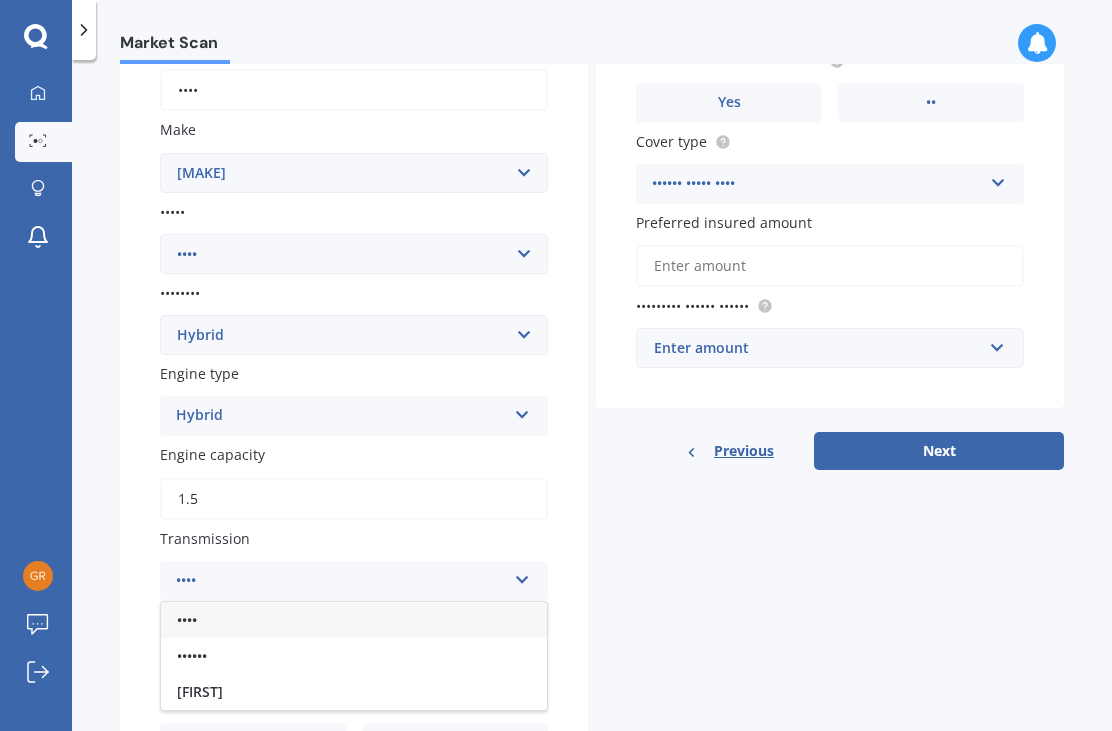 click on "••••" at bounding box center (354, 620) 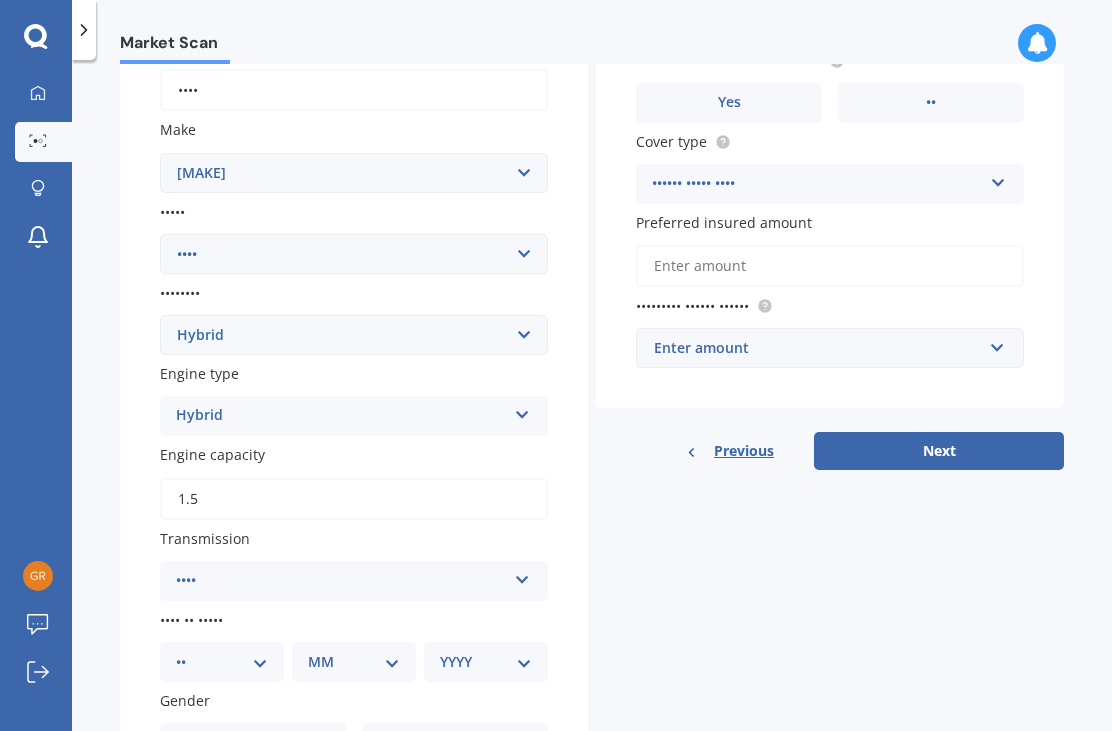 scroll, scrollTop: 408, scrollLeft: 0, axis: vertical 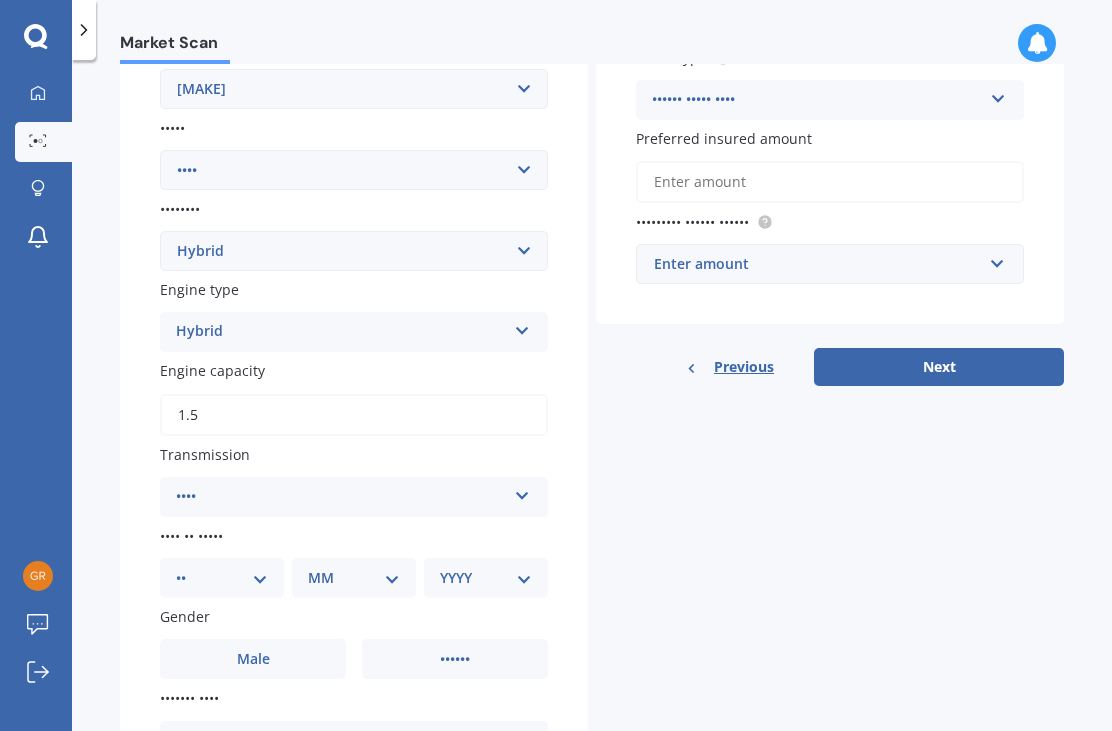click on "DD 01 02 03 04 05 06 07 08 09 10 11 12 13 14 15 16 17 18 19 20 21 22 23 24 25 26 27 28 29 30 31" at bounding box center [222, 578] 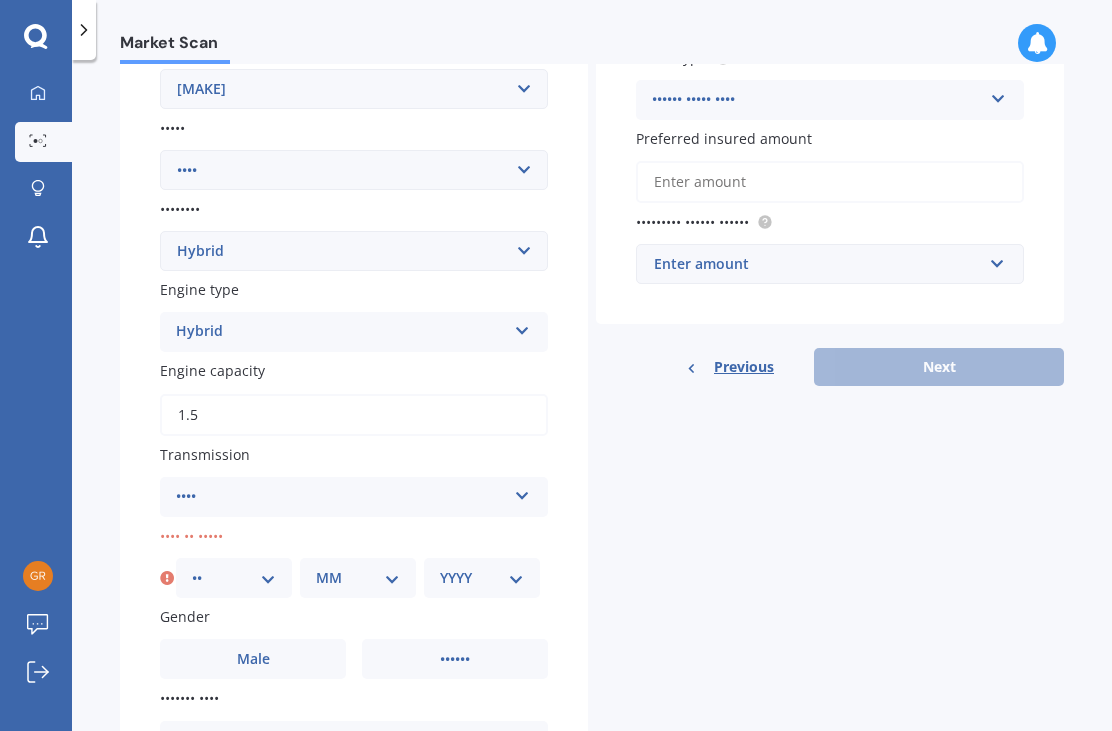 click on "MM 01 02 03 04 05 06 07 08 09 10 11 12" at bounding box center [358, 578] 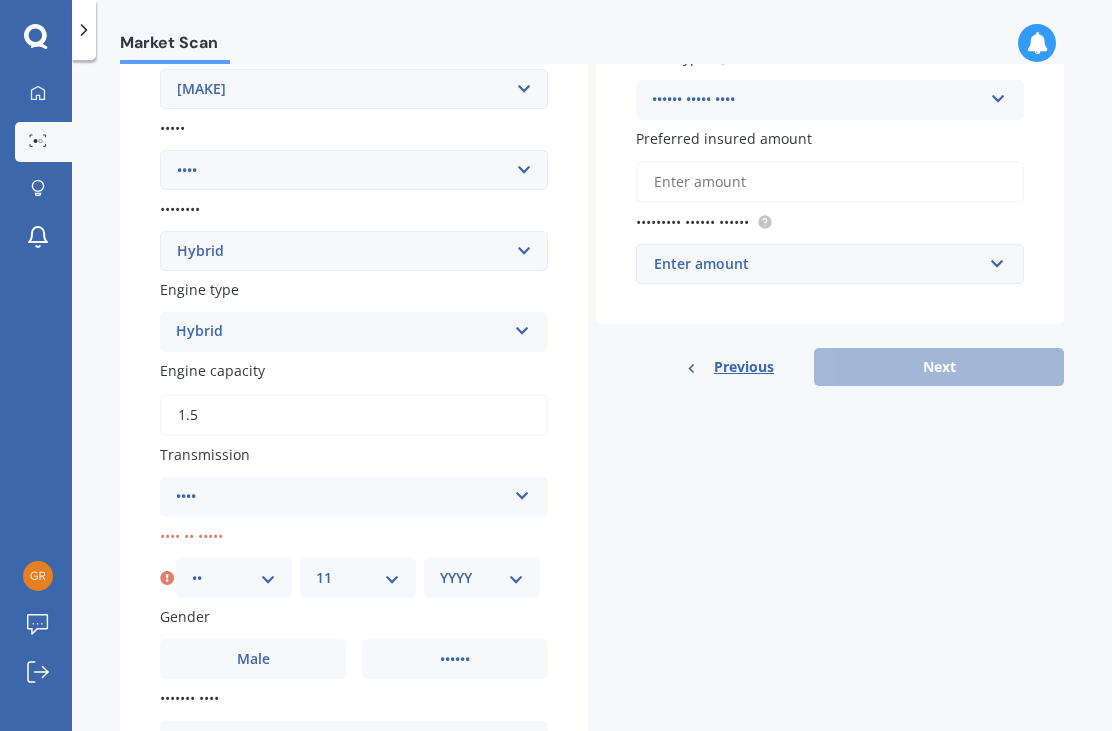 click on "•••• •••• •••• •••• •••• •••• •••• •••• •••• •••• •••• •••• •••• •••• •••• •••• •••• •••• •••• •••• •••• •••• •••• •••• •••• •••• •••• •••• •••• •••• •••• •••• •••• •••• •••• •••• •••• •••• •••• •••• •••• •••• •••• •••• •••• •••• •••• •••• •••• •••• •••• •••• •••• •••• •••• •••• •••• •••• •••• •••• •••• •••• •••• •••• •••• •••• •••• •••• •••• •••• •••• •••• •••• •••• •••• •••• •••• •••• •••• •••• •••• •••• •••• •••• •••• •••• •••• •••• •••• •••• •••• •••• •••• •••• •••• •••• •••• •••• •••• •••• ••••" at bounding box center (482, 578) 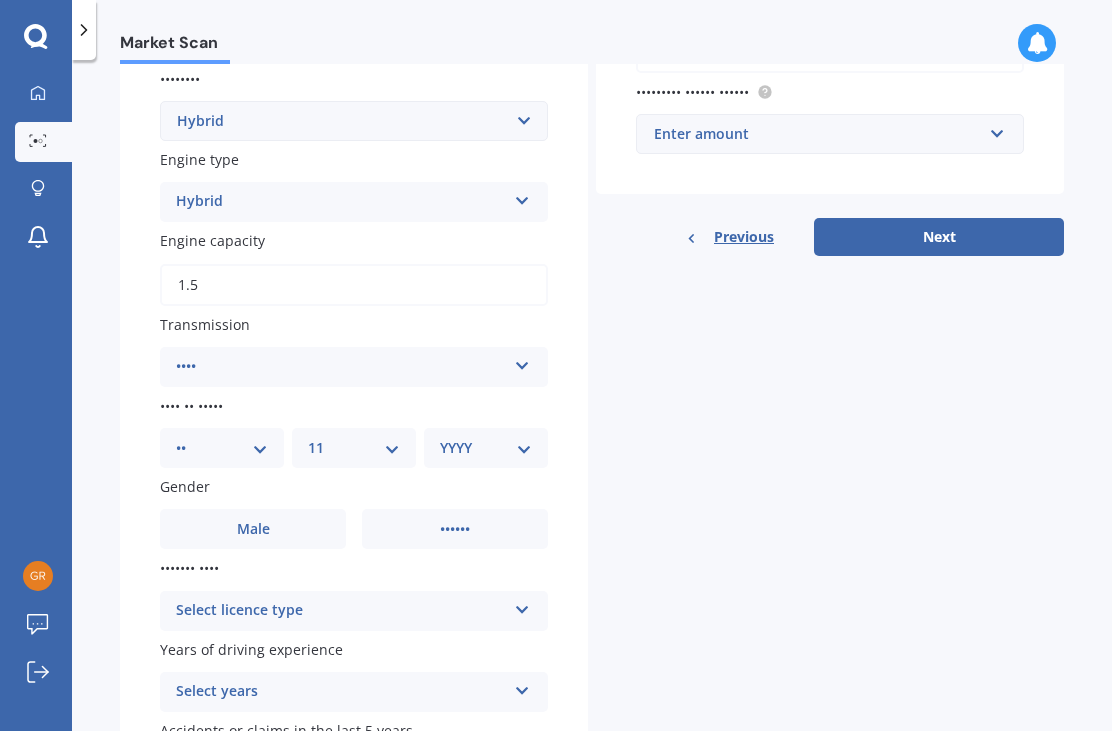 scroll, scrollTop: 542, scrollLeft: 0, axis: vertical 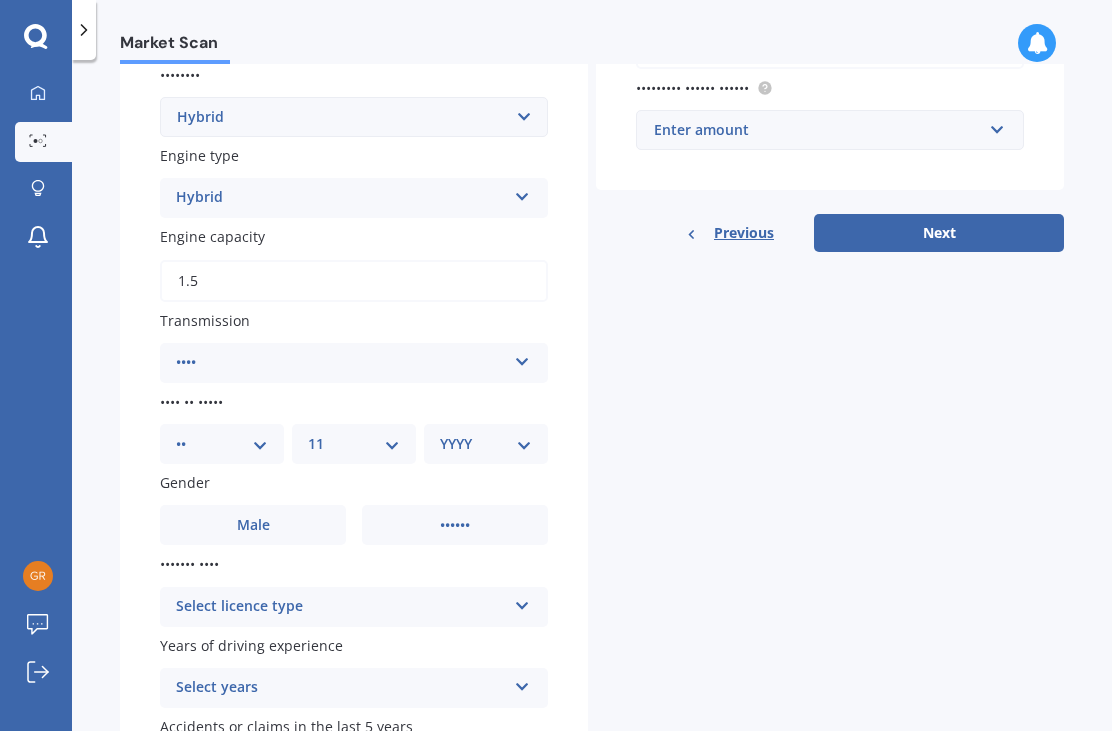 click on "••••••" at bounding box center (455, 525) 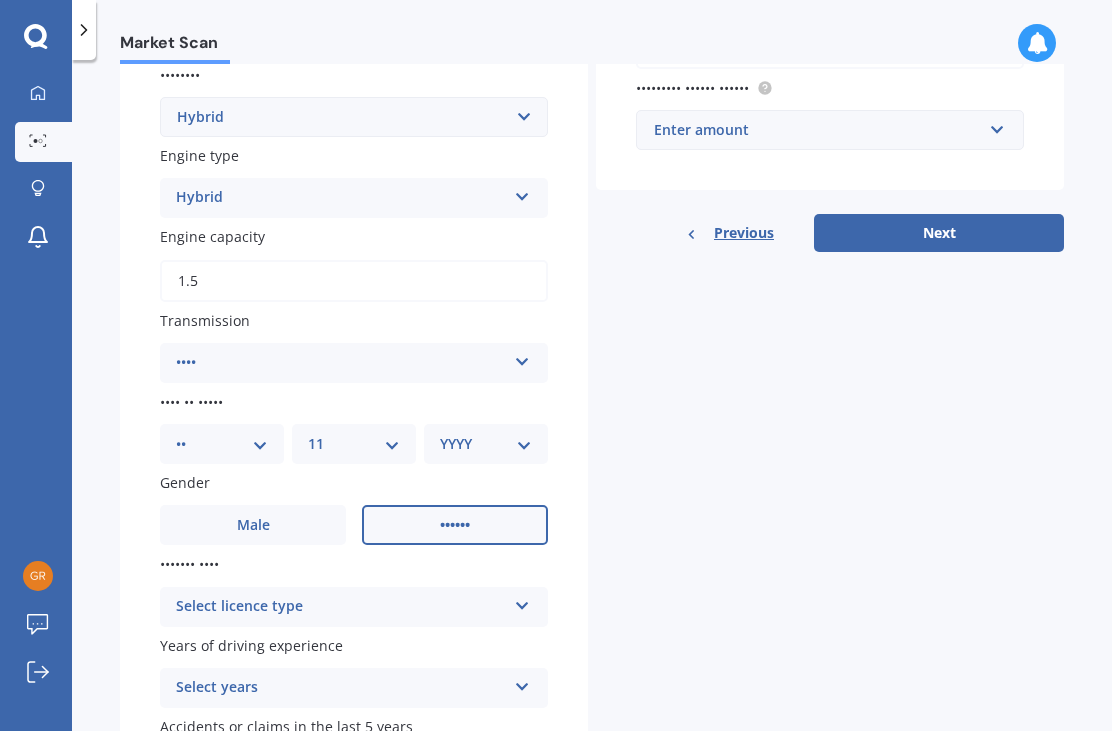 click on "Select licence type" at bounding box center (341, 607) 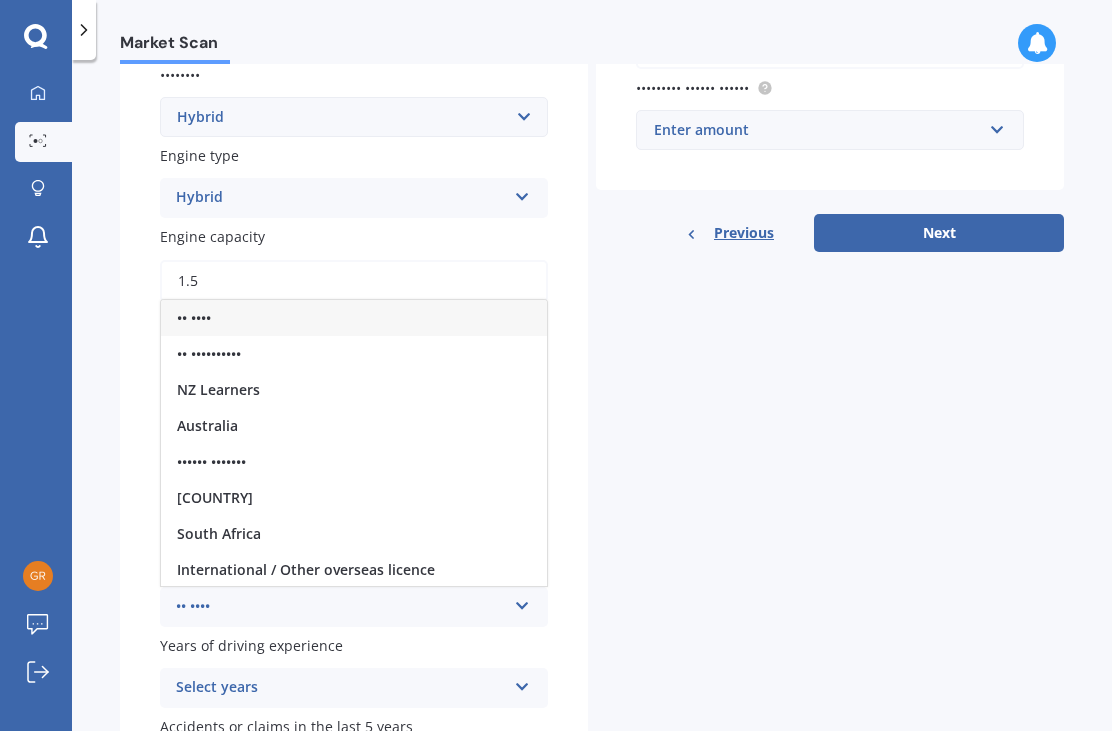 click on "•• ••••" at bounding box center (354, 318) 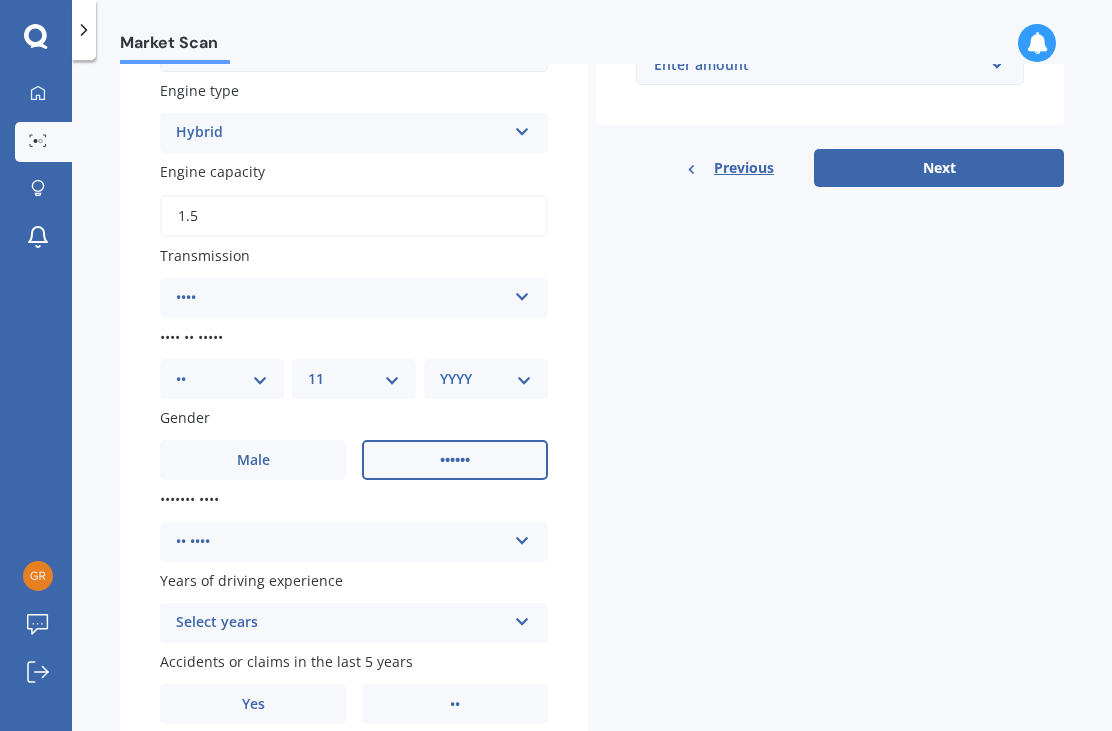 scroll, scrollTop: 606, scrollLeft: 0, axis: vertical 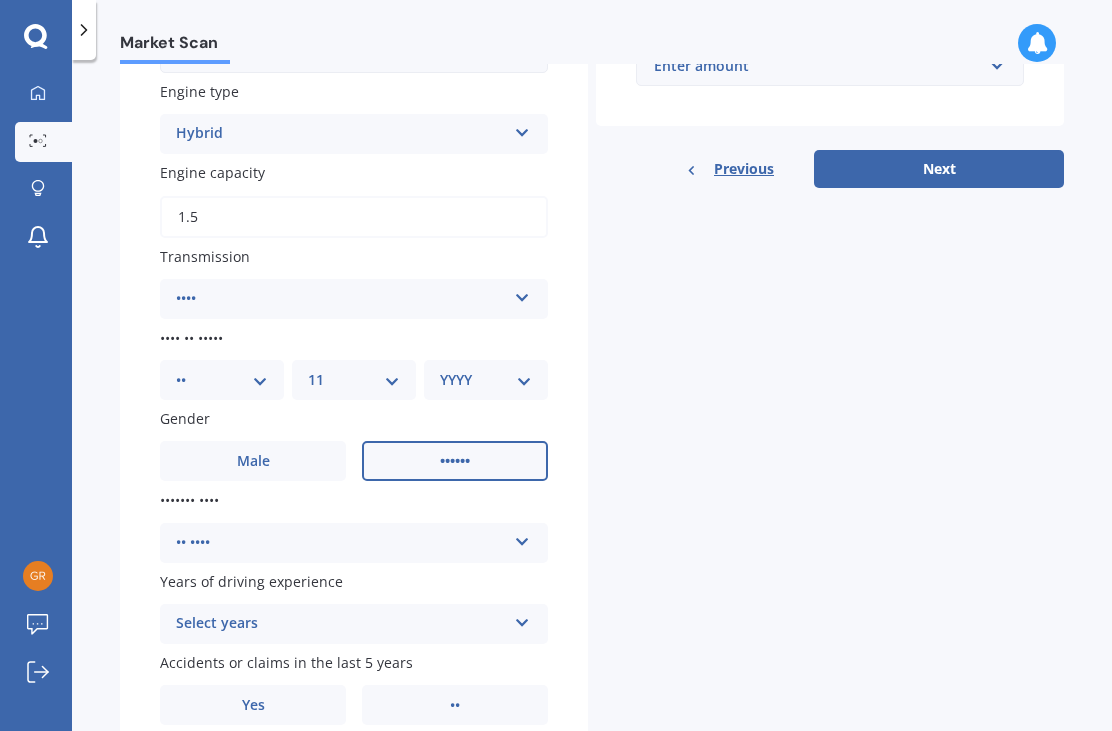 click on "Select years" at bounding box center [341, 624] 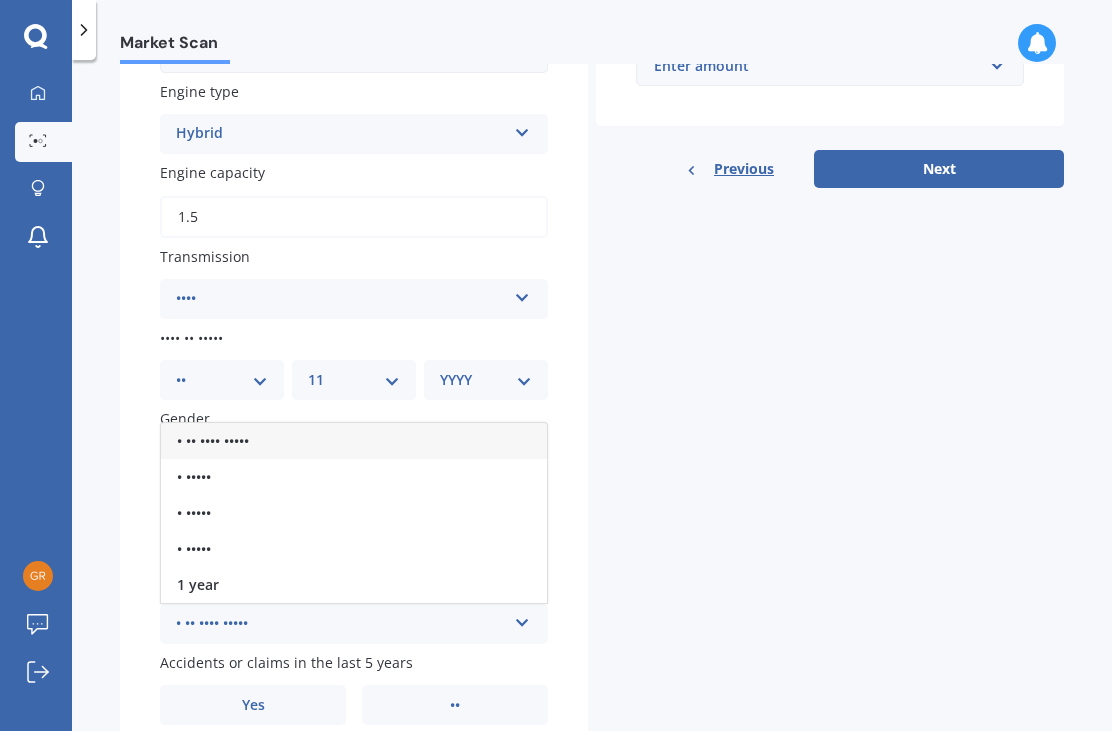 click on "• •• •••• •••••" at bounding box center (354, 441) 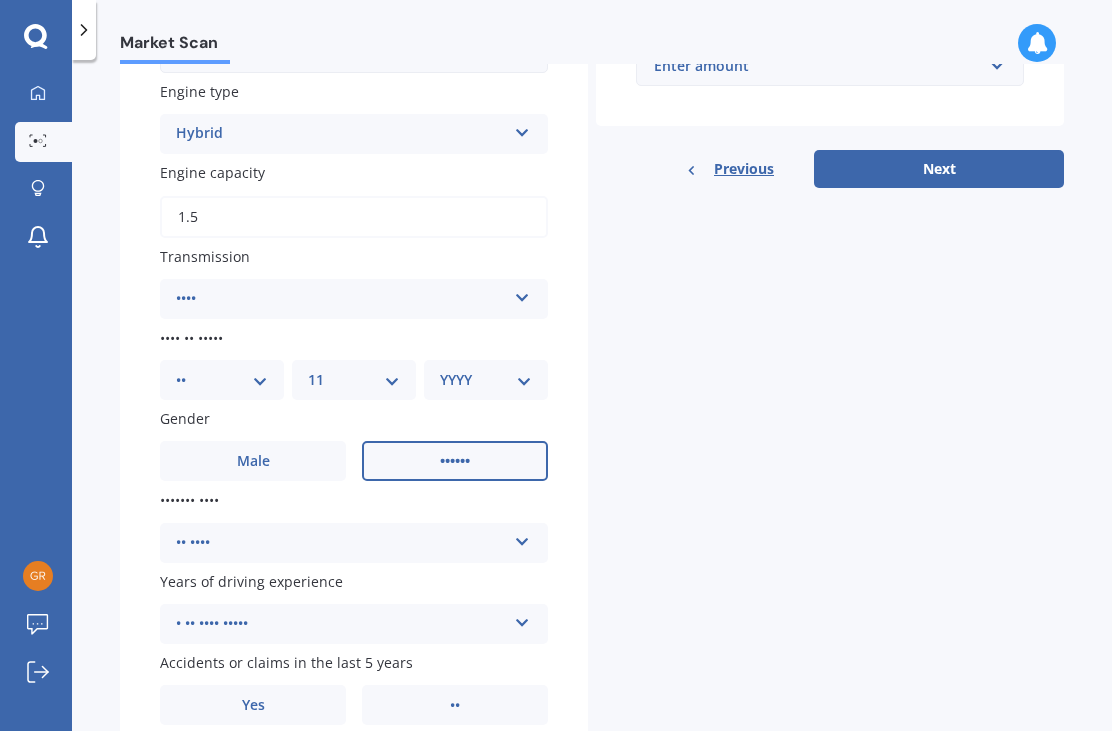 click on "Yes" at bounding box center [253, 461] 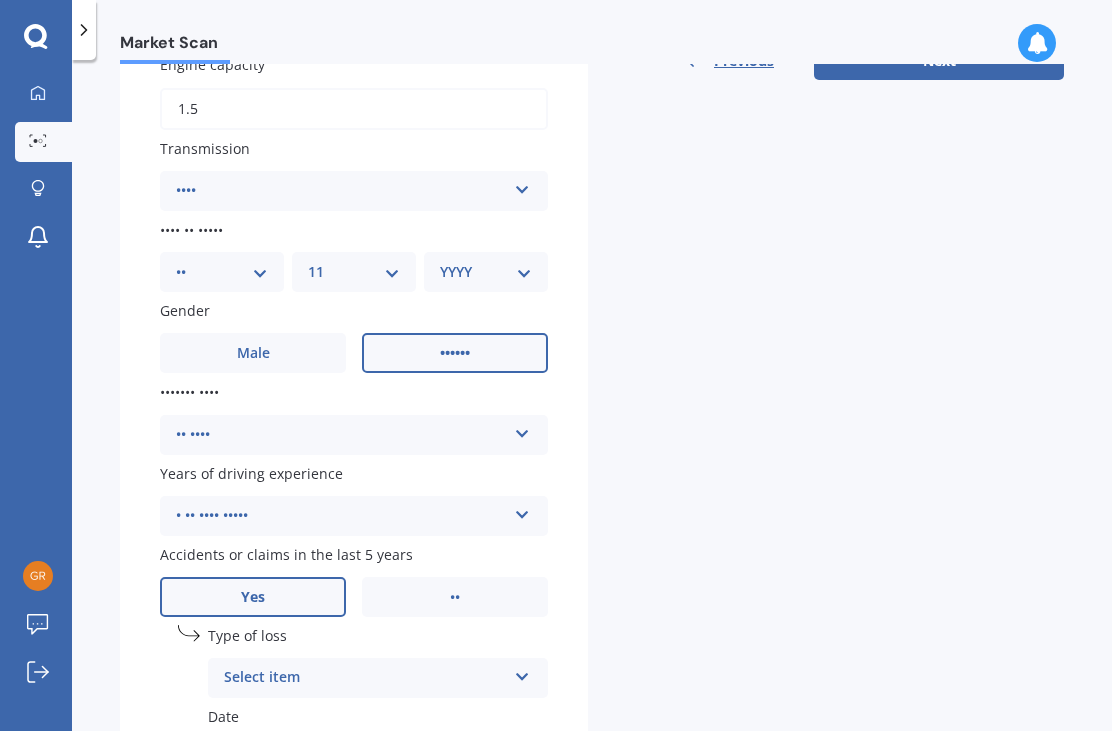 scroll, scrollTop: 745, scrollLeft: 0, axis: vertical 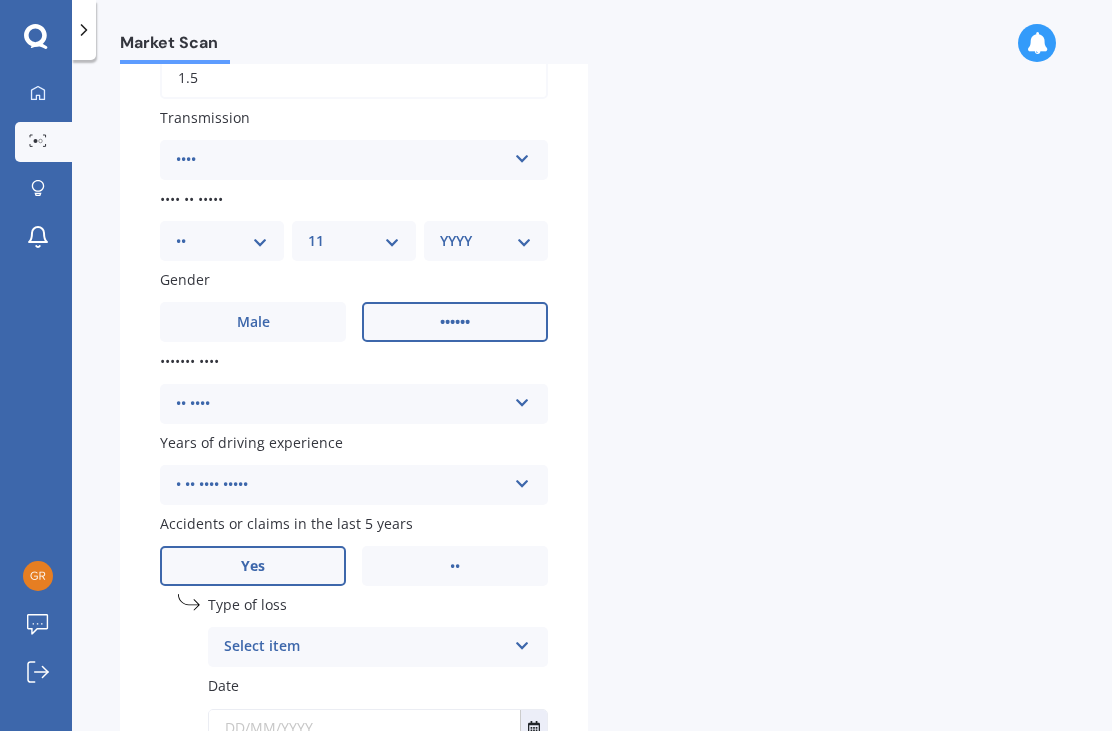 click on "•••••• •••• •• ••••• •••••••• ••• •• ••••• ••••••••" at bounding box center [378, 647] 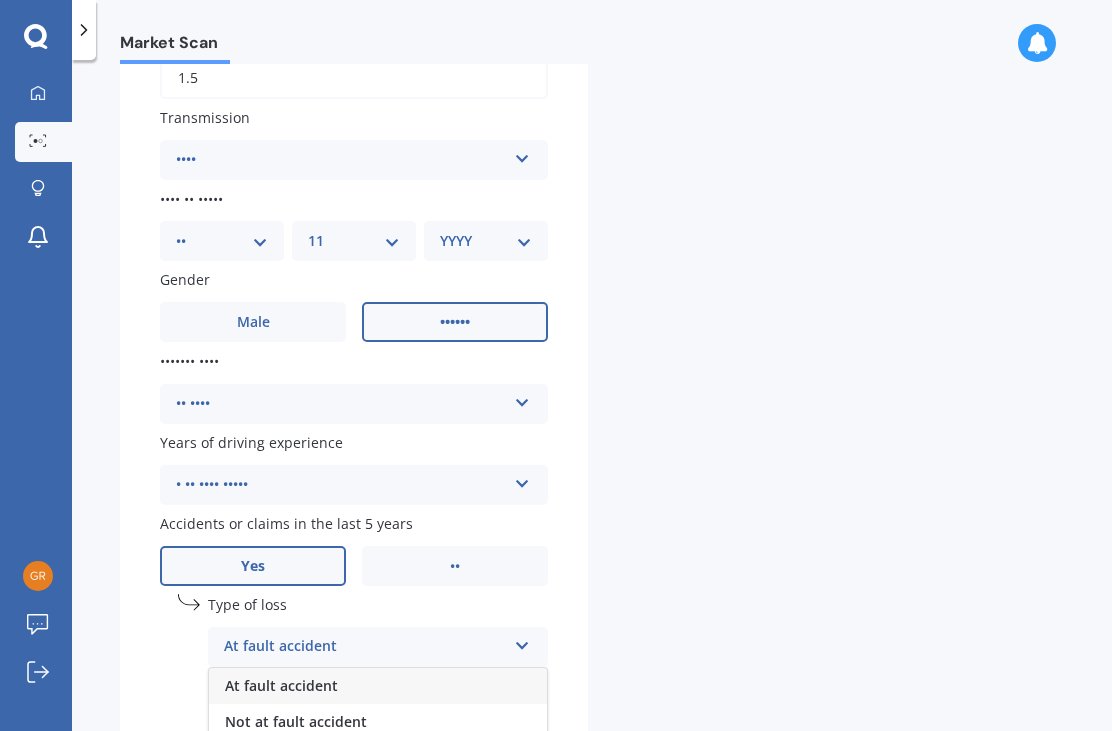click on "Not at fault accident" at bounding box center [378, 722] 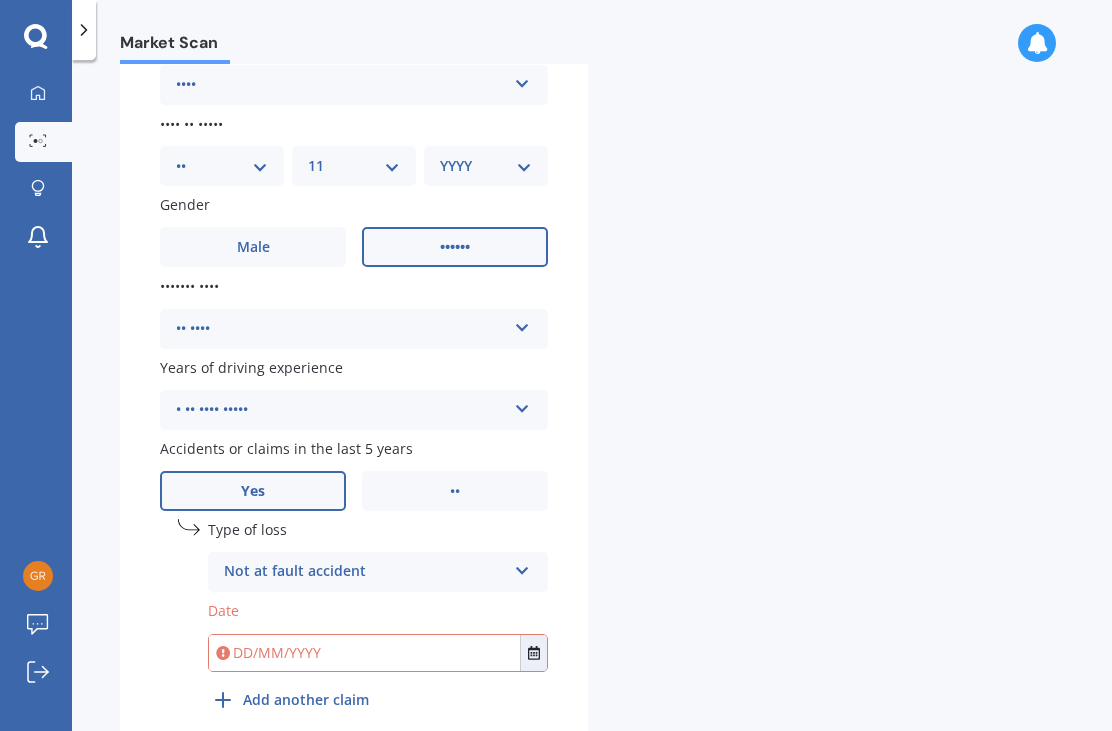 scroll, scrollTop: 819, scrollLeft: 0, axis: vertical 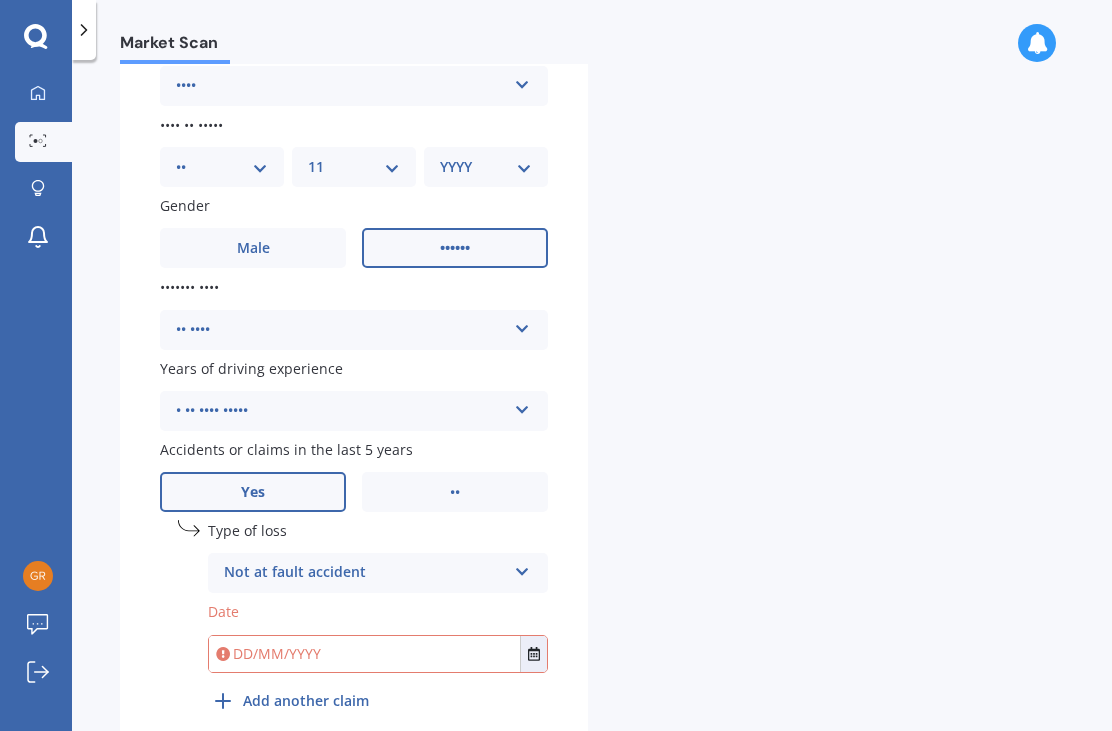 click at bounding box center [364, 654] 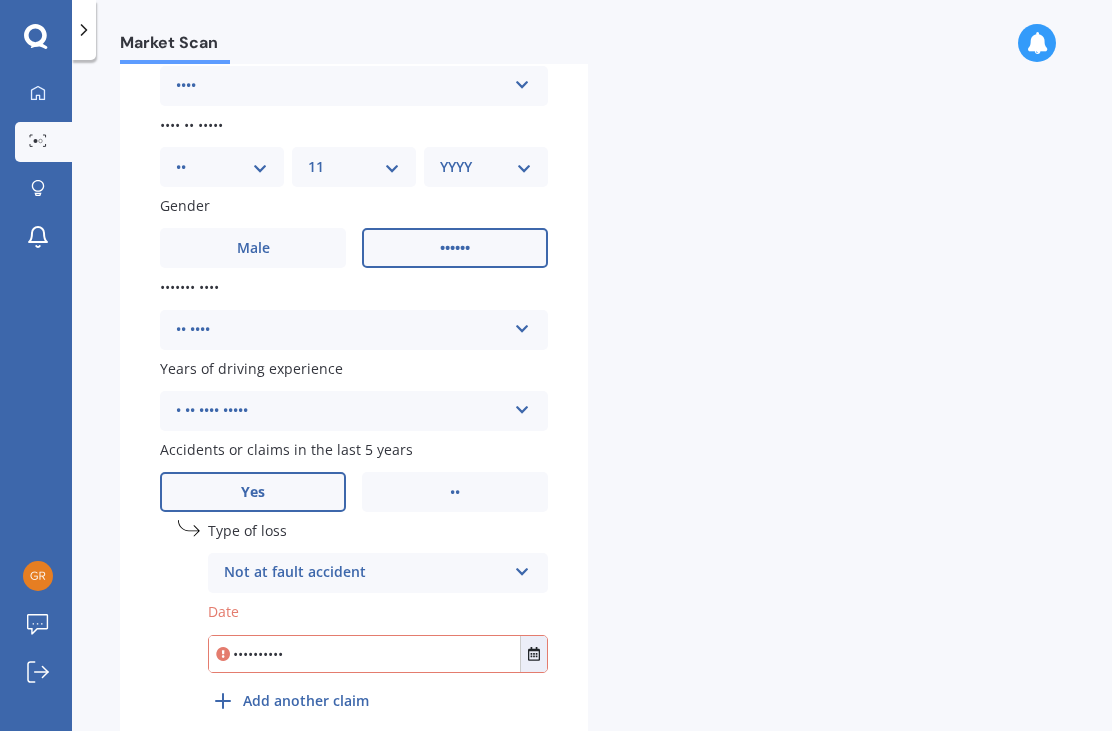 type on "••••••••••" 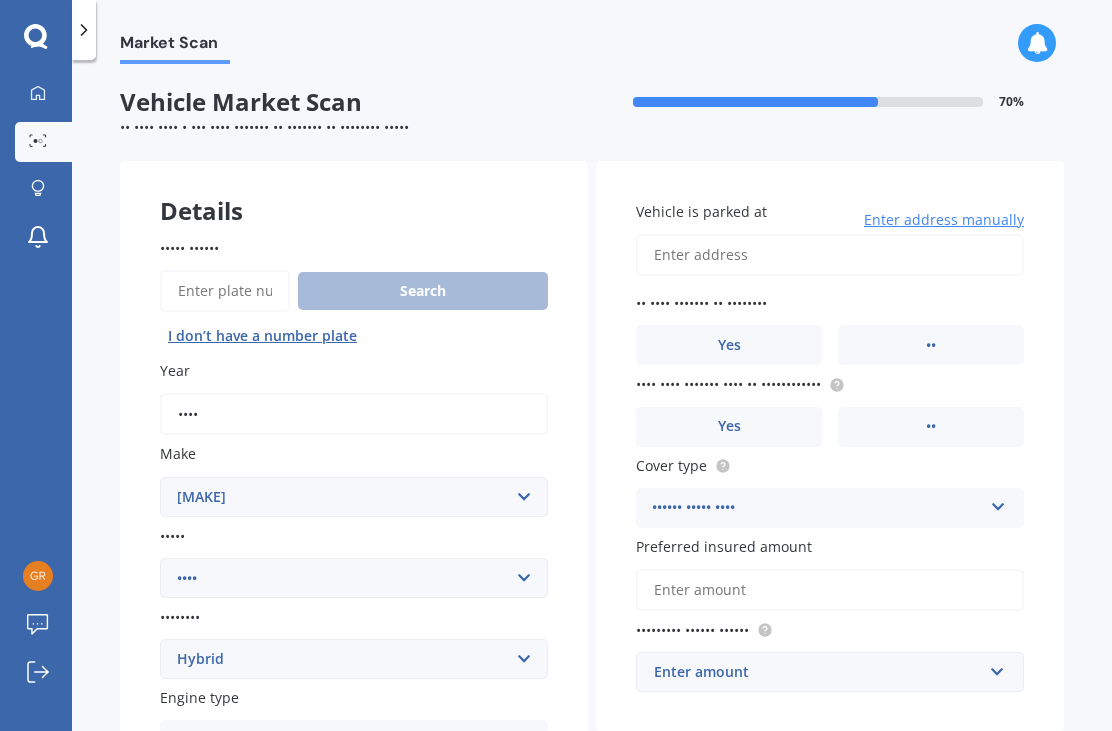 scroll, scrollTop: 0, scrollLeft: 0, axis: both 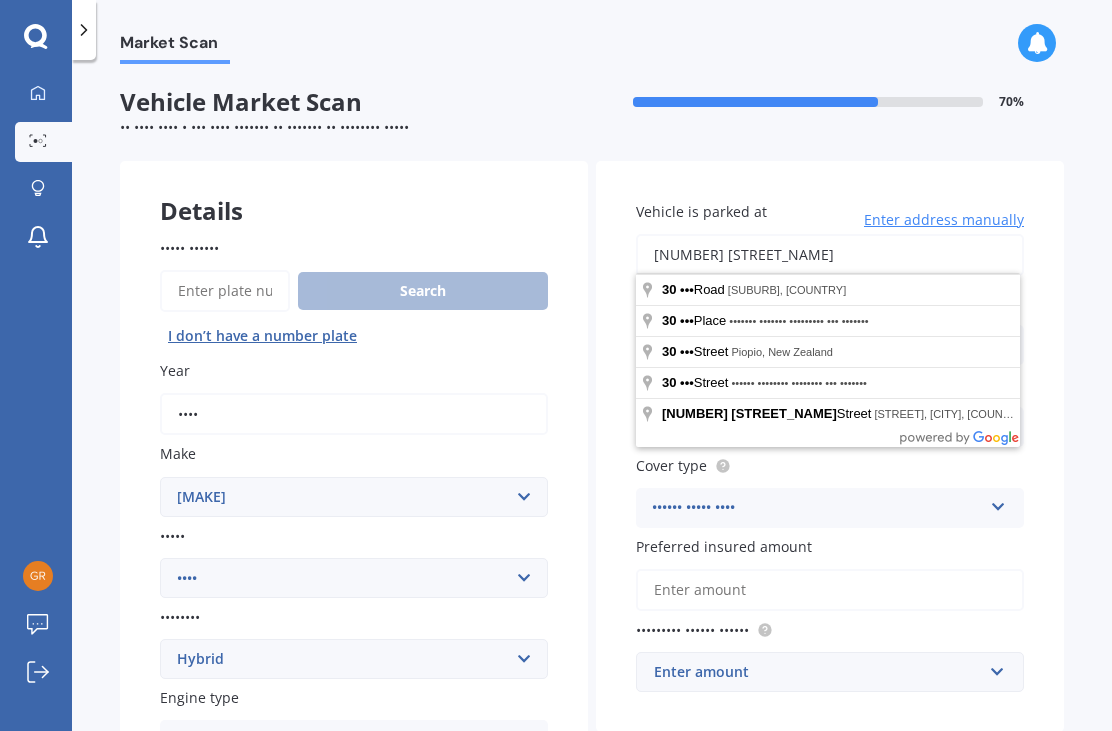 type on "[NUMBER] [STREET_NAME]" 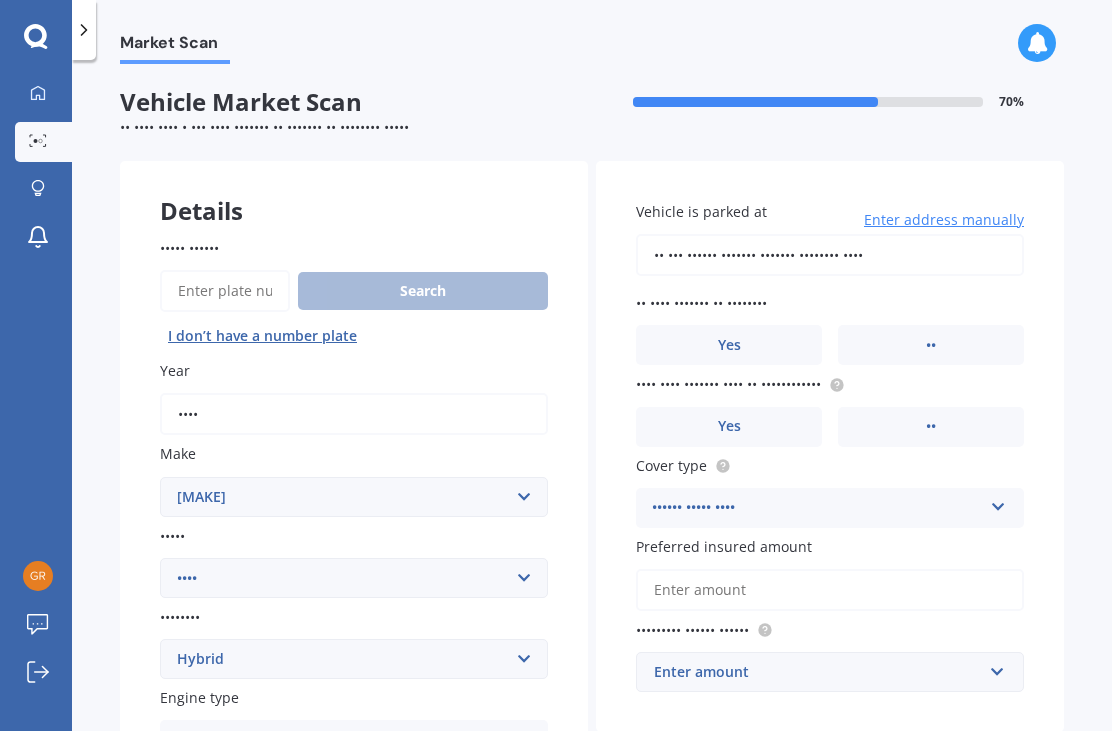 click on "••" at bounding box center (455, 1067) 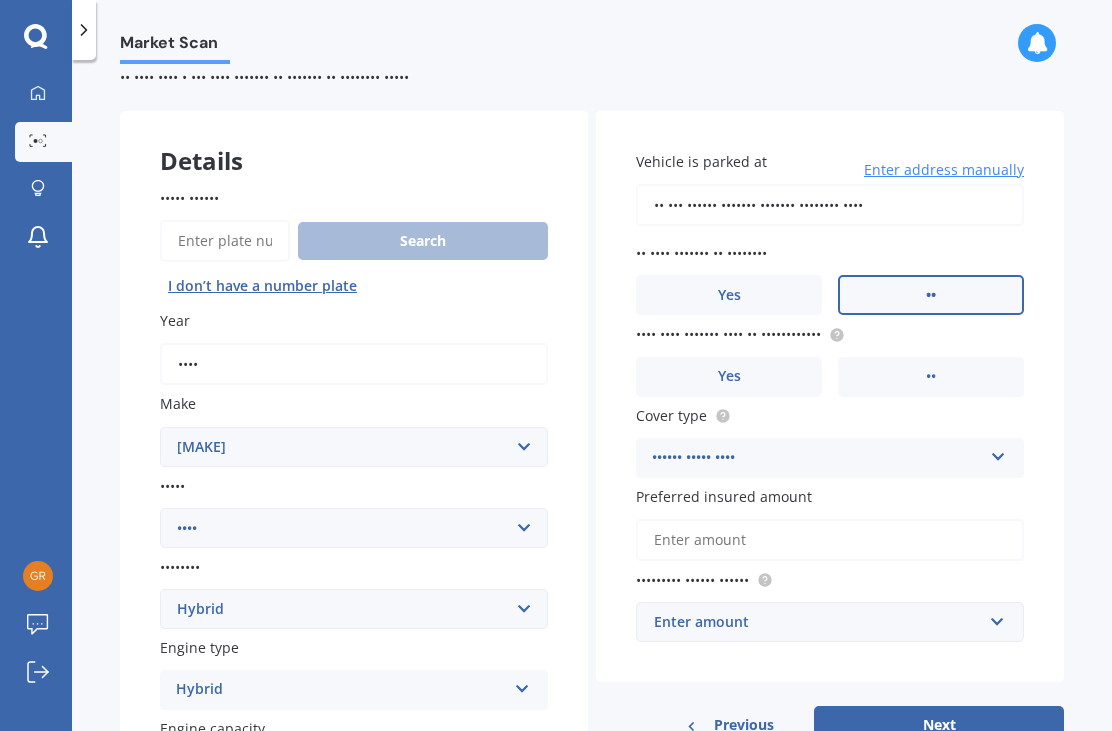 scroll, scrollTop: 69, scrollLeft: 0, axis: vertical 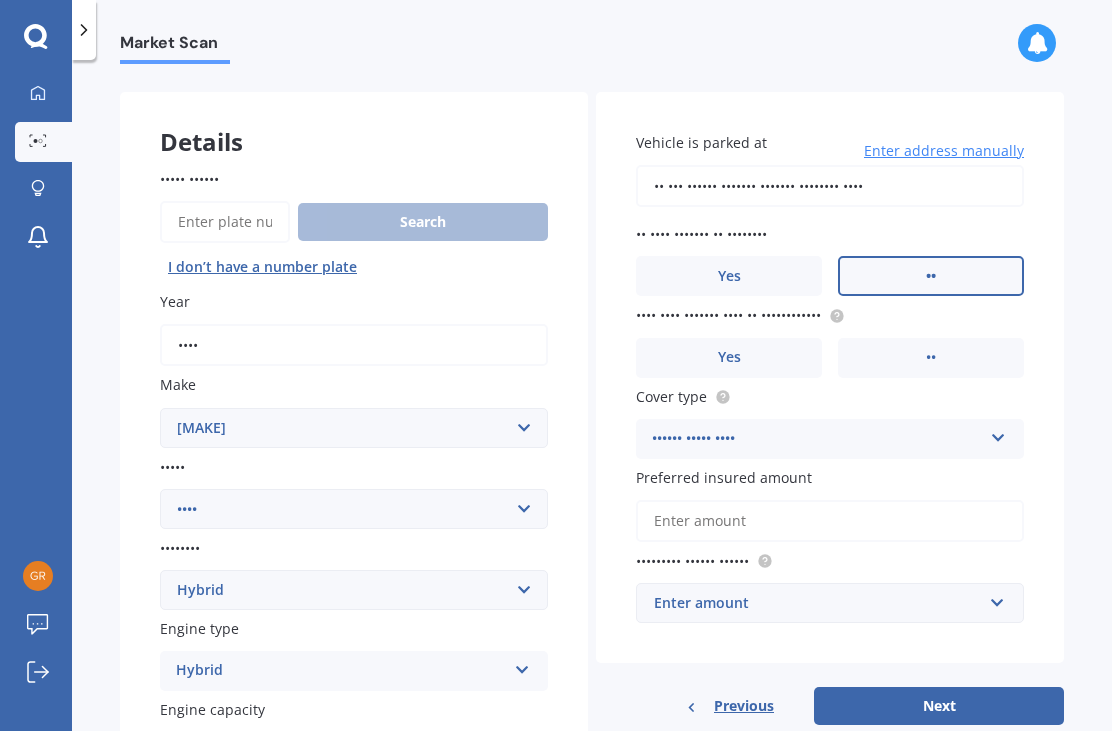 click on "Yes" at bounding box center [253, 998] 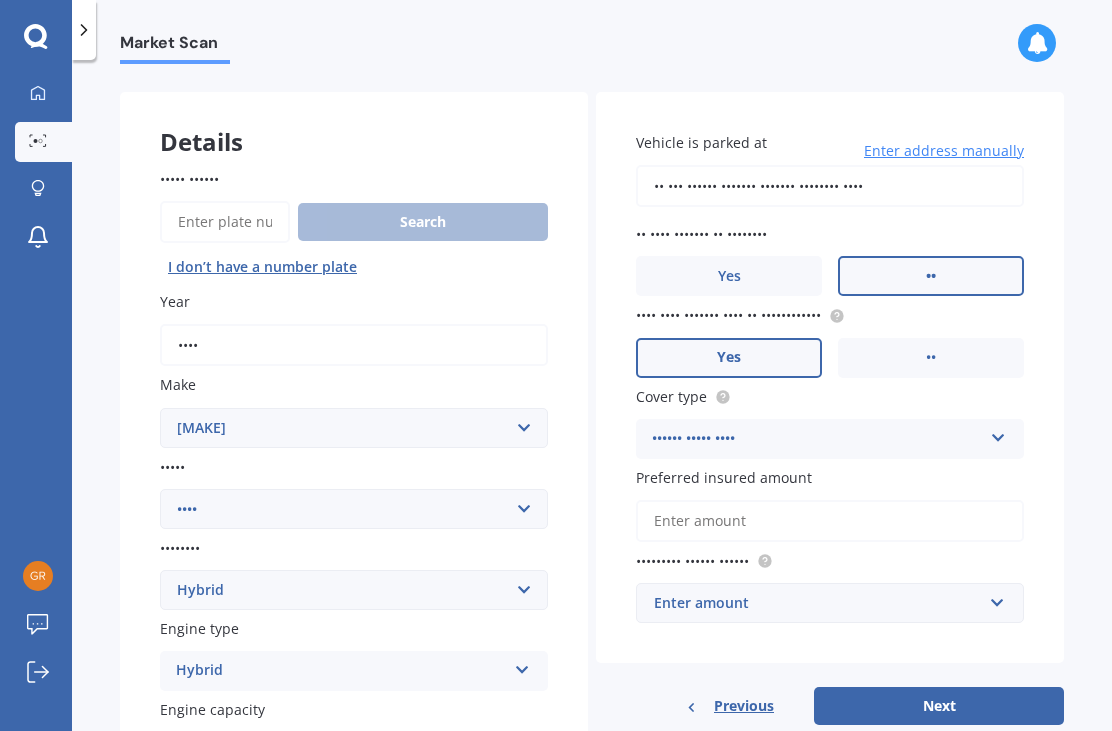 click on "•••••• ••••• ••••" at bounding box center (817, 439) 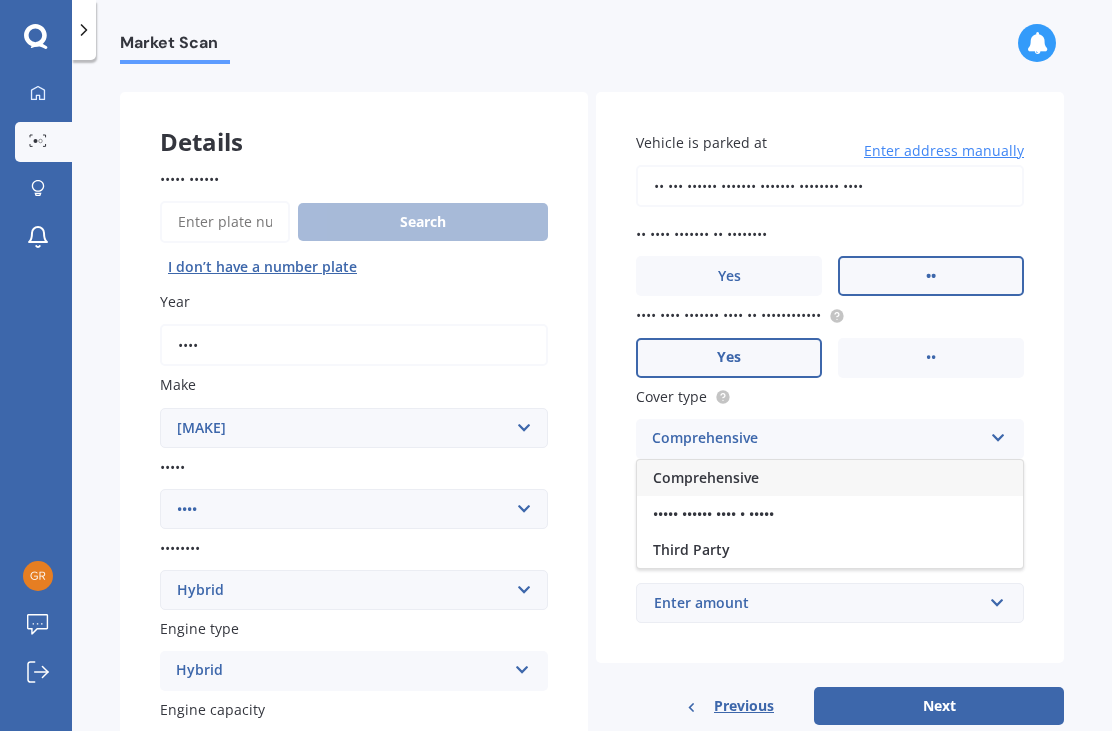 click on "Comprehensive" at bounding box center [706, 477] 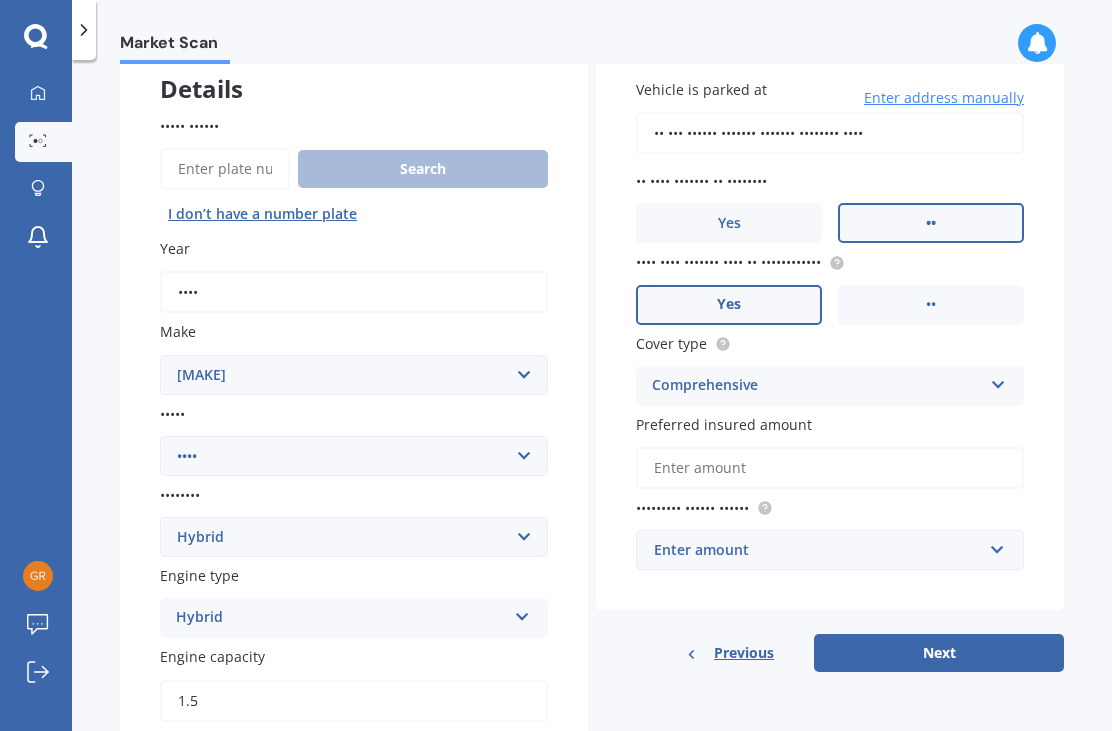 scroll, scrollTop: 122, scrollLeft: 0, axis: vertical 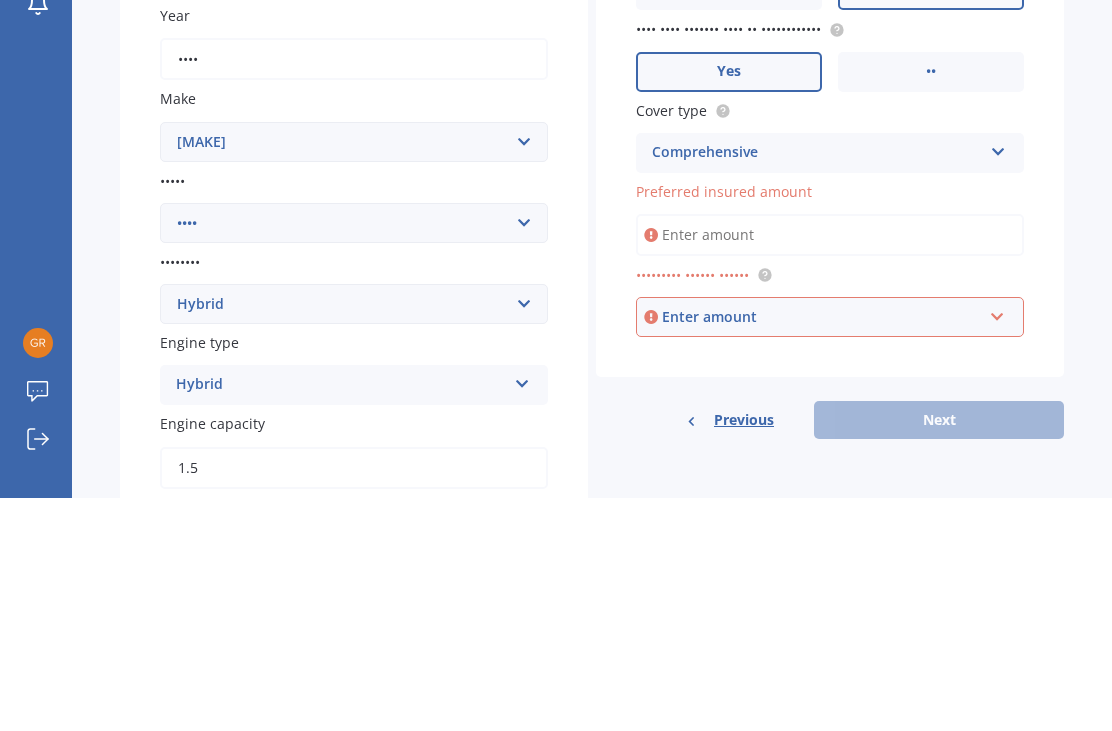 click at bounding box center [651, 468] 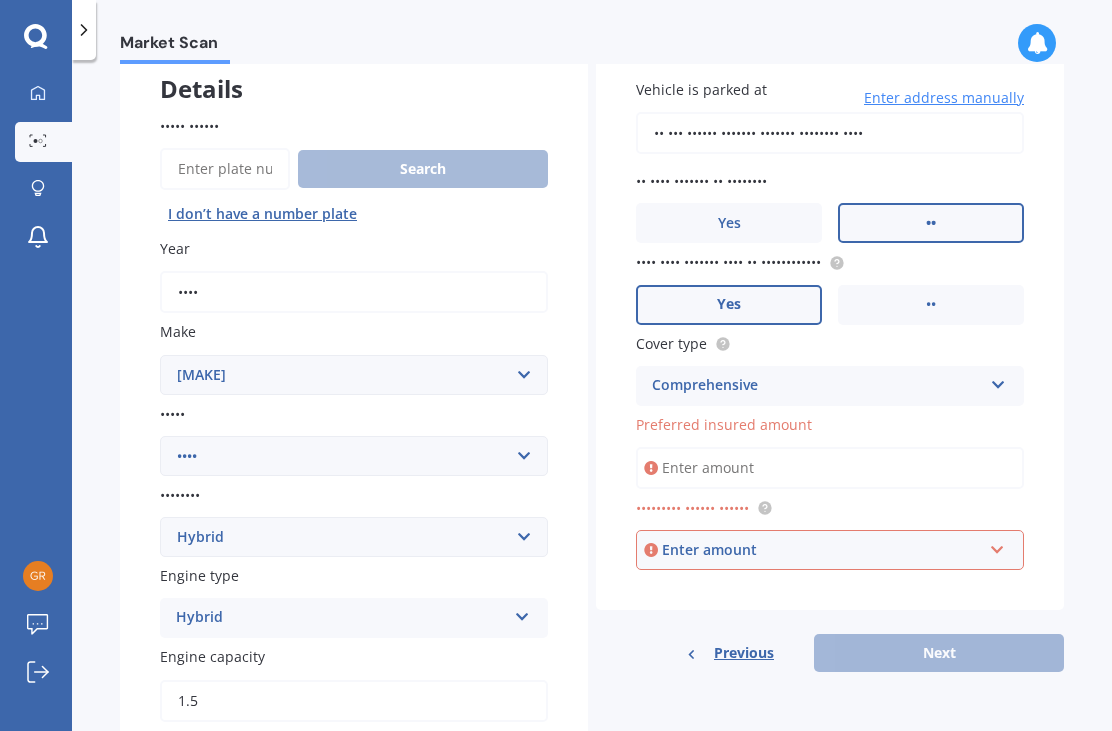 click at bounding box center (764, 508) 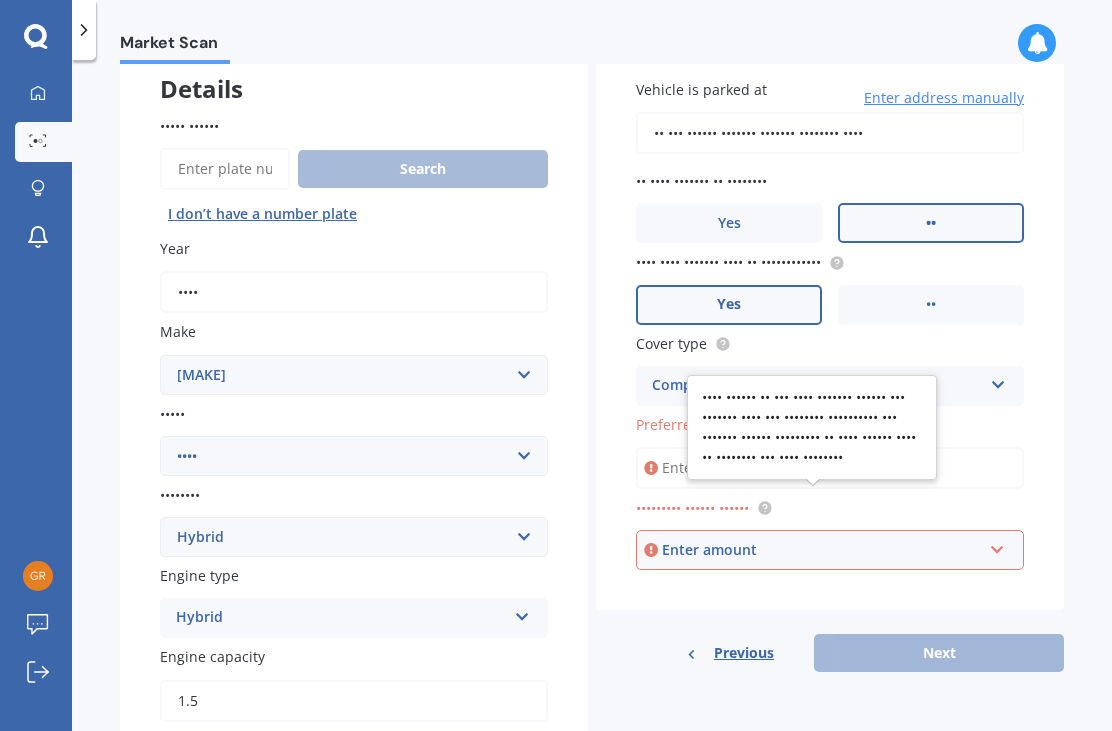 click on "Details Plate number Search I don’t have a number plate Year 2017 Make Select make AC ALFA ROMEO ASTON MARTIN AUDI AUSTIN BEDFORD Bentley BMW BYD CADILLAC CAN-AM CHERY CHEVROLET CHRYSLER Citroen CRUISEAIR CUPRA DAEWOO DAIHATSU DAIMLER DAMON DIAHATSU DODGE EXOCET FACTORY FIVE FERRARI FIAT Fiord FLEETWOOD FORD FOTON FRASER GEELY GENESIS GEORGIE BOY GMC GREAT WALL GWM HAVAL HILLMAN HINO HOLDEN HOLIDAY RAMBLER HONDA HUMMER HYUNDAI INFINITI ISUZU IVECO JAC JAECOO JAGUAR JEEP KGM KIA LADA LAMBORGHINI LANCIA LANDROVER LDV LEXUS LINCOLN LOTUS LUNAR M.G M.G. MAHINDRA MASERATI MAZDA MCLAREN MERCEDES AMG Mercedes Benz MERCEDES-AMG MERCURY MINI MITSUBISHI MORGAN MORRIS NEWMAR NISSAN OMODA OPEL OXFORD PEUGEOT Plymouth Polestar PONTIAC PORSCHE PROTON RAM Range Rover Rayne RENAULT ROLLS ROYCE ROVER SAAB SATURN SEAT SHELBY SKODA SMART SSANGYONG SUBARU SUZUKI TATA TESLA TIFFIN Toyota TRIUMPH TVR Vauxhall VOLKSWAGEN VOLVO WESTFIELD WINNEBAGO ZX Model Select model 4 Runner 86 Allex Allion Alphard Altezza Aqua Aristo Aurion bB" at bounding box center (592, 399) 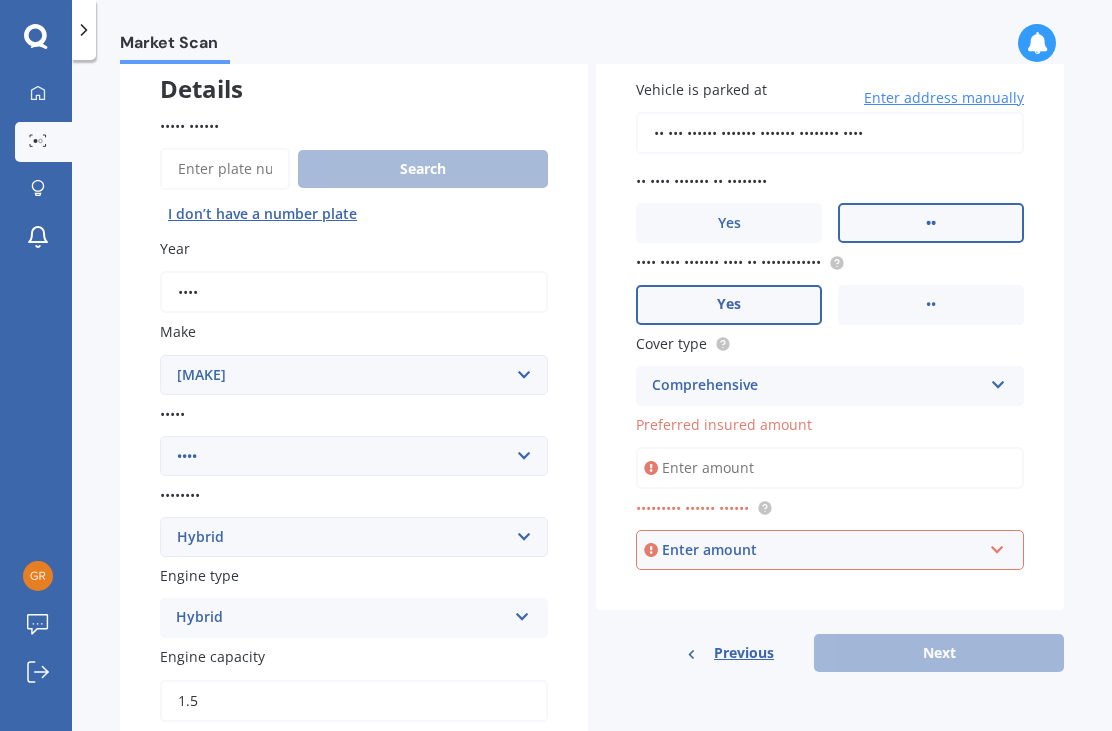 click on "Preferred insured amount" at bounding box center (830, 468) 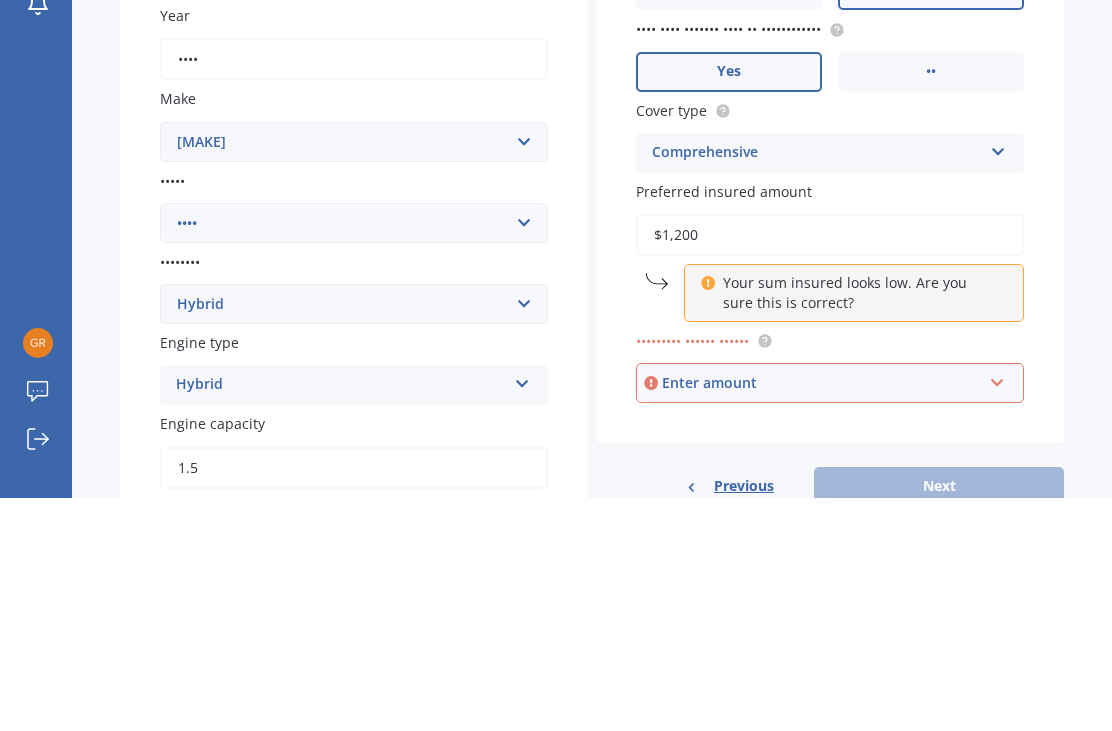 type on "•••••••" 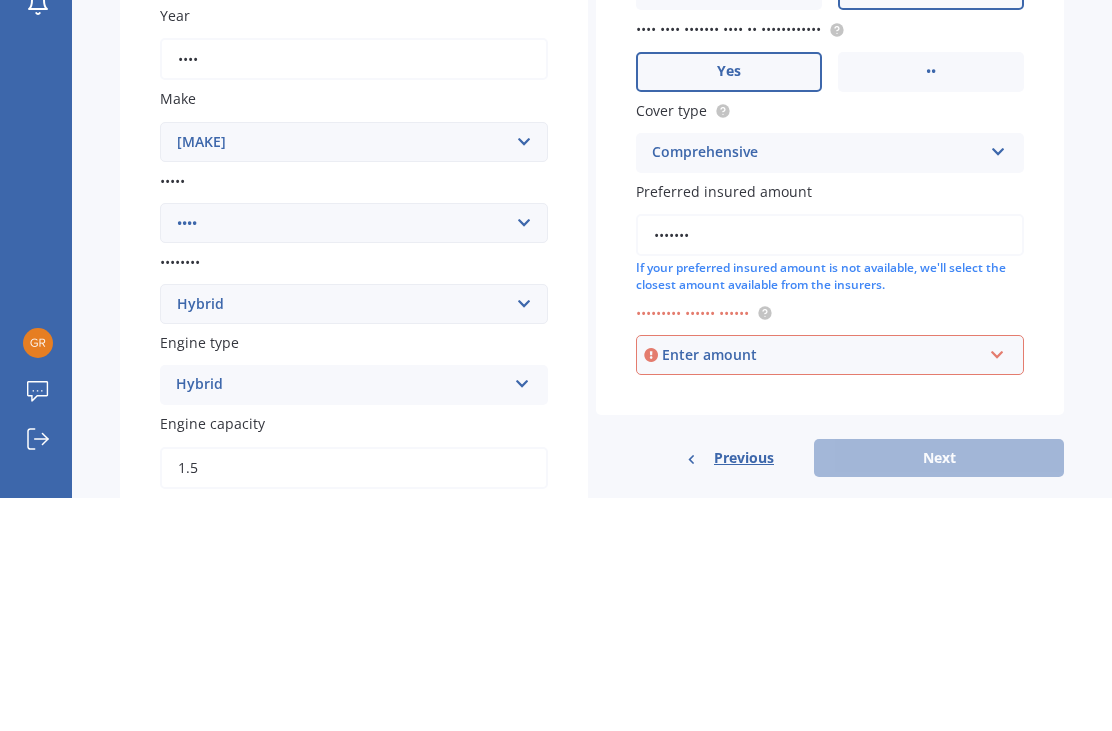 click on "Details Plate number Search I don’t have a number plate Year 2017 Make Select make AC ALFA ROMEO ASTON MARTIN AUDI AUSTIN BEDFORD Bentley BMW BYD CADILLAC CAN-AM CHERY CHEVROLET CHRYSLER Citroen CRUISEAIR CUPRA DAEWOO DAIHATSU DAIMLER DAMON DIAHATSU DODGE EXOCET FACTORY FIVE FERRARI FIAT Fiord FLEETWOOD FORD FOTON FRASER GEELY GENESIS GEORGIE BOY GMC GREAT WALL GWM HAVAL HILLMAN HINO HOLDEN HOLIDAY RAMBLER HONDA HUMMER HYUNDAI INFINITI ISUZU IVECO JAC JAECOO JAGUAR JEEP KGM KIA LADA LAMBORGHINI LANCIA LANDROVER LDV LEXUS LINCOLN LOTUS LUNAR M.G M.G. MAHINDRA MASERATI MAZDA MCLAREN MERCEDES AMG Mercedes Benz MERCEDES-AMG MERCURY MINI MITSUBISHI MORGAN MORRIS NEWMAR NISSAN OMODA OPEL OXFORD PEUGEOT Plymouth Polestar PONTIAC PORSCHE PROTON RAM Range Rover Rayne RENAULT ROLLS ROYCE ROVER SAAB SATURN SEAT SHELBY SKODA SMART SSANGYONG SUBARU SUZUKI TATA TESLA TIFFIN Toyota TRIUMPH TVR Vauxhall VOLKSWAGEN VOLVO WESTFIELD WINNEBAGO ZX Model Select model 4 Runner 86 Allex Allion Alphard Altezza Aqua Aristo Aurion bB" at bounding box center [592, 399] 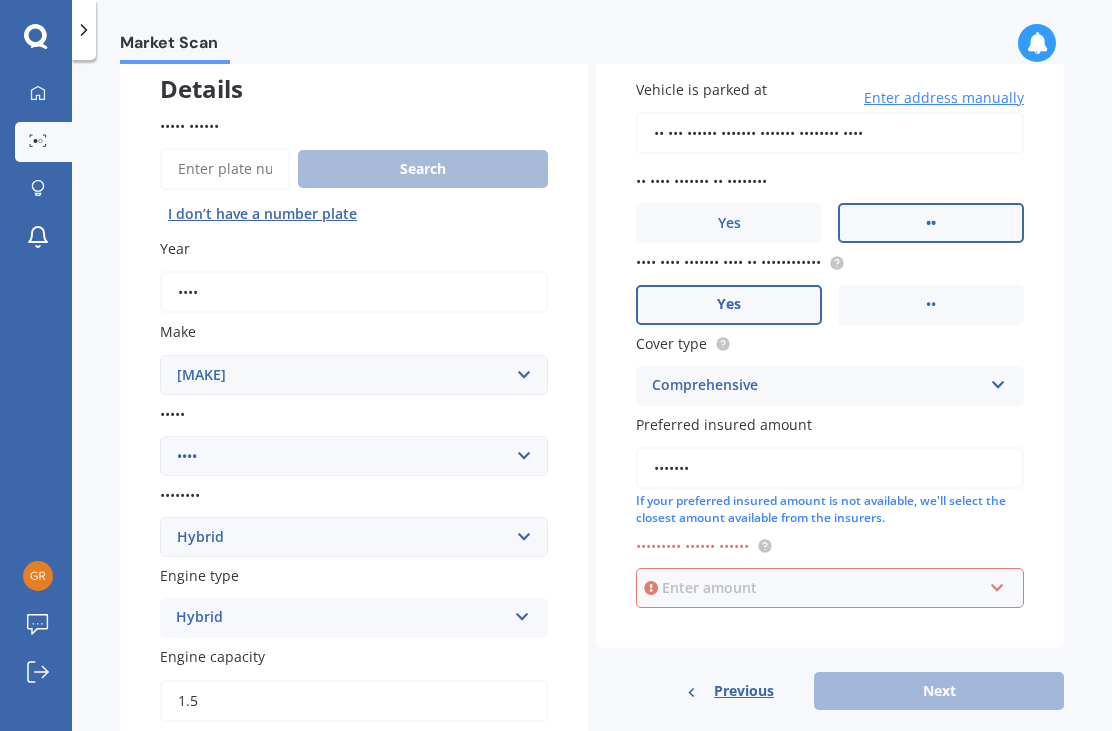 click at bounding box center [823, 588] 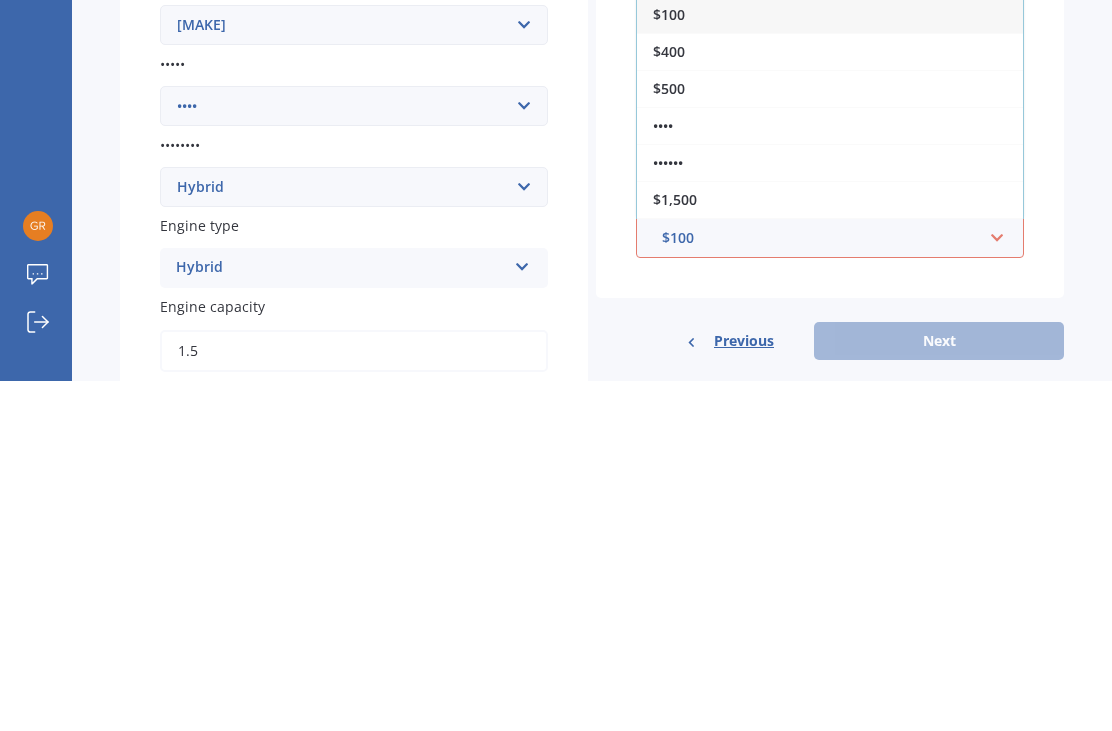 click on "$500" at bounding box center [830, 438] 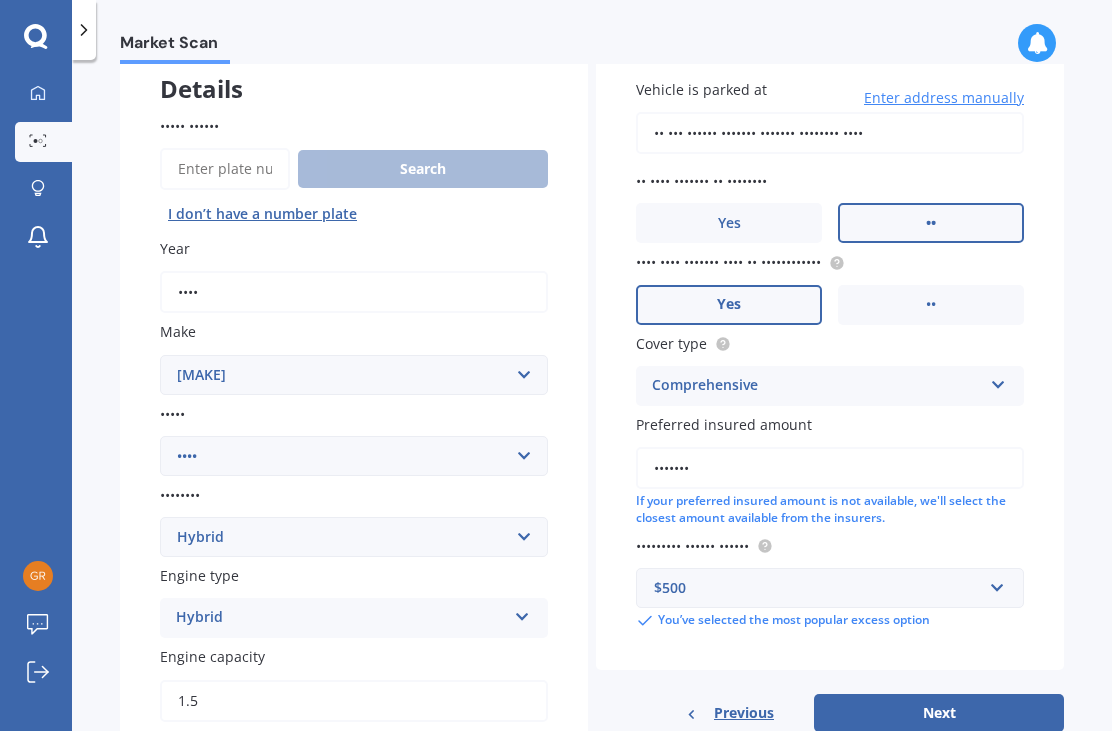 click on "Next" at bounding box center (939, 713) 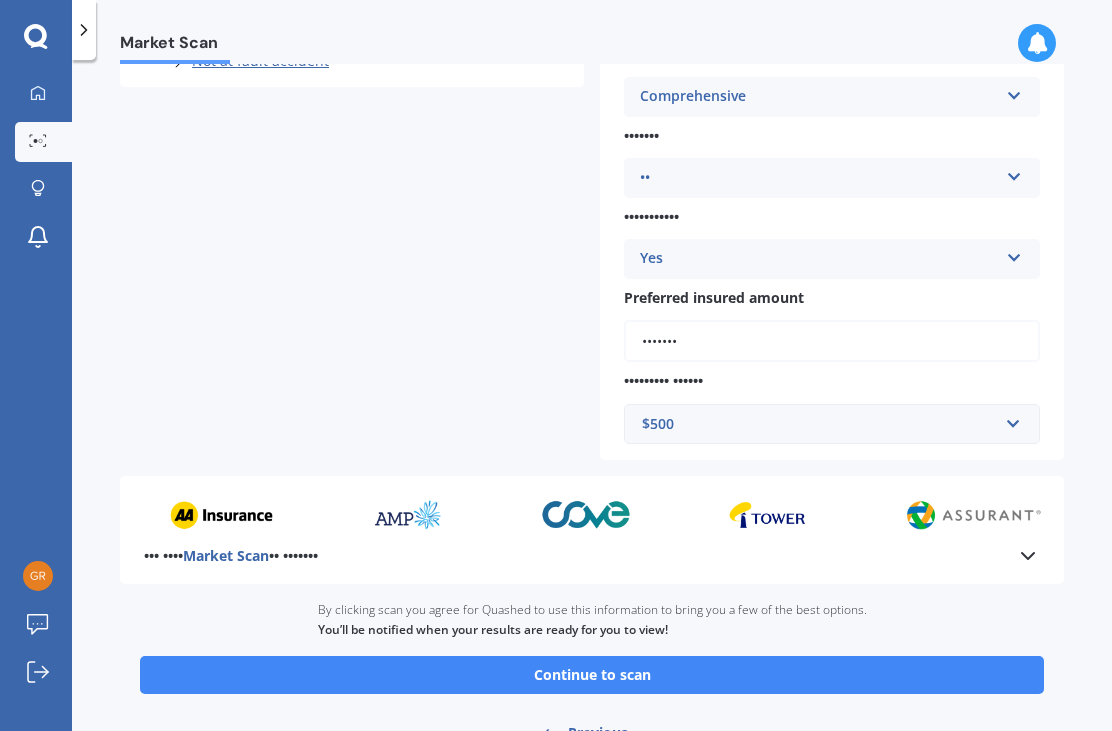 scroll, scrollTop: 622, scrollLeft: 0, axis: vertical 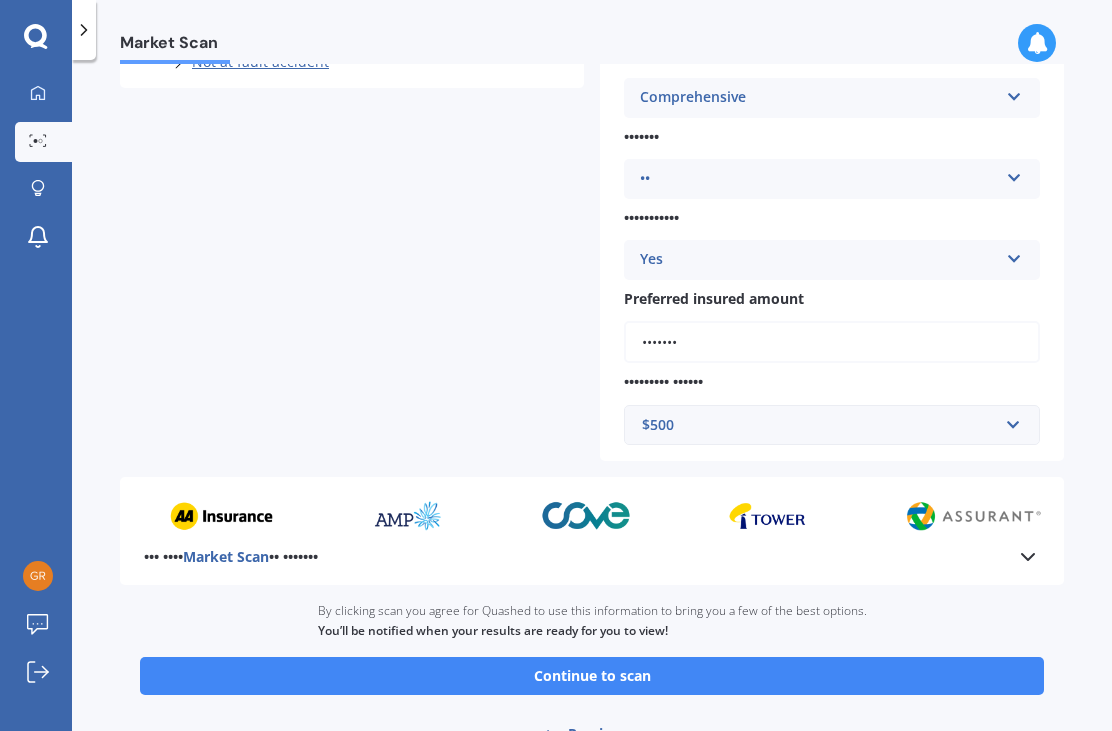 click on "Continue to scan" at bounding box center (592, 676) 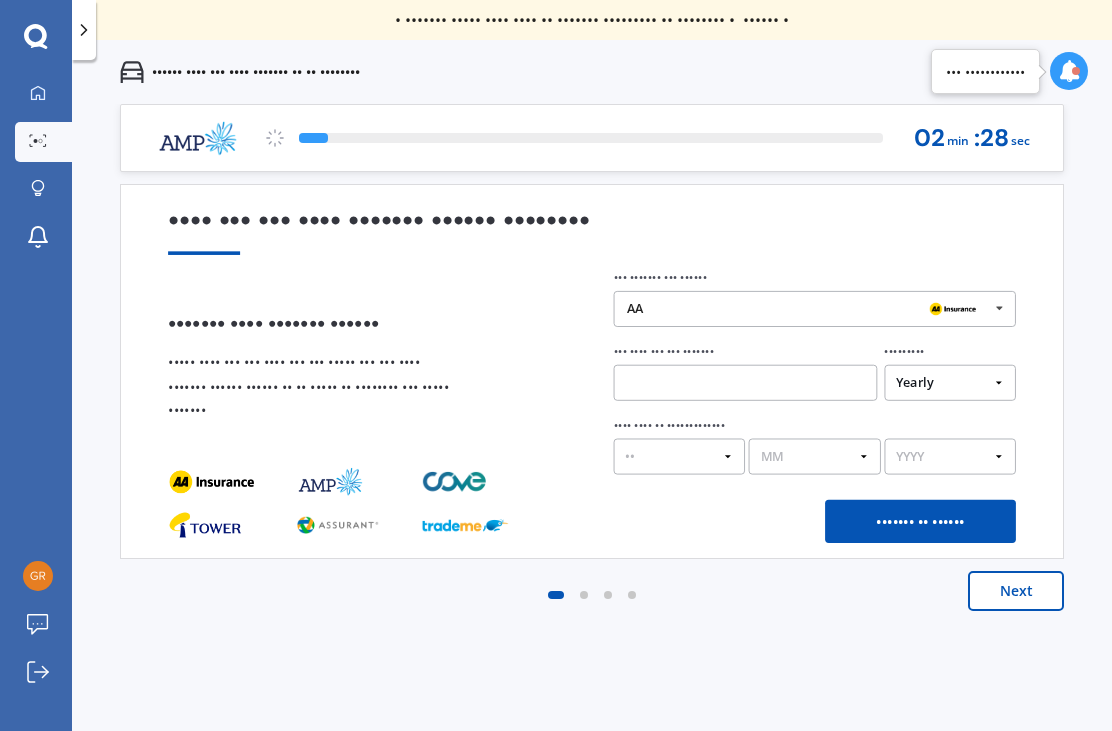 scroll, scrollTop: 0, scrollLeft: 0, axis: both 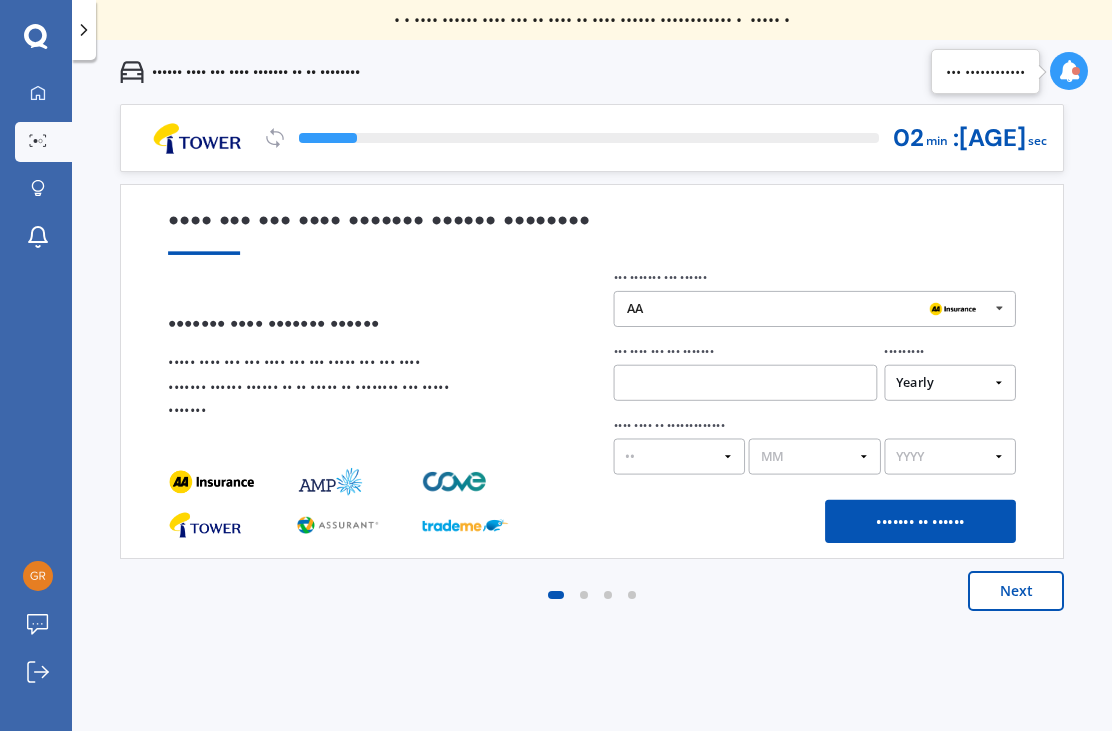 click on "AA" at bounding box center [807, 309] 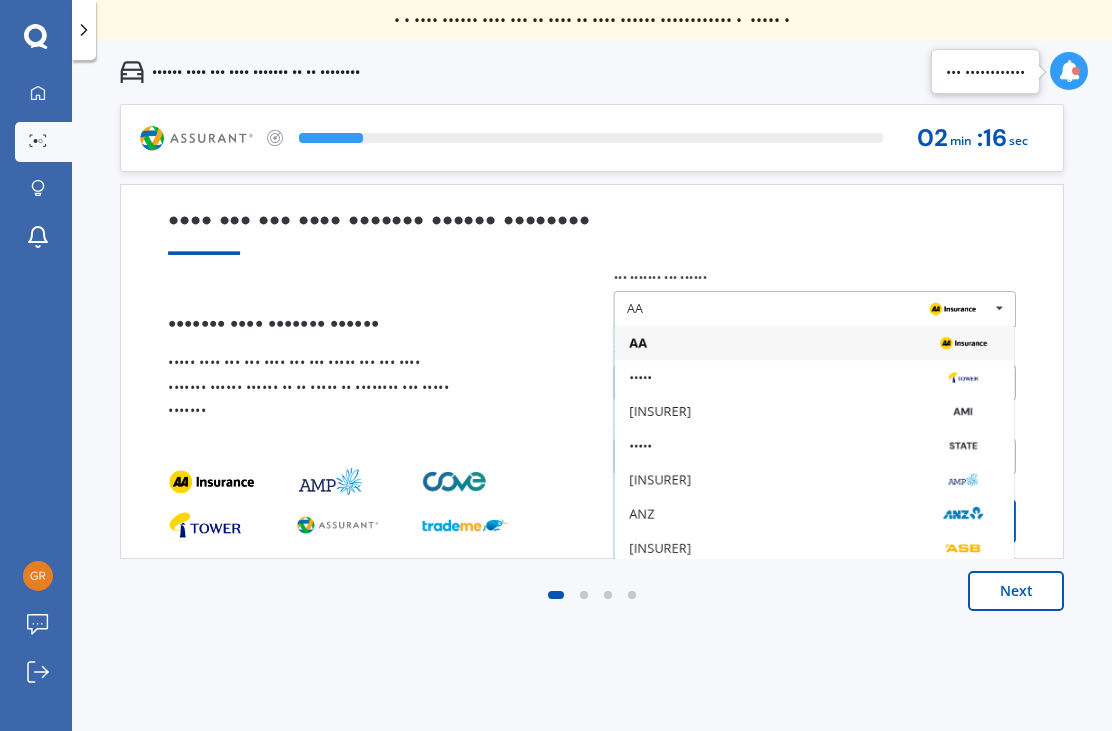 click on "[INSURER]" at bounding box center [814, 343] 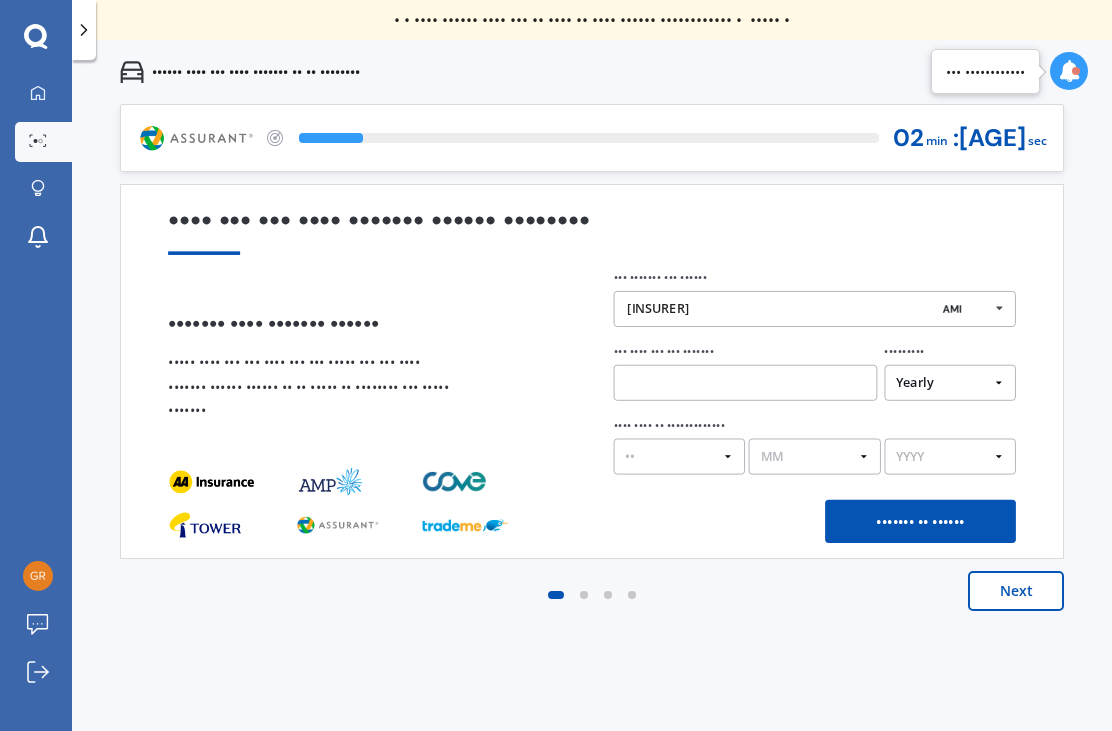click at bounding box center [745, 383] 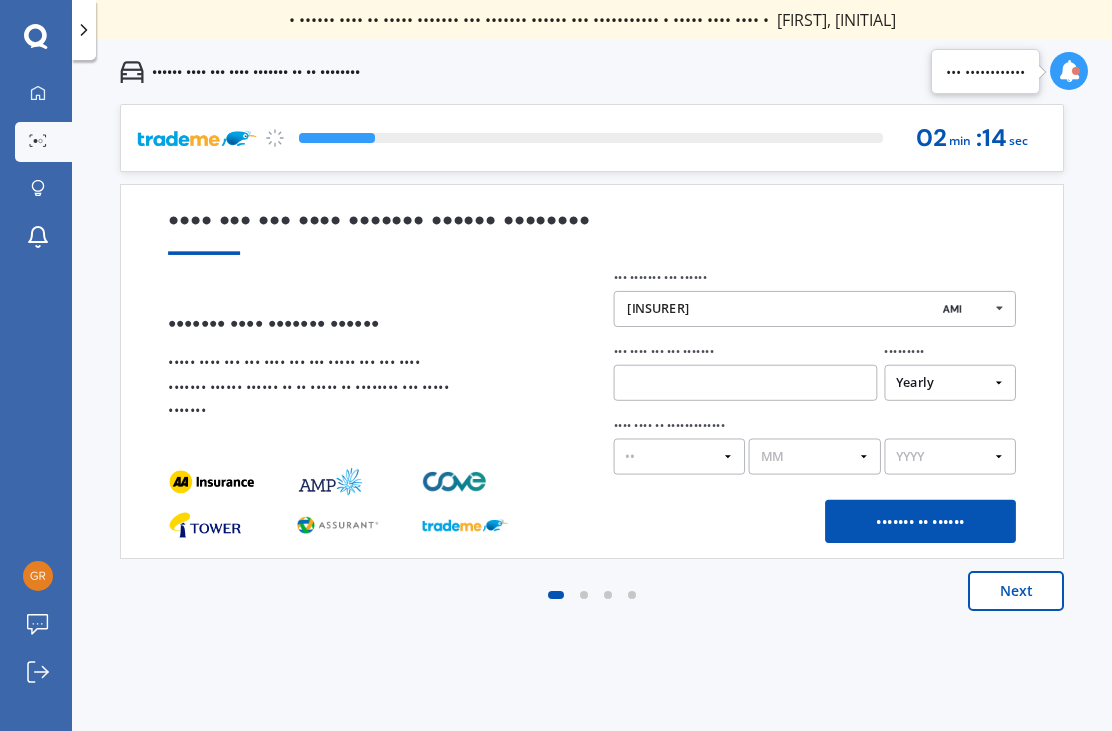 scroll, scrollTop: 64, scrollLeft: 0, axis: vertical 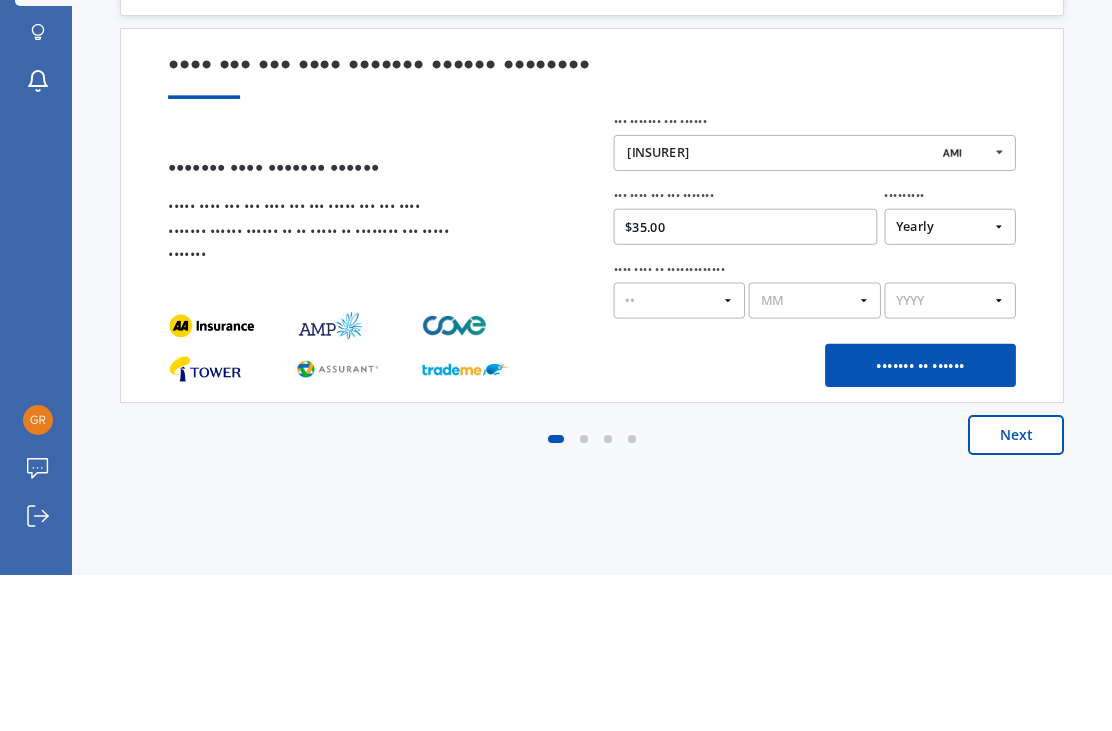 type on "$35.00" 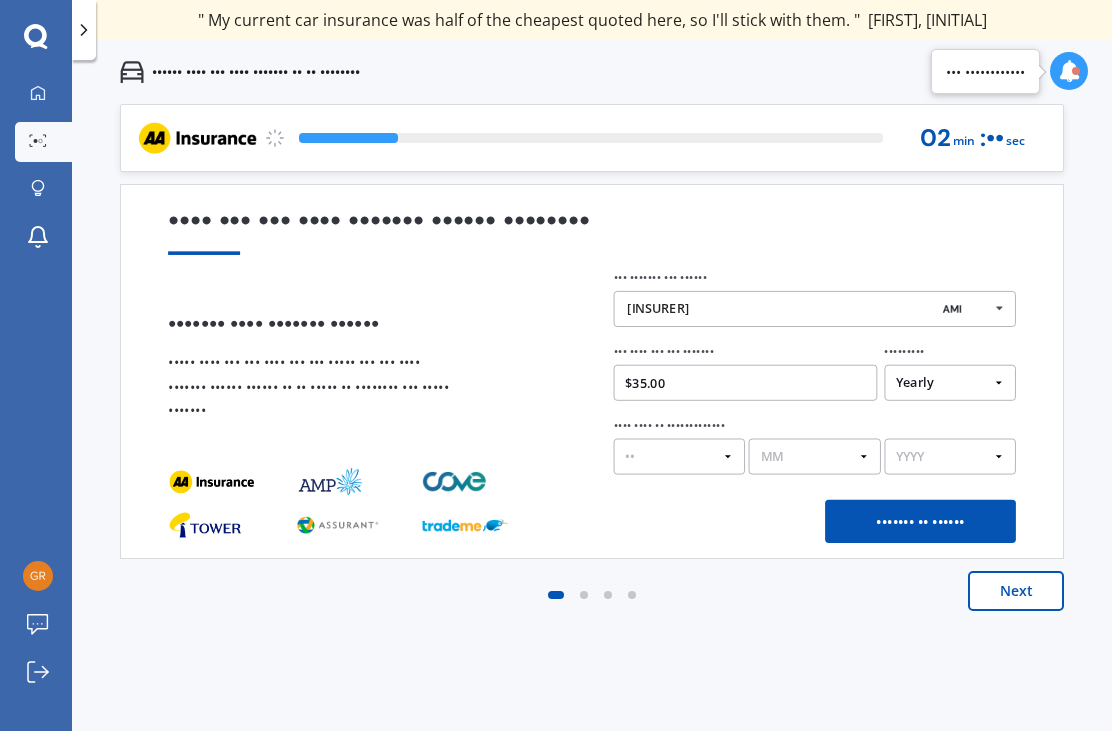 select on "Monthly" 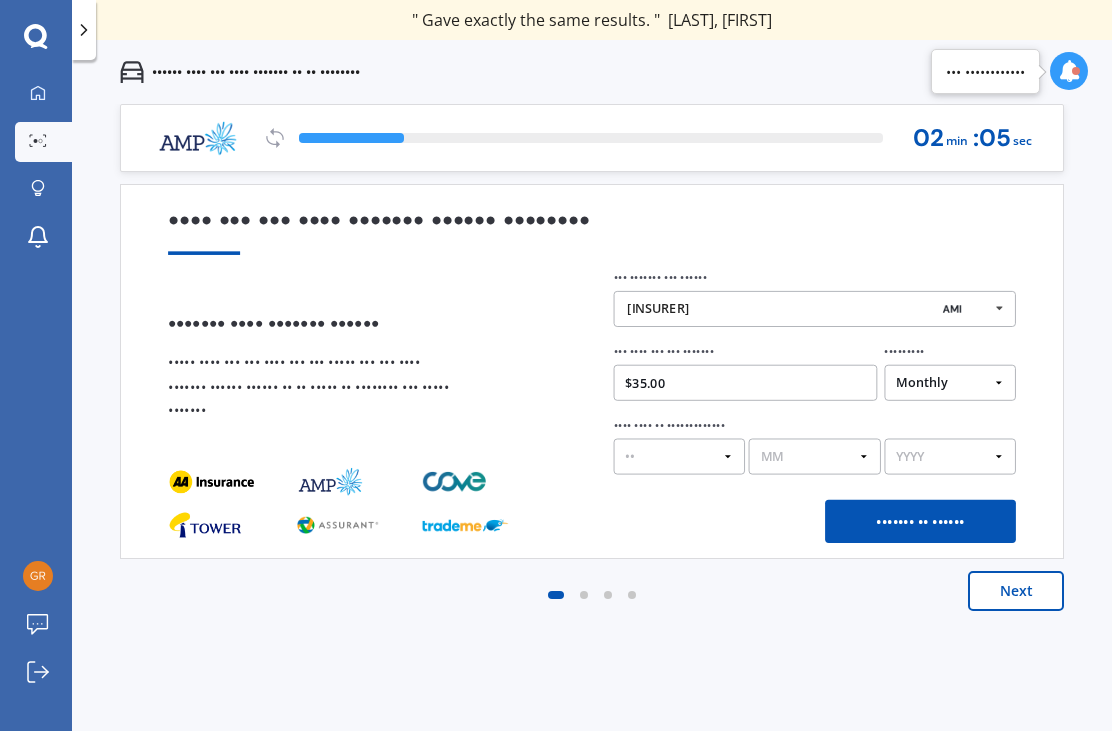click on "••••••• •• ••••••" at bounding box center (920, 521) 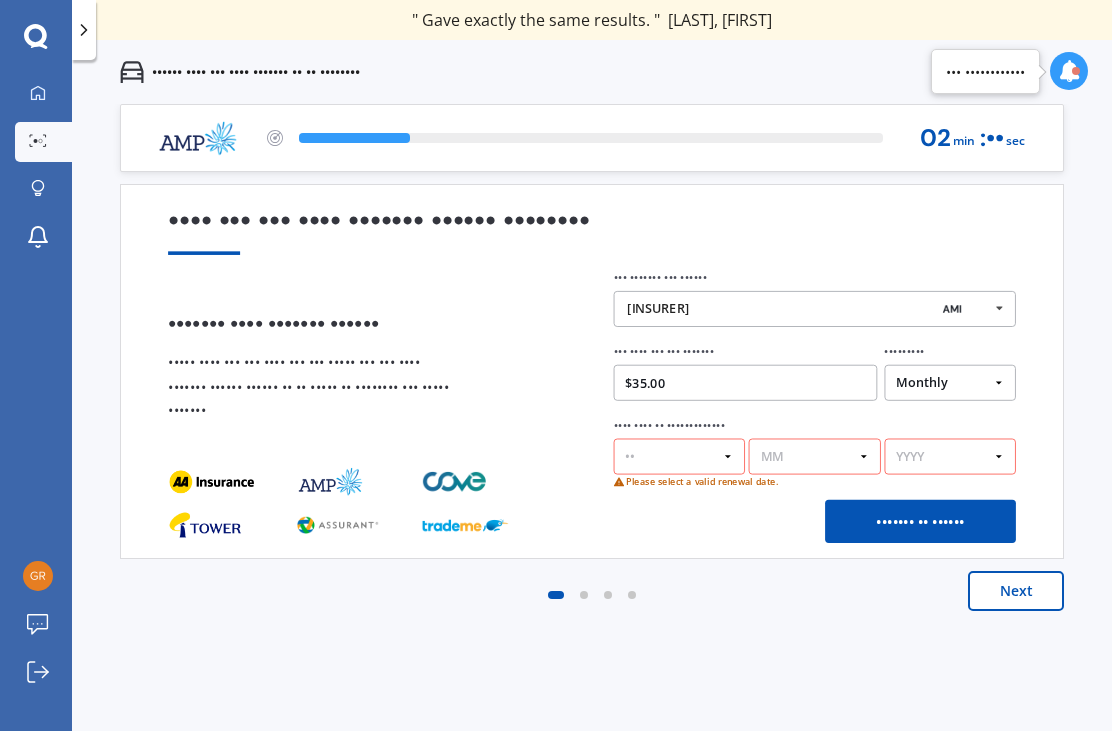 click on "DD 01 02 03 04 05 06 07 08 09 10 11 12 13 14 15 16 17 18 19 20 21 22 23 24 25 26 27 28 29 30 31" at bounding box center [680, 457] 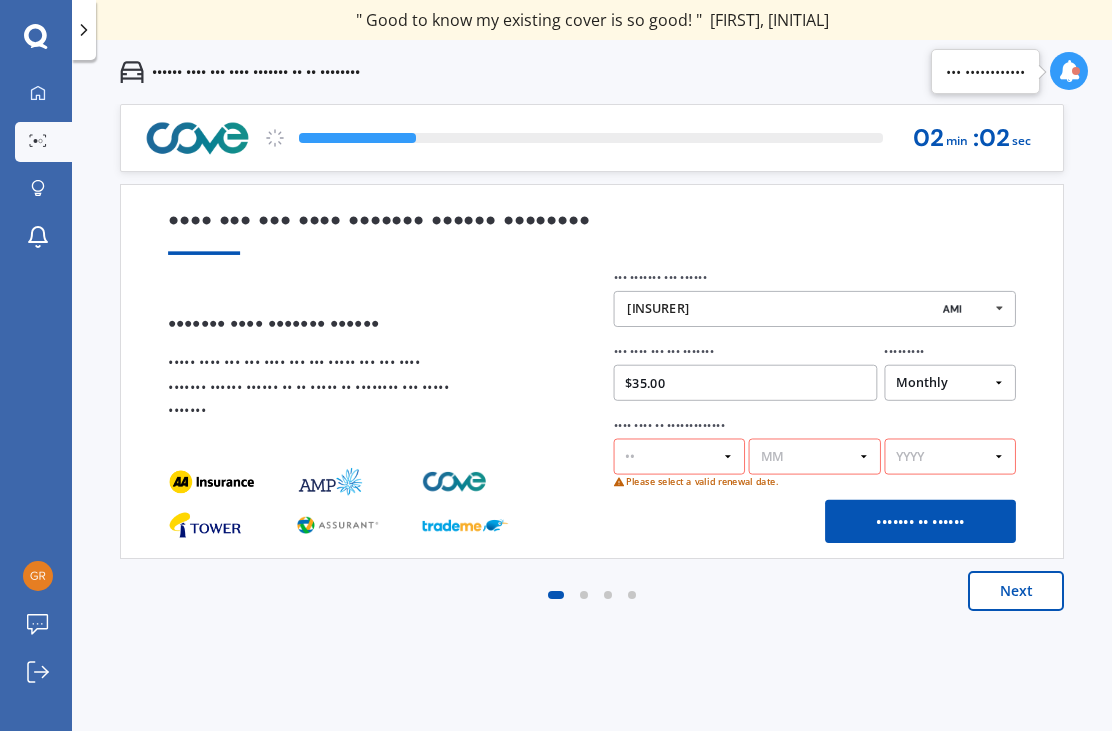 select on "01" 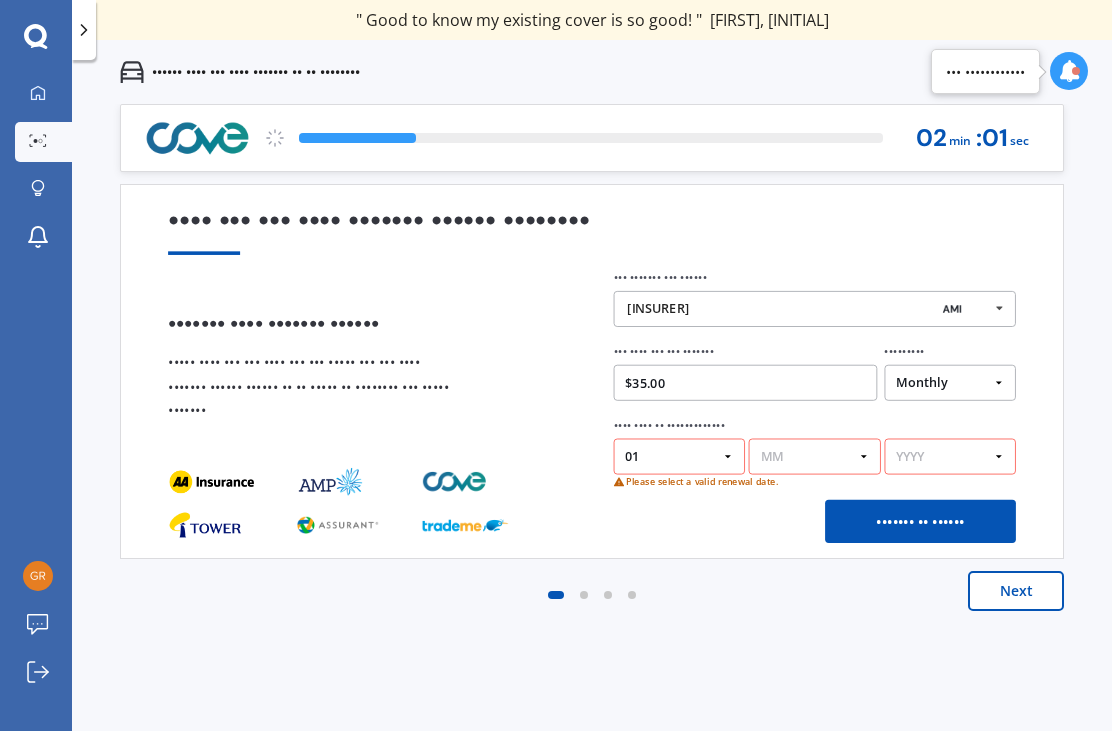 click on "MM 01 02 03 04 05 06 07 08 09 10 11 12" at bounding box center (815, 457) 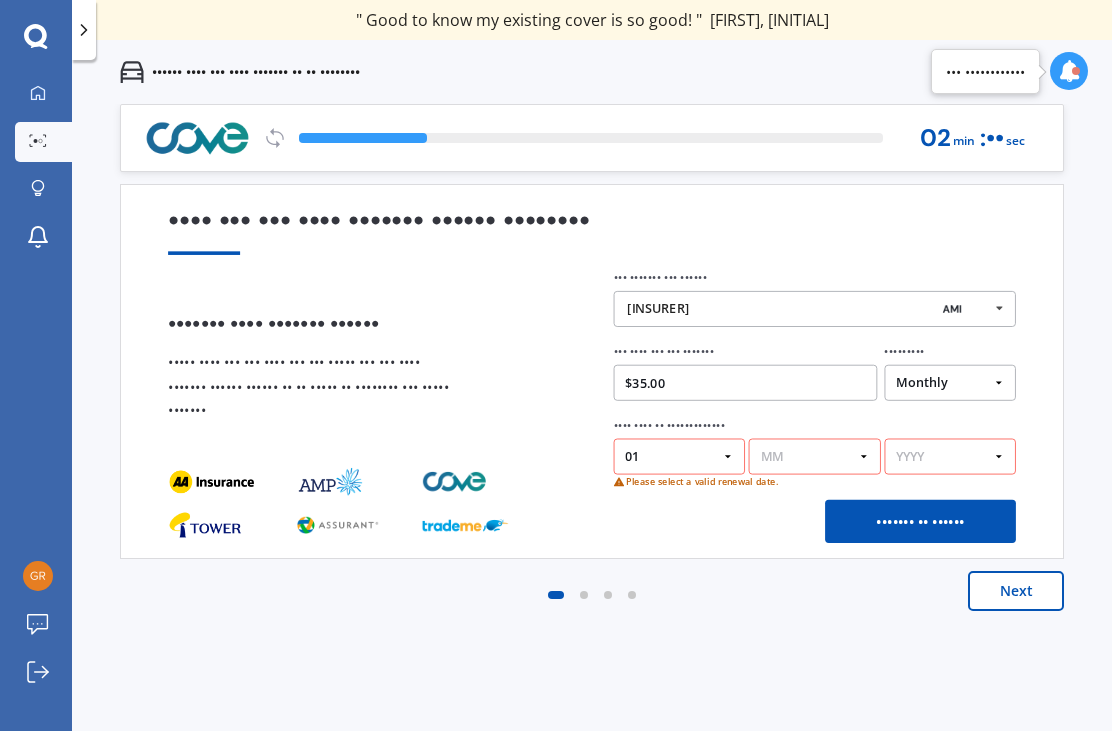 select on "01" 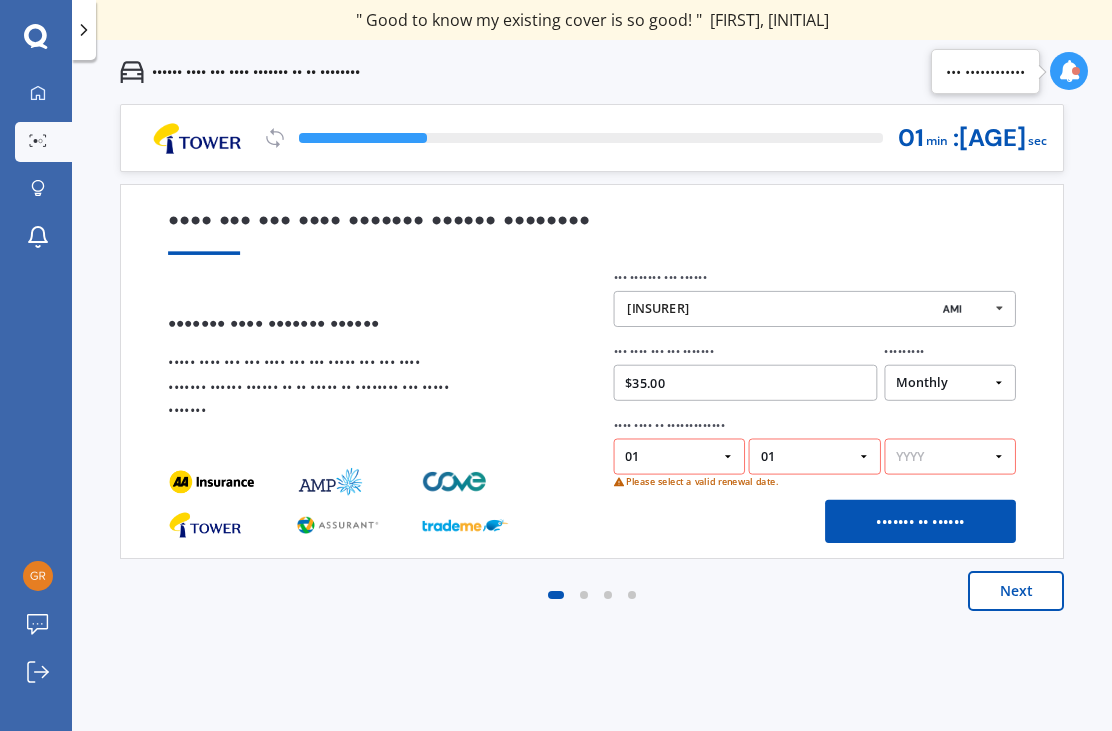 click on "YYYY [YEAR] [YEAR] [YEAR]" at bounding box center [950, 457] 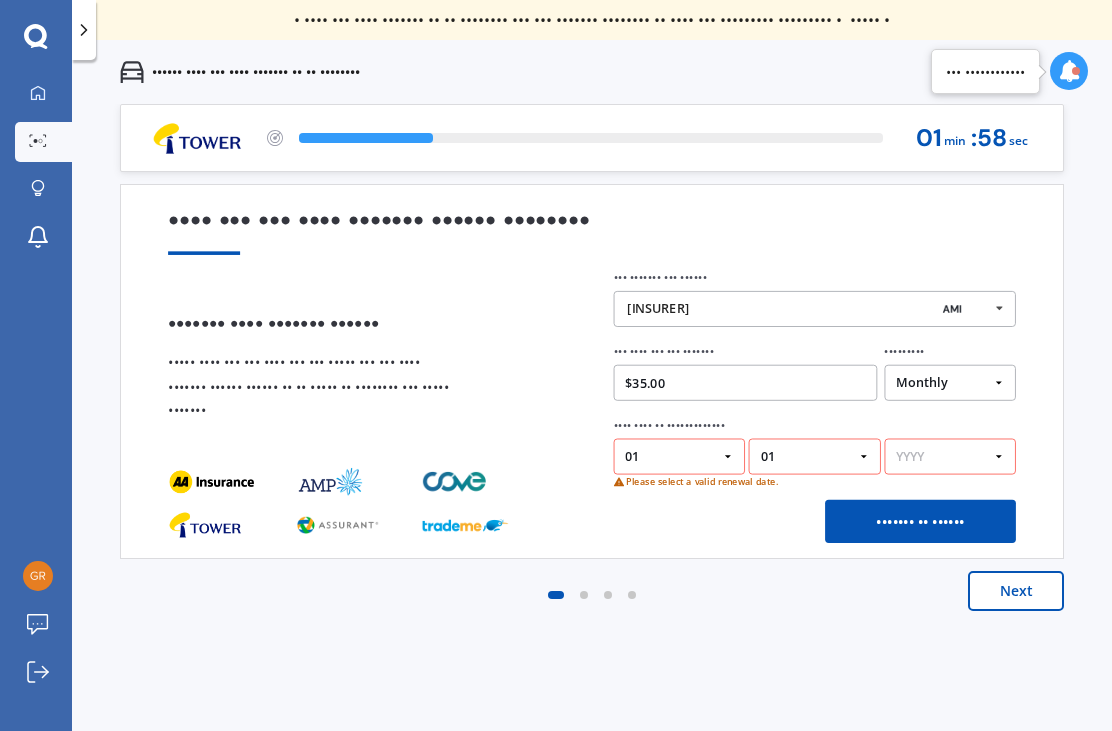 select on "••••" 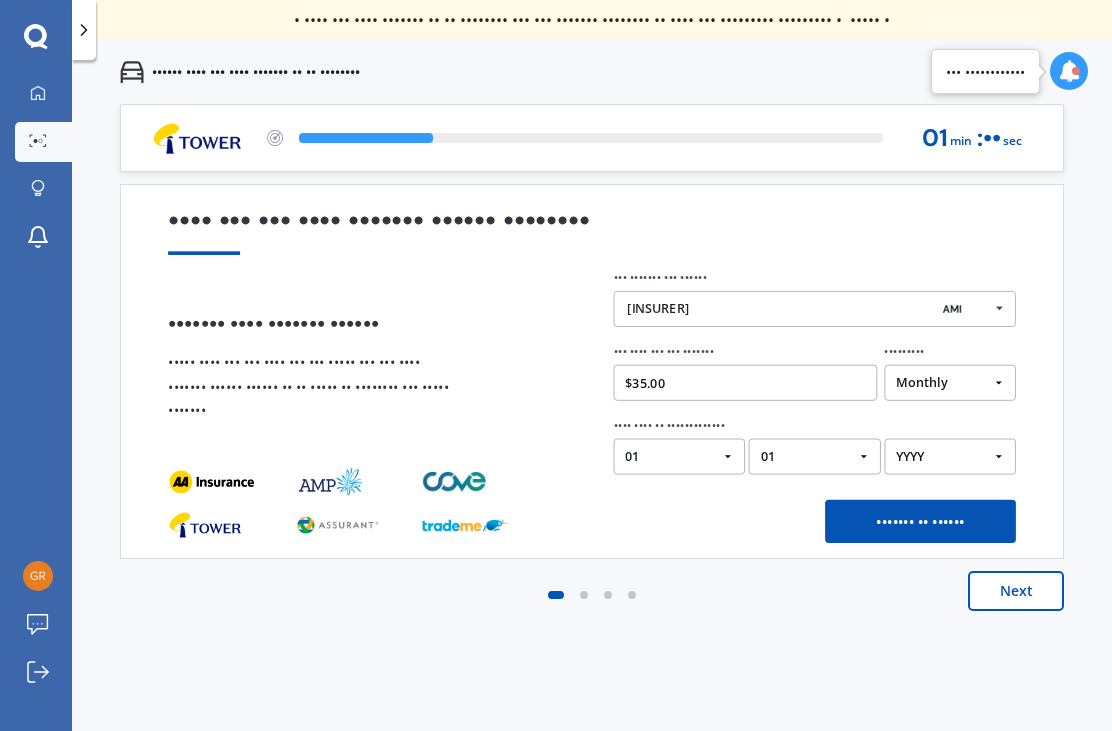 click on "••••••• •• ••••••" at bounding box center (920, 521) 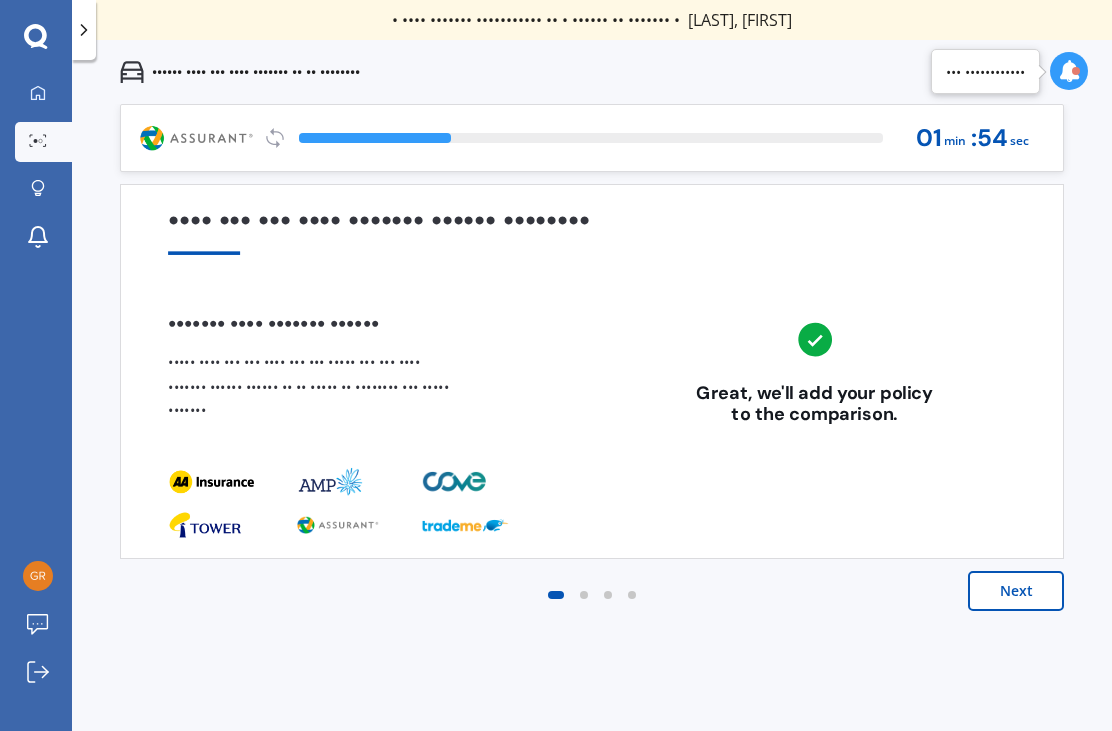 click on "Next" at bounding box center [1016, 591] 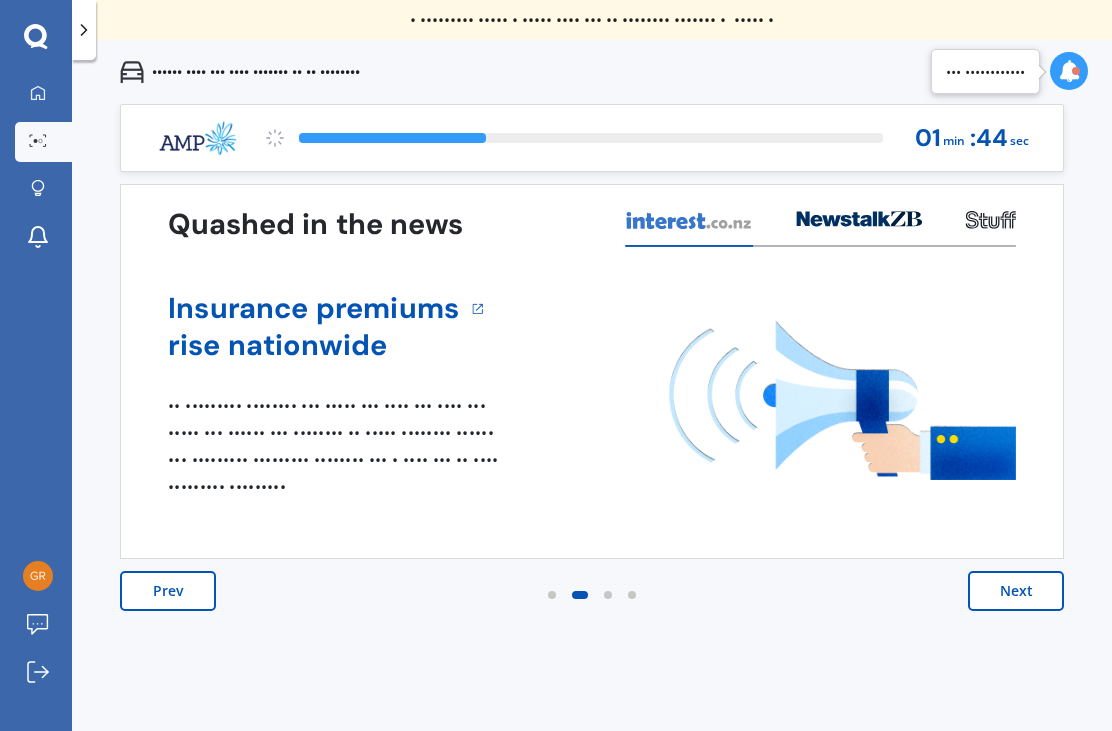 click on "Next" at bounding box center [1016, 591] 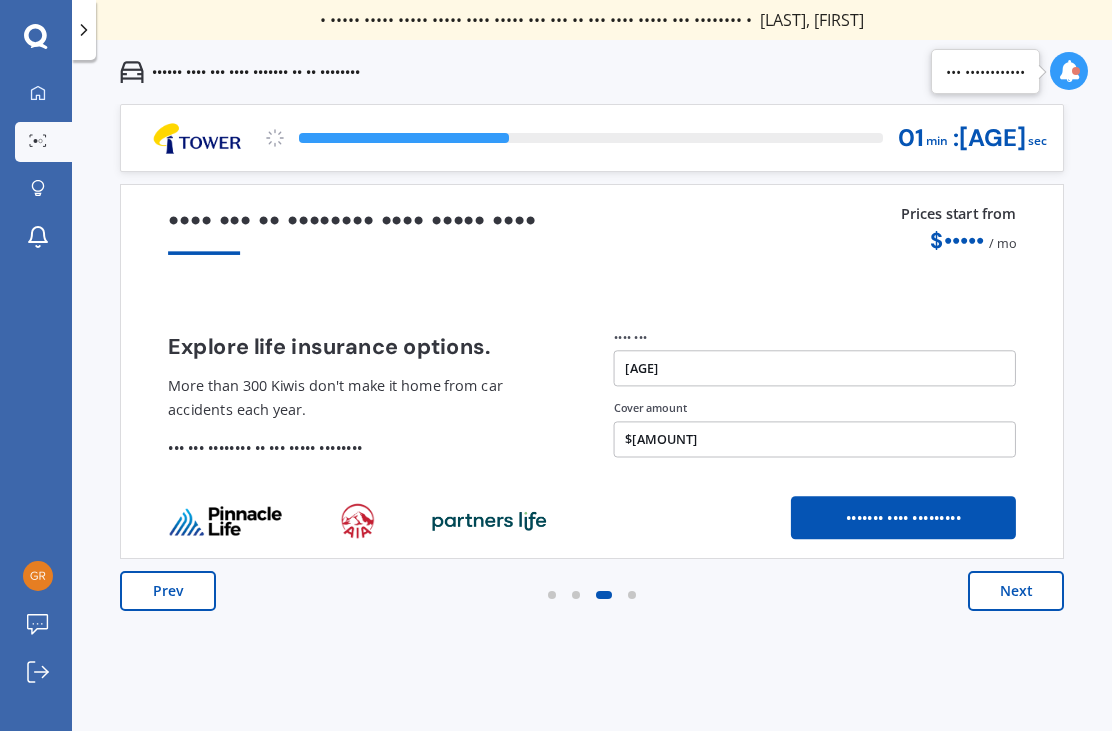 click on "Next" at bounding box center [1016, 591] 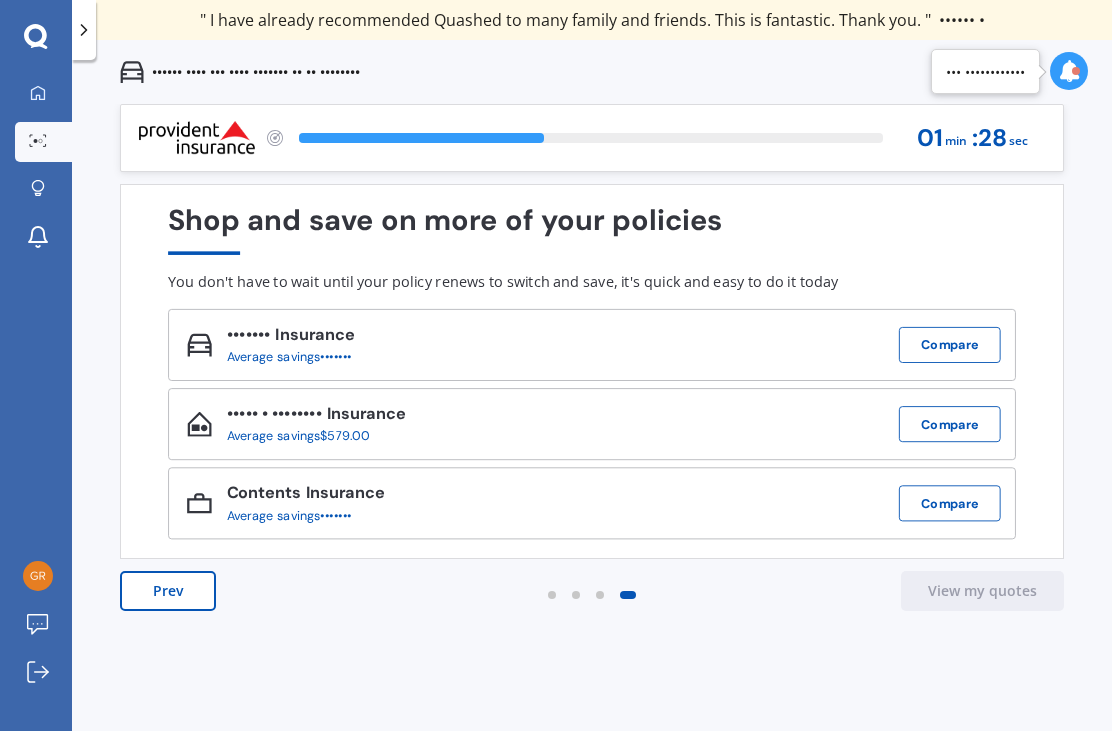 click on "Compare" at bounding box center (950, 345) 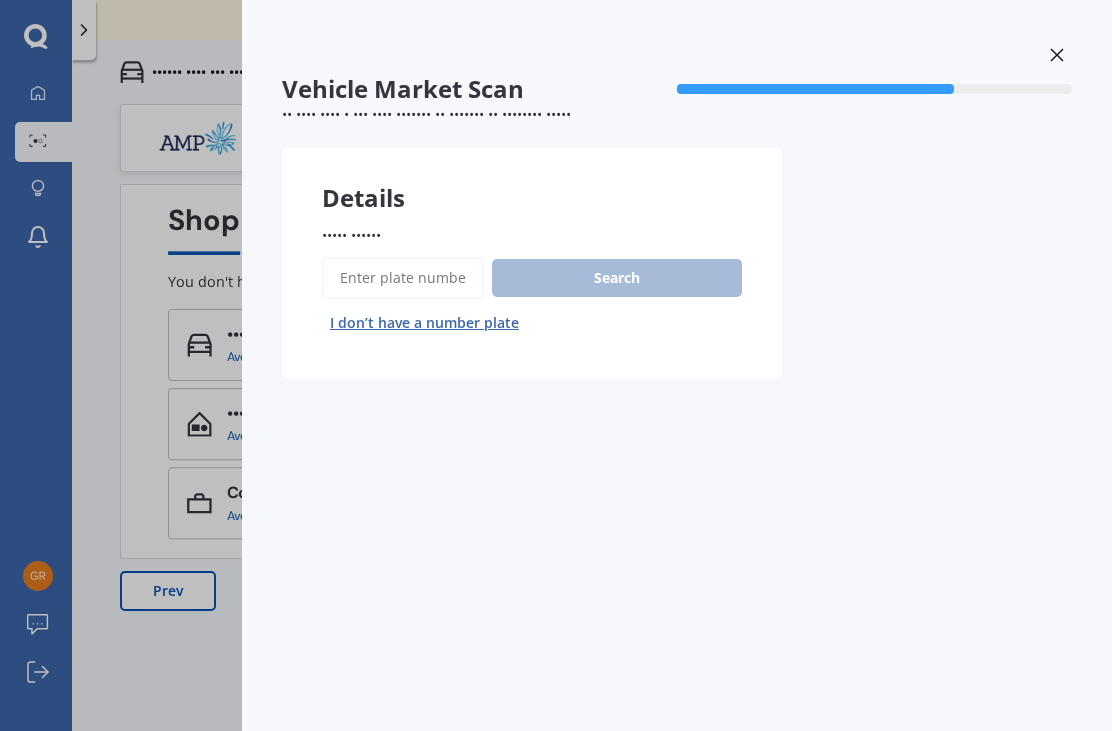 click on "I don’t have a number plate" at bounding box center [424, 323] 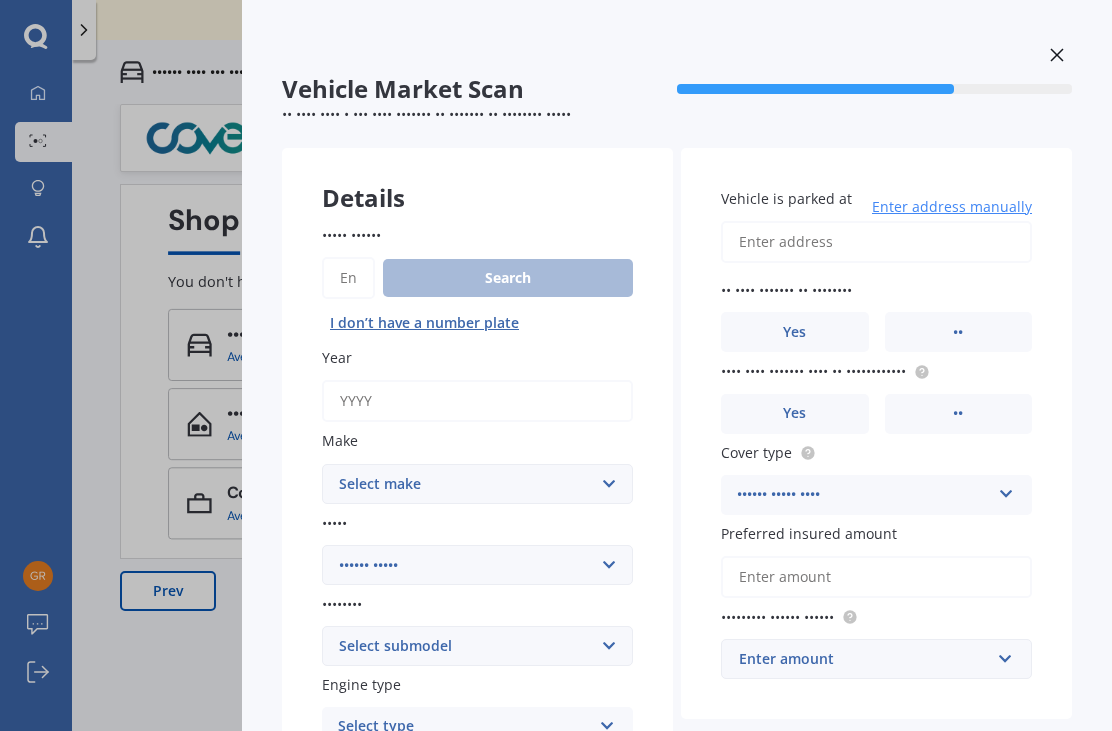 click on "I don’t have a number plate" at bounding box center [424, 323] 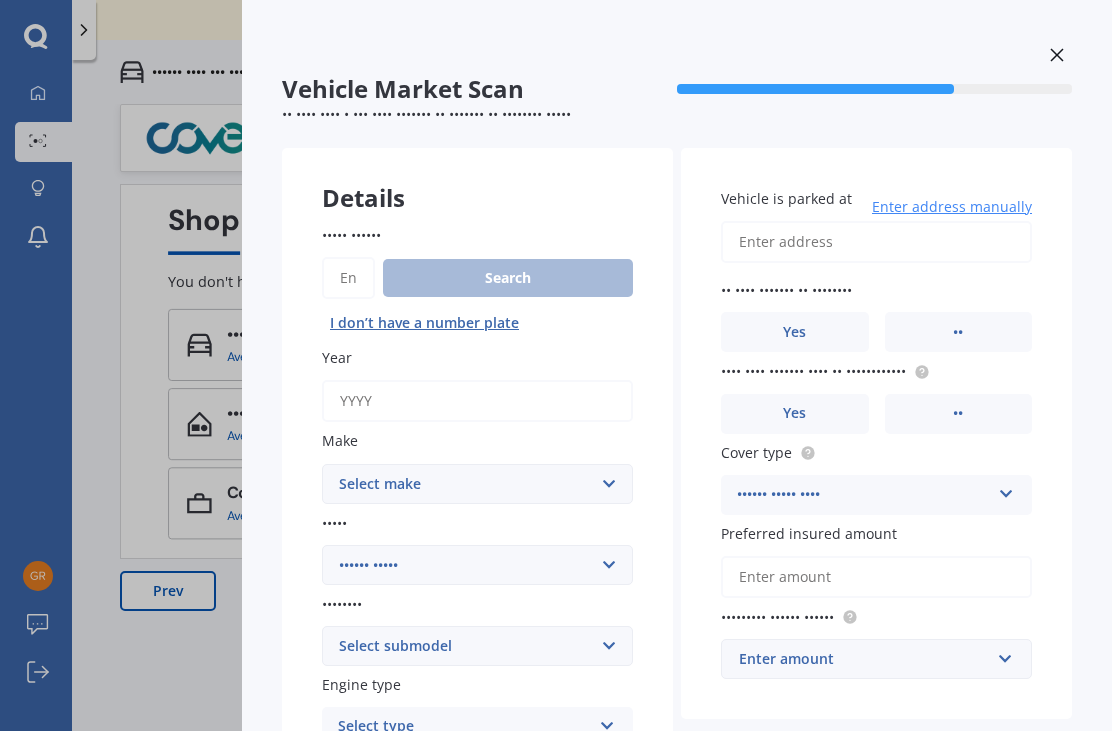 click at bounding box center (1057, 55) 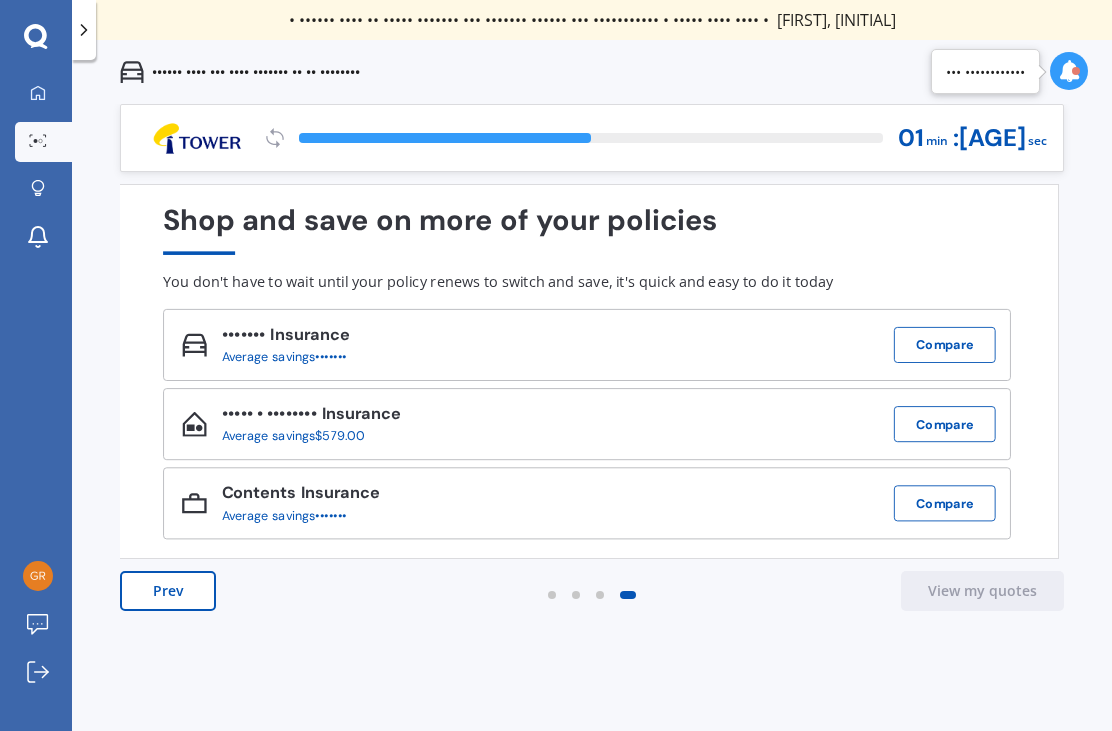 scroll, scrollTop: 0, scrollLeft: 0, axis: both 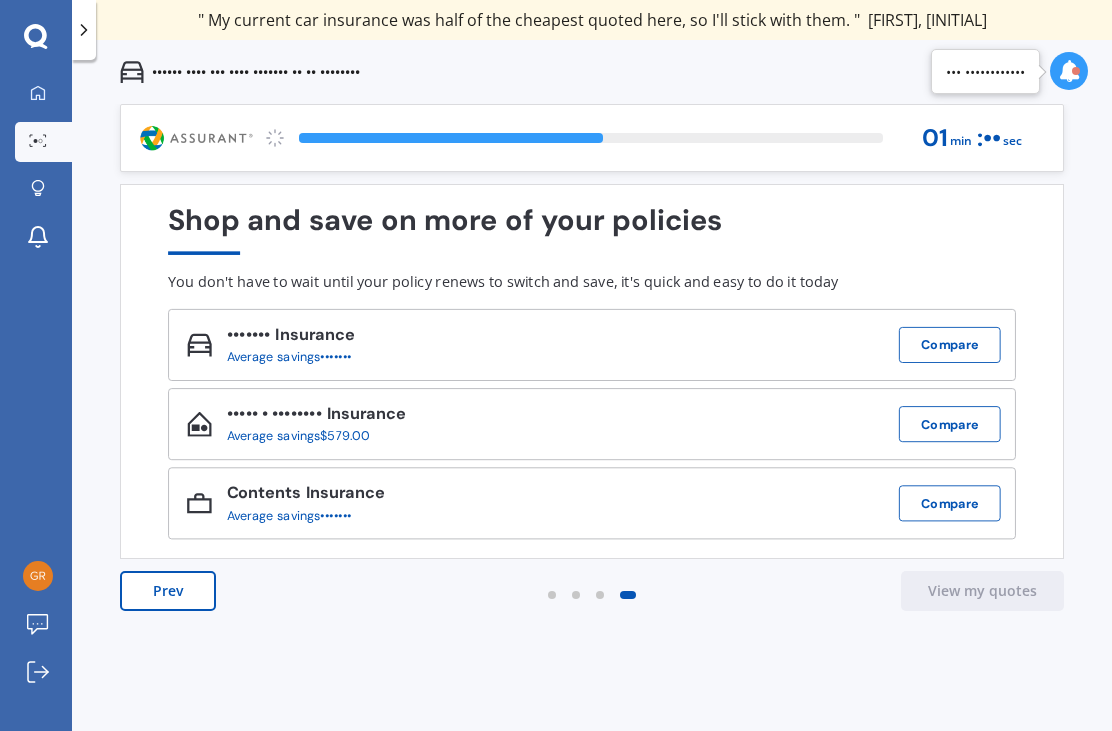 click on "Compare" at bounding box center (950, 345) 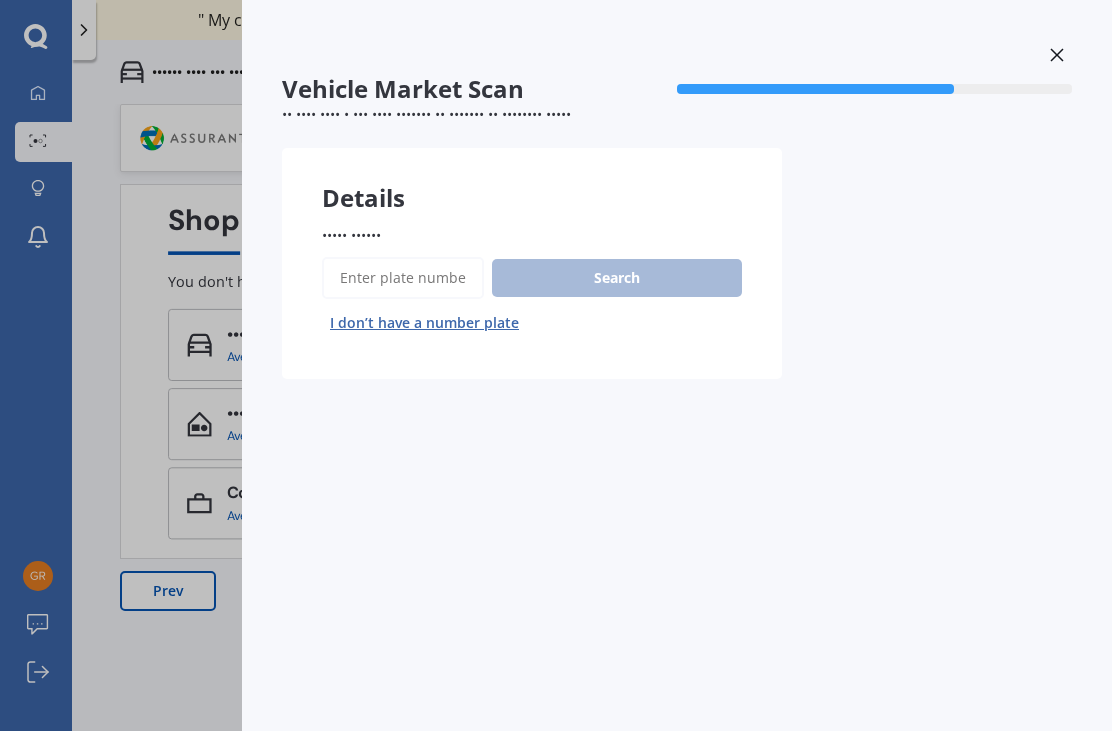 click on "••••• ••••••" at bounding box center (403, 278) 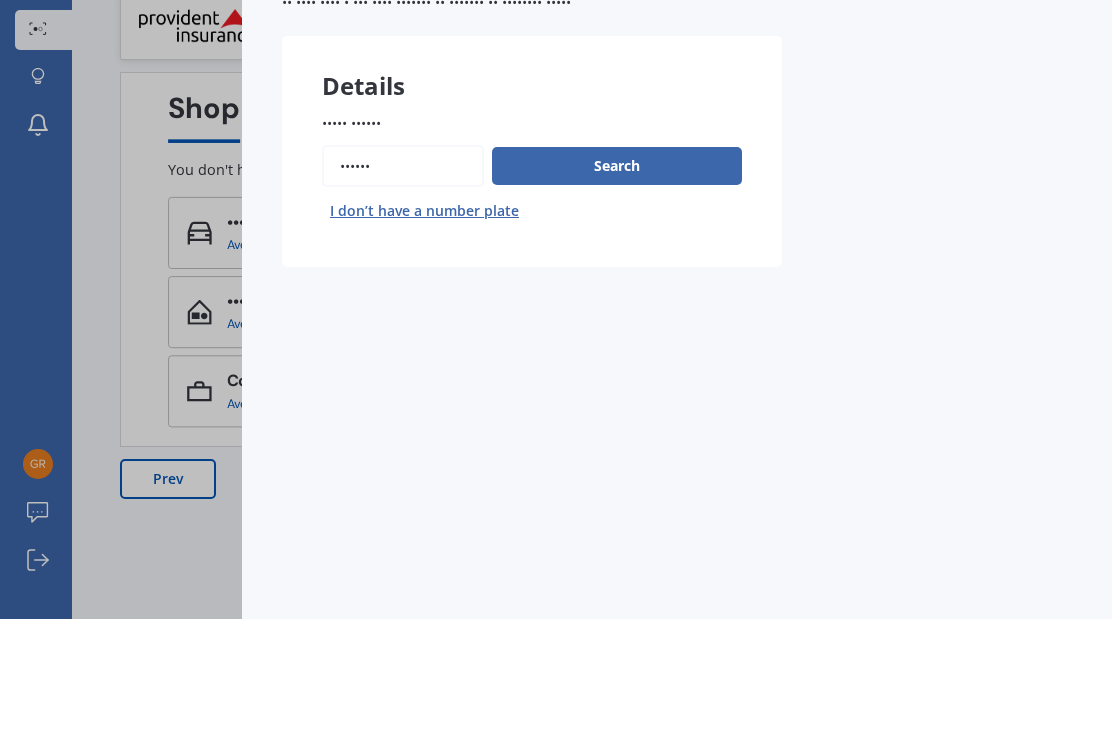 type on "••••••" 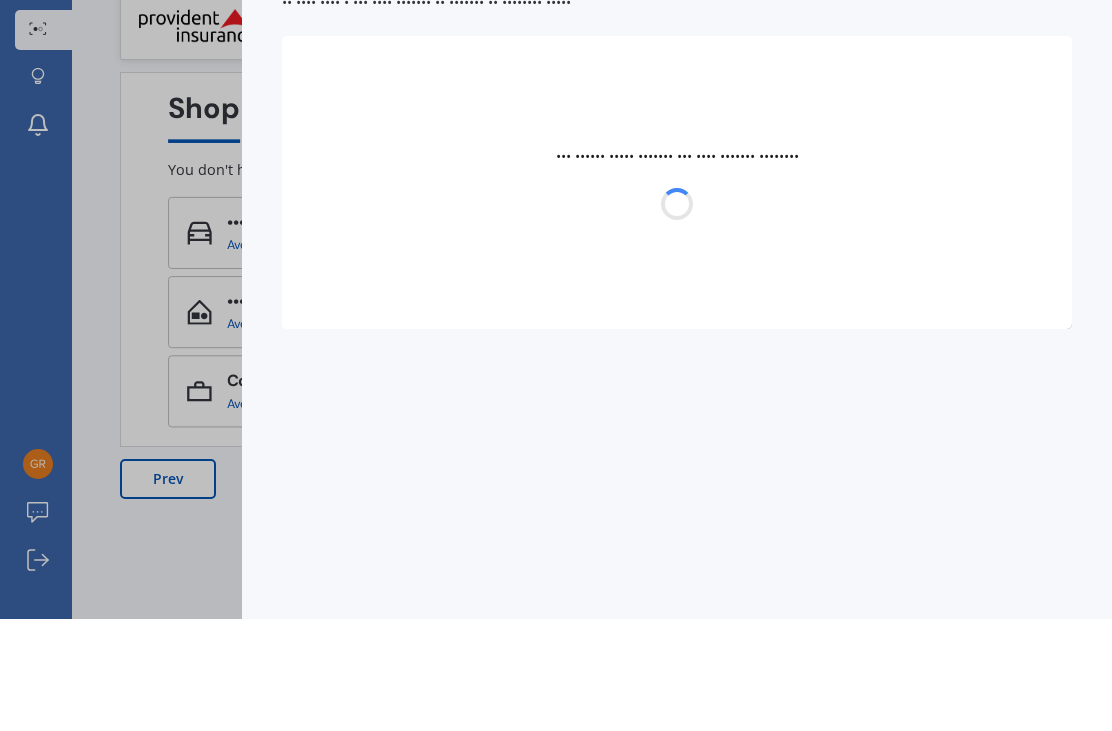 scroll, scrollTop: 64, scrollLeft: 0, axis: vertical 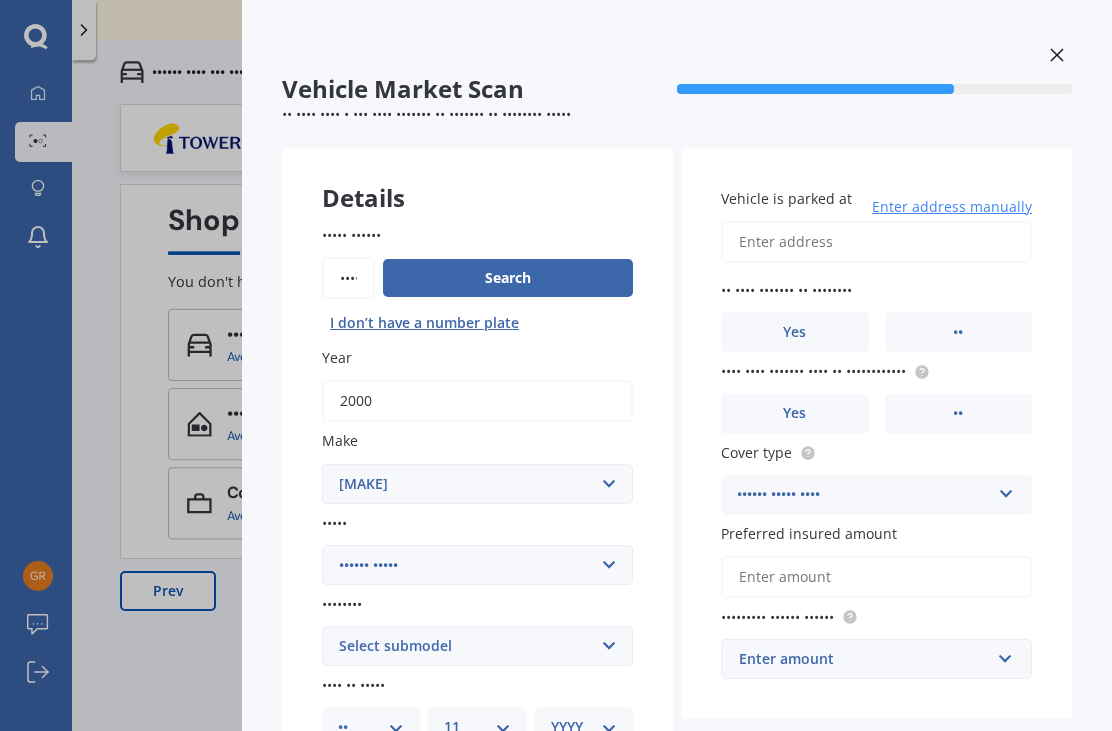 click on "••" at bounding box center [560, 809] 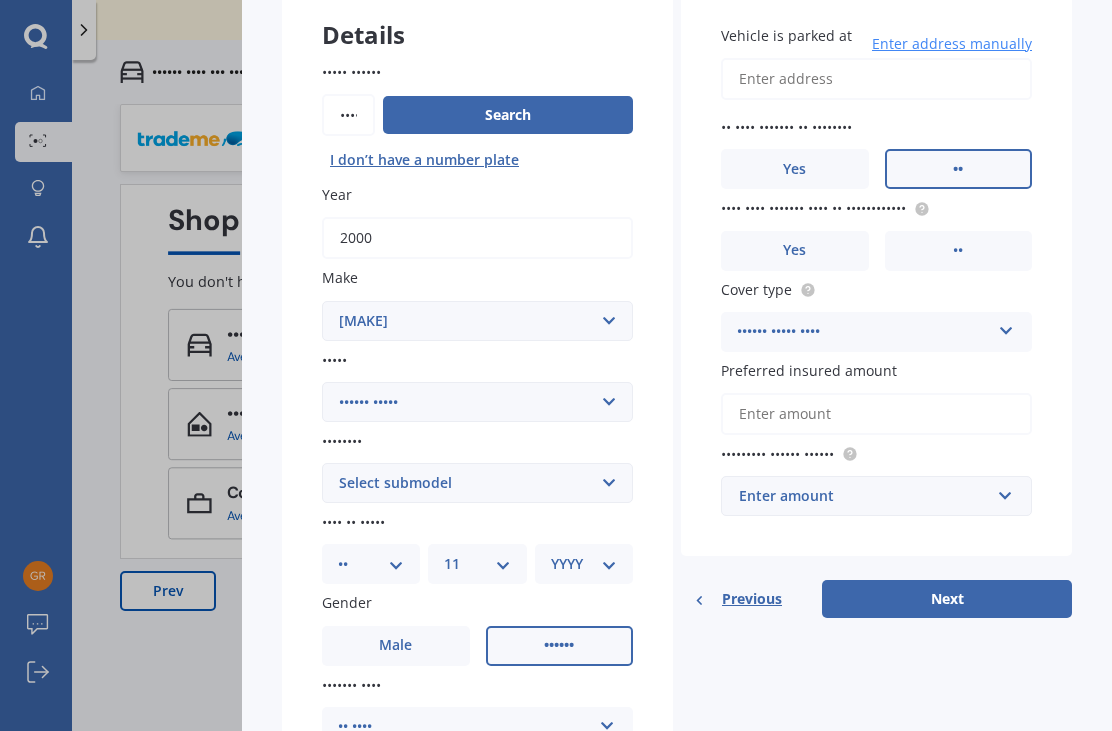 scroll, scrollTop: 175, scrollLeft: 0, axis: vertical 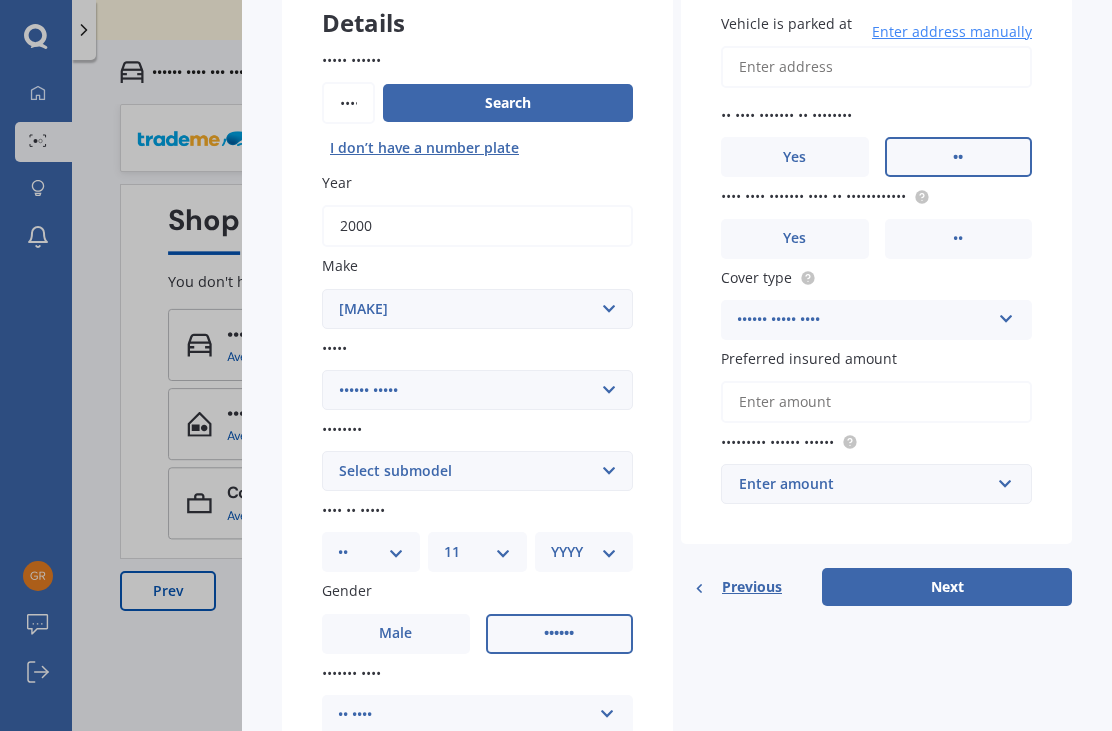 click on "Next" at bounding box center (947, 587) 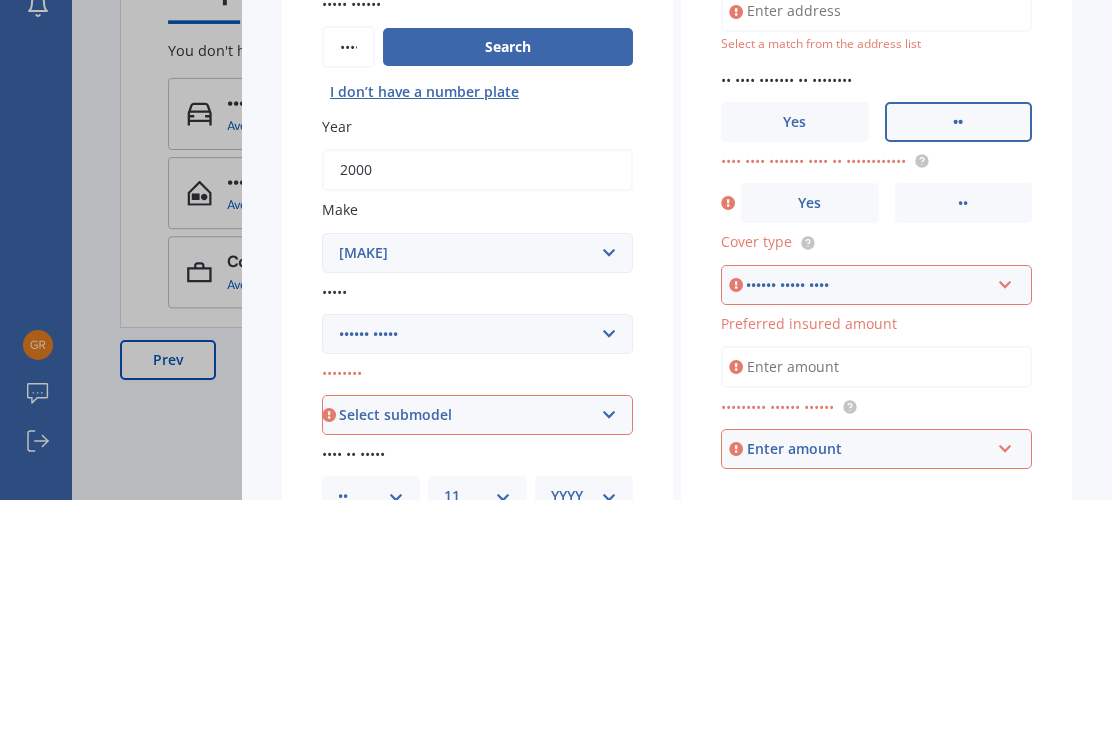 scroll, scrollTop: 0, scrollLeft: 0, axis: both 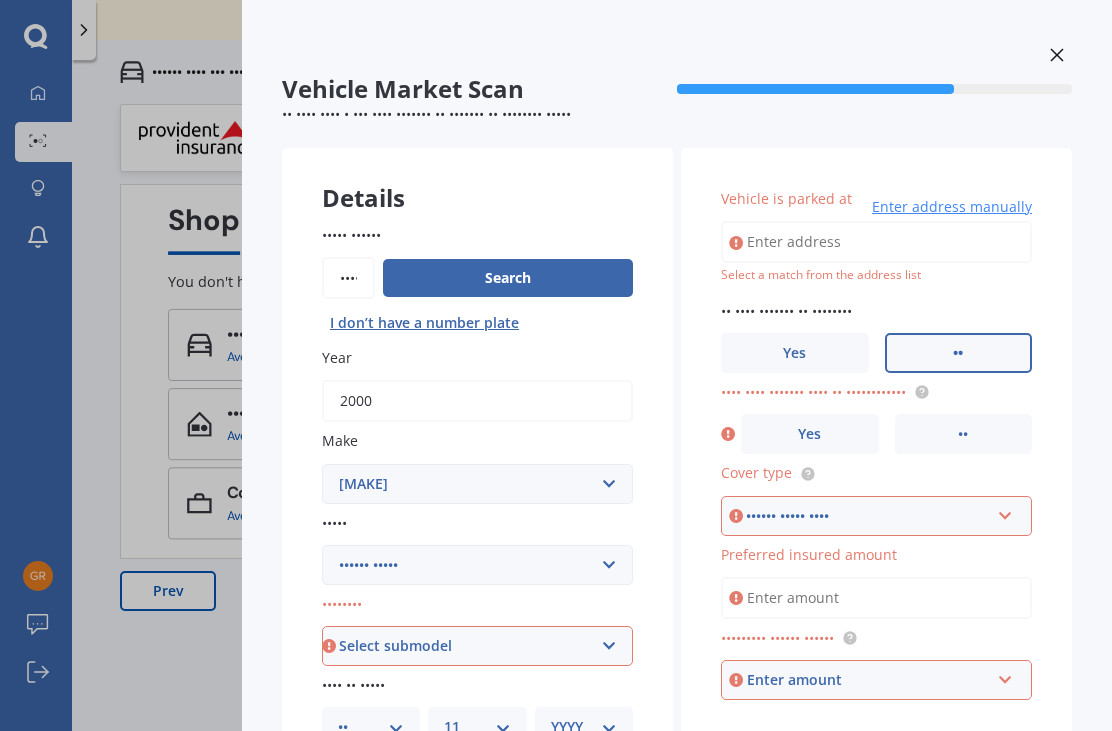 click at bounding box center [1057, 55] 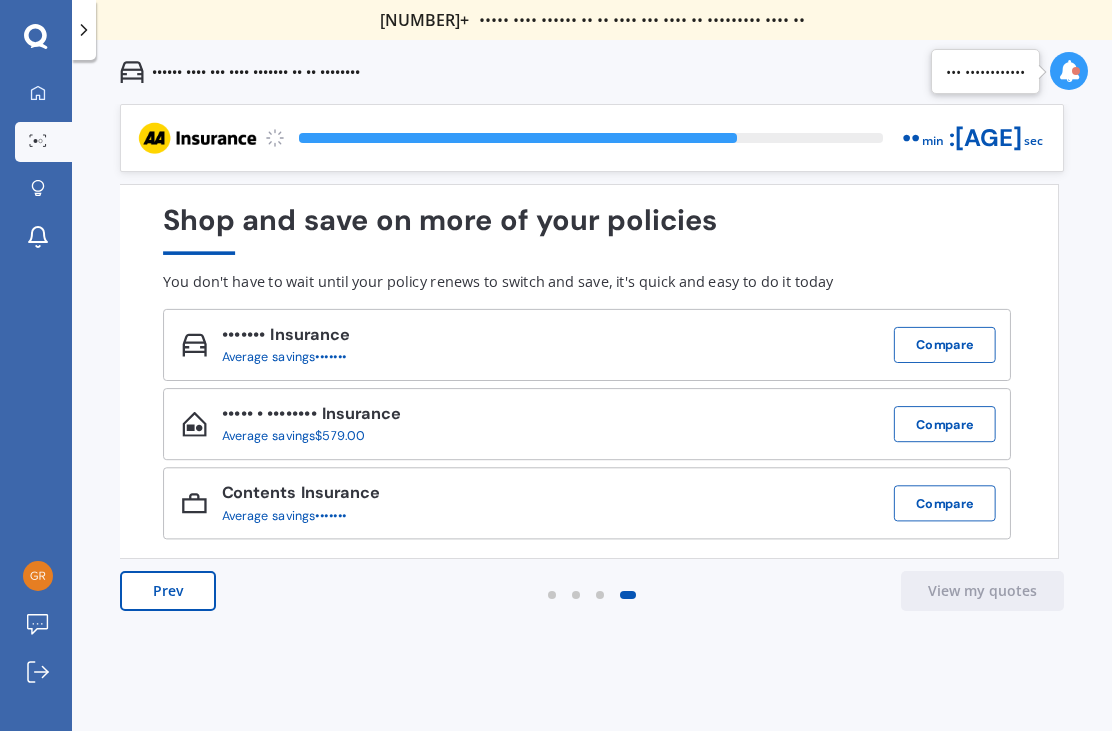 scroll, scrollTop: 0, scrollLeft: 0, axis: both 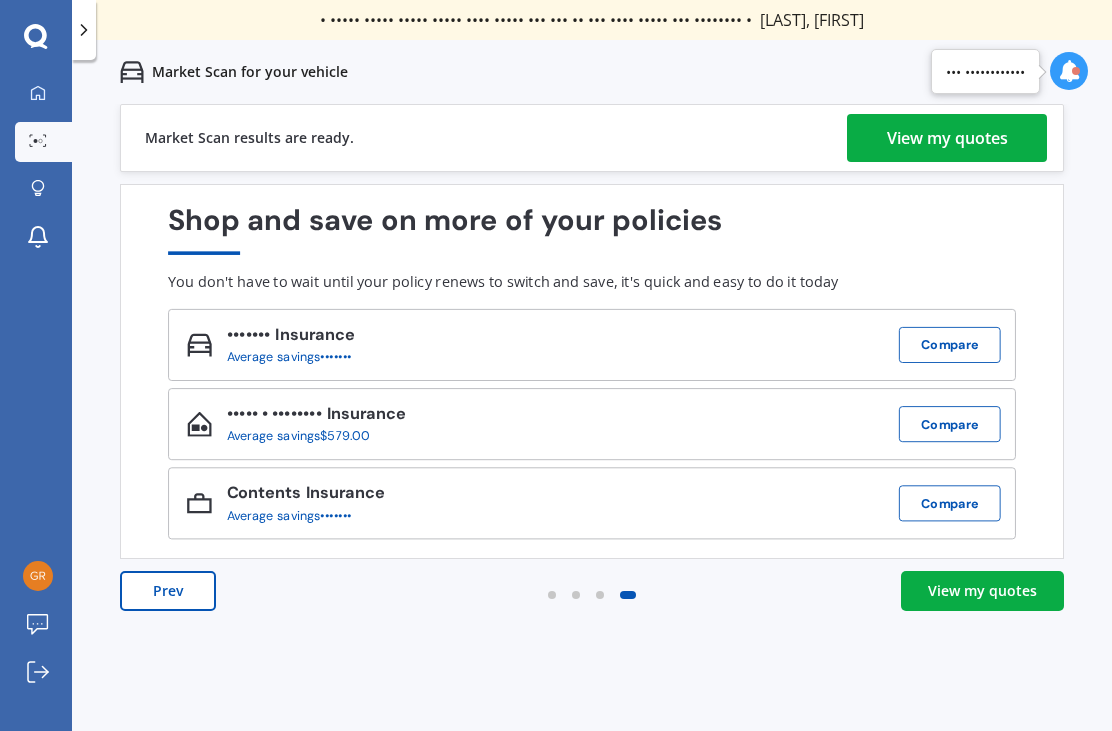 click on "View my quotes" at bounding box center (947, 138) 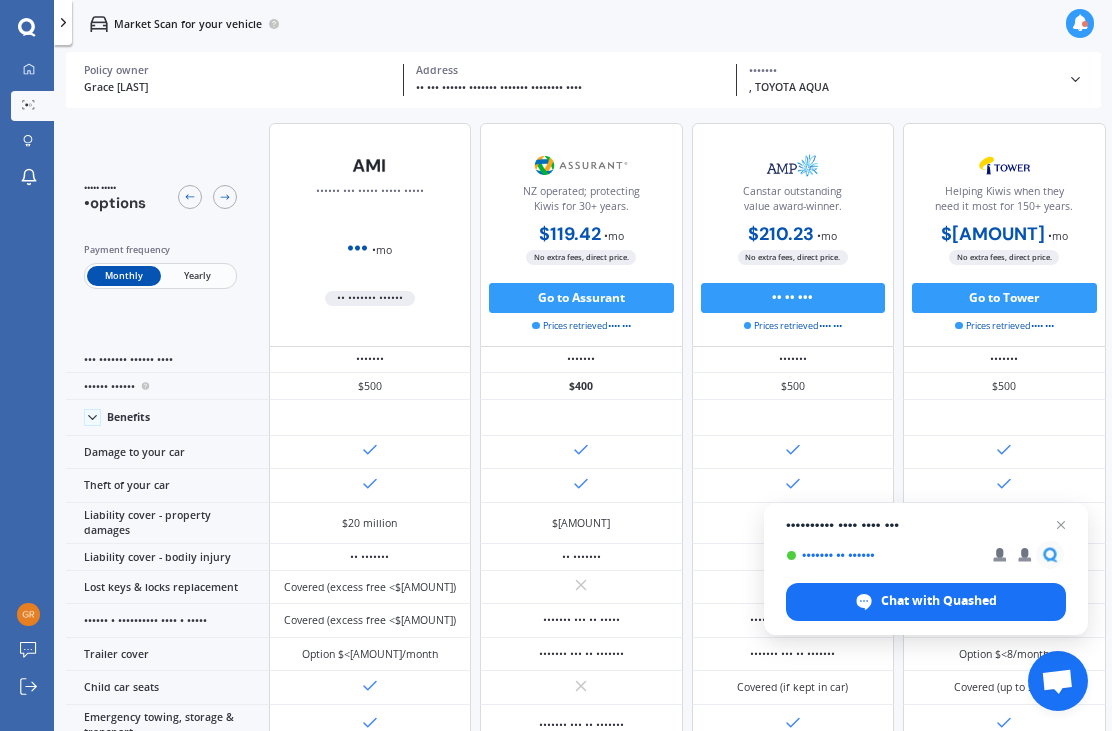 click at bounding box center [1061, 525] 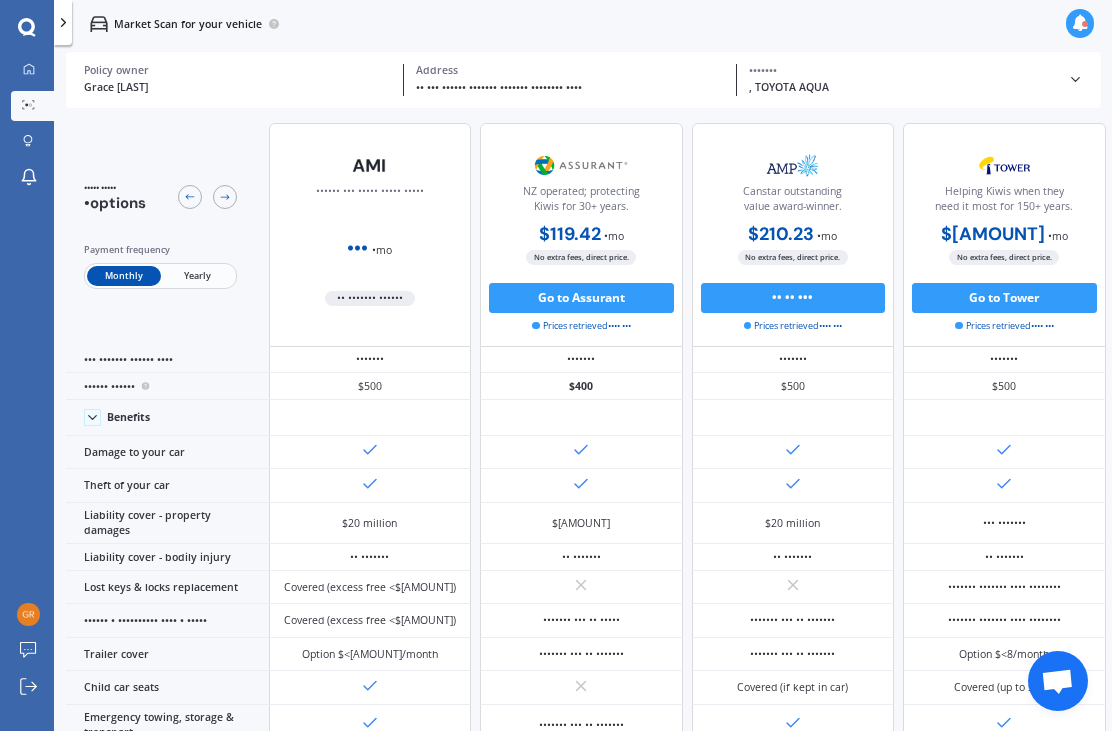 scroll, scrollTop: -1, scrollLeft: 0, axis: vertical 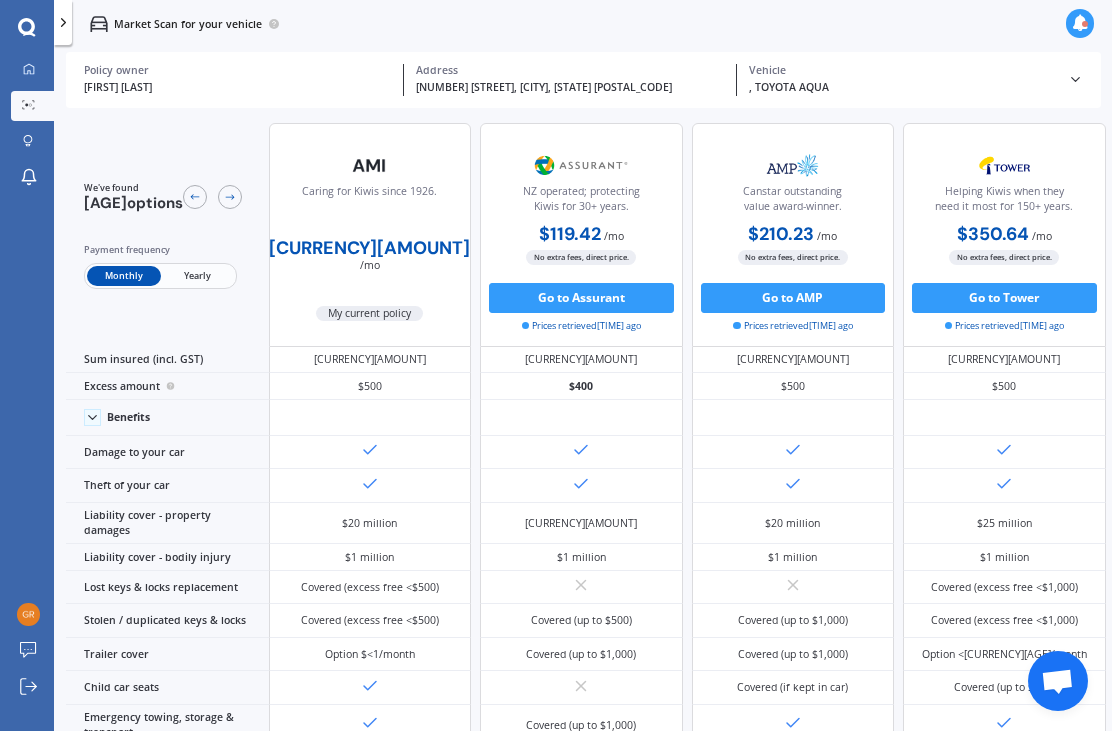 click at bounding box center [63, 22] 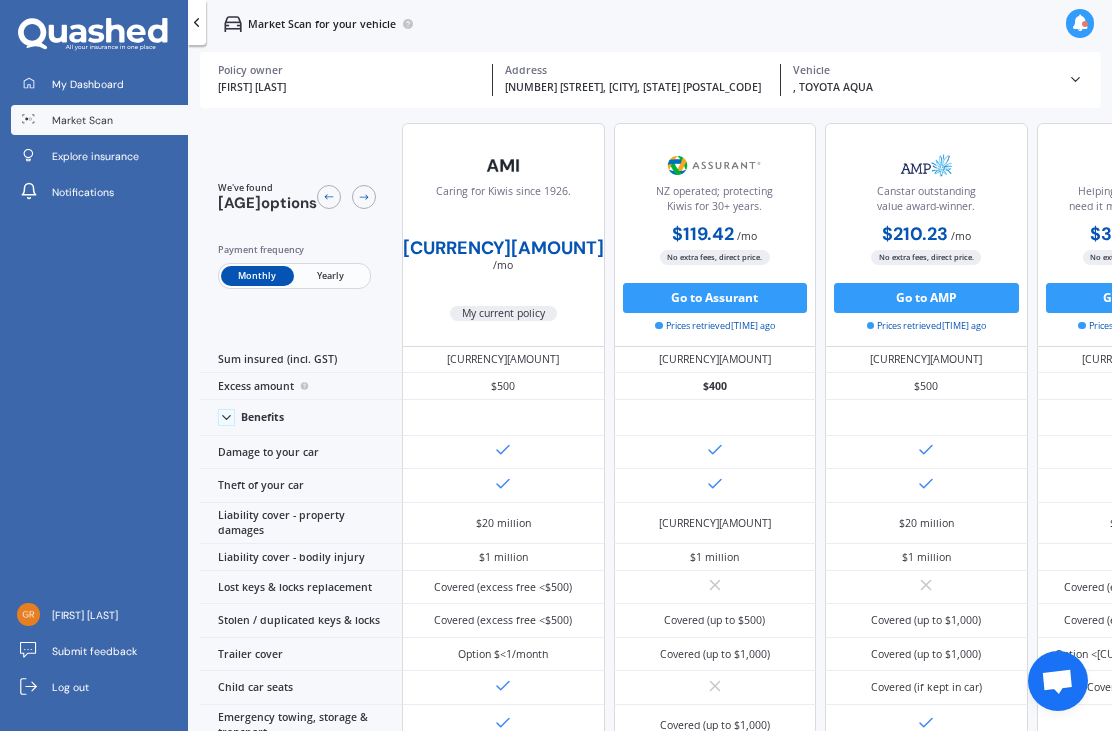 click on "Market Scan" at bounding box center (99, 120) 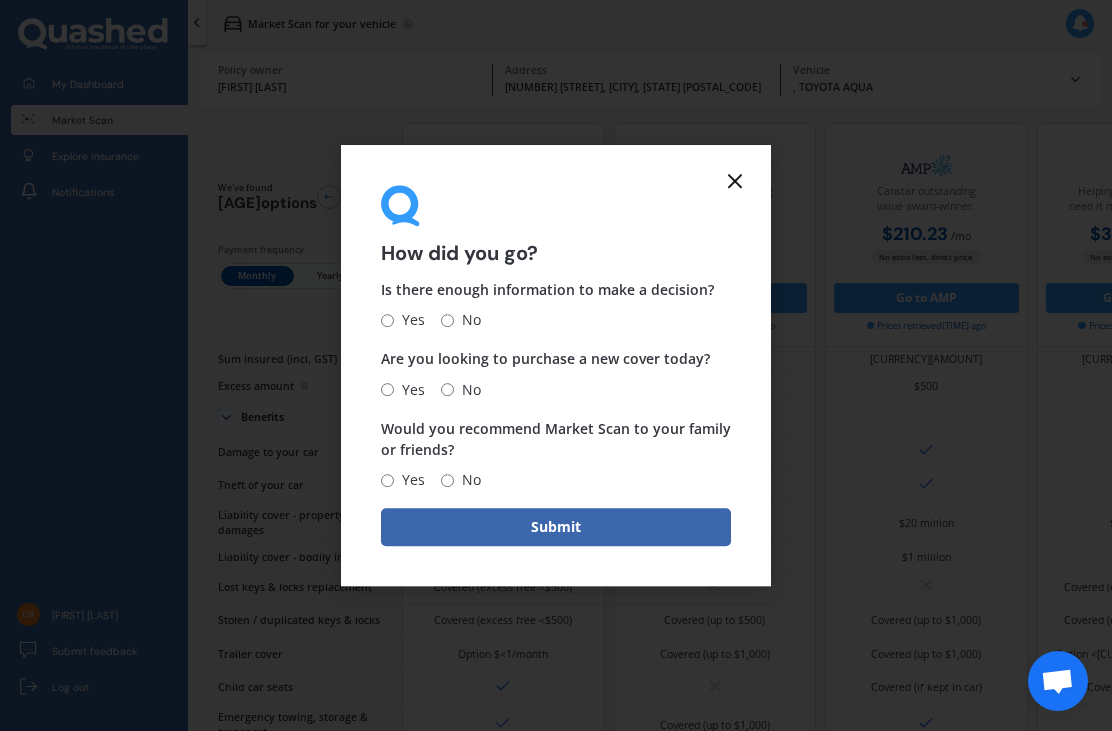 click on "How did you go? Is there enough information to make a decision? Yes No Are you looking to purchase a new cover today? Yes No Would you recommend Market Scan to your family or friends? Yes No Submit" at bounding box center [556, 366] 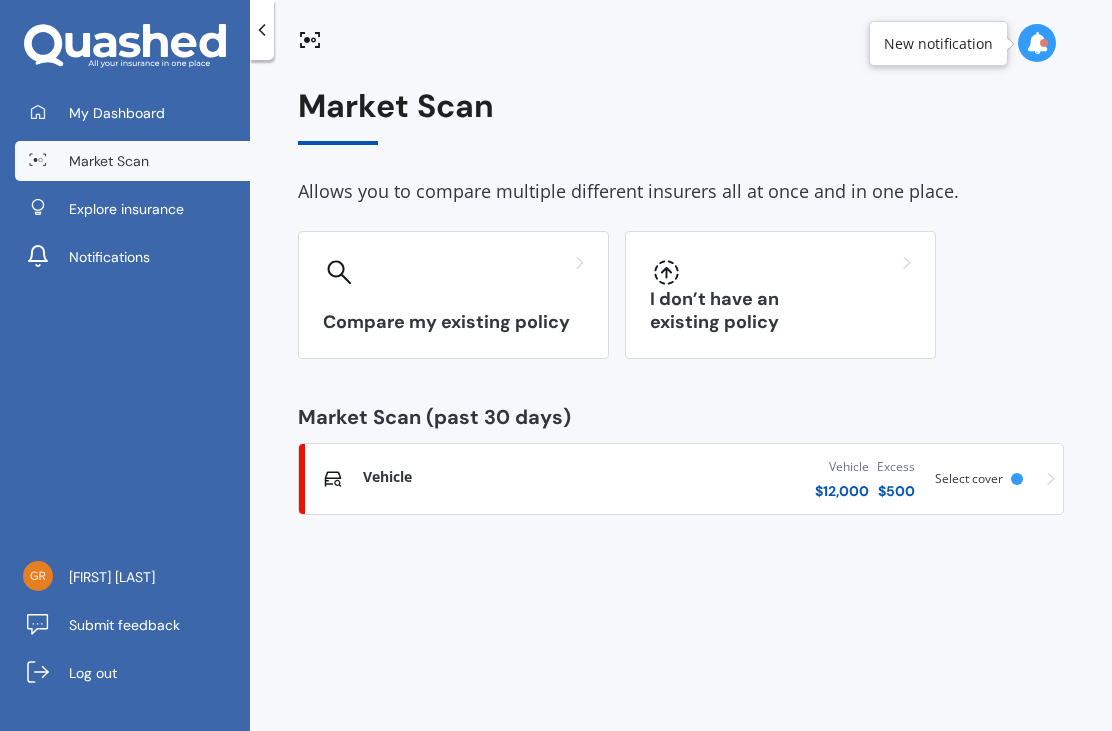 click on "I don’t have an existing policy" at bounding box center [780, 295] 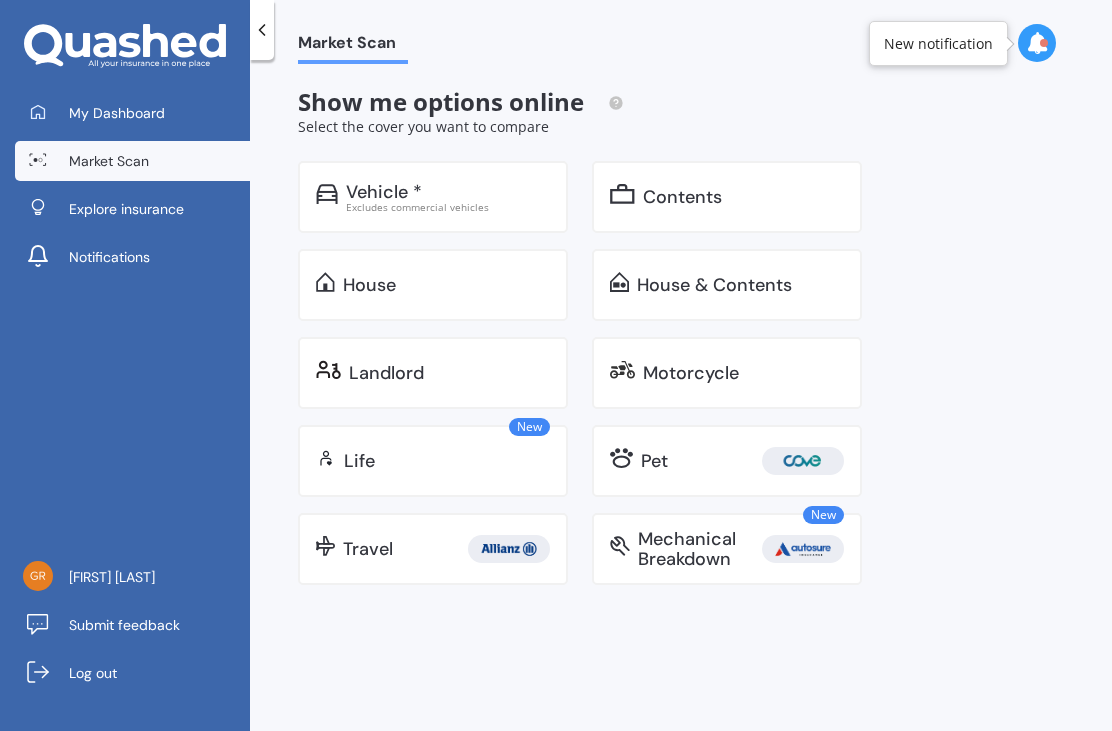 click on "Vehicle *" at bounding box center [448, 192] 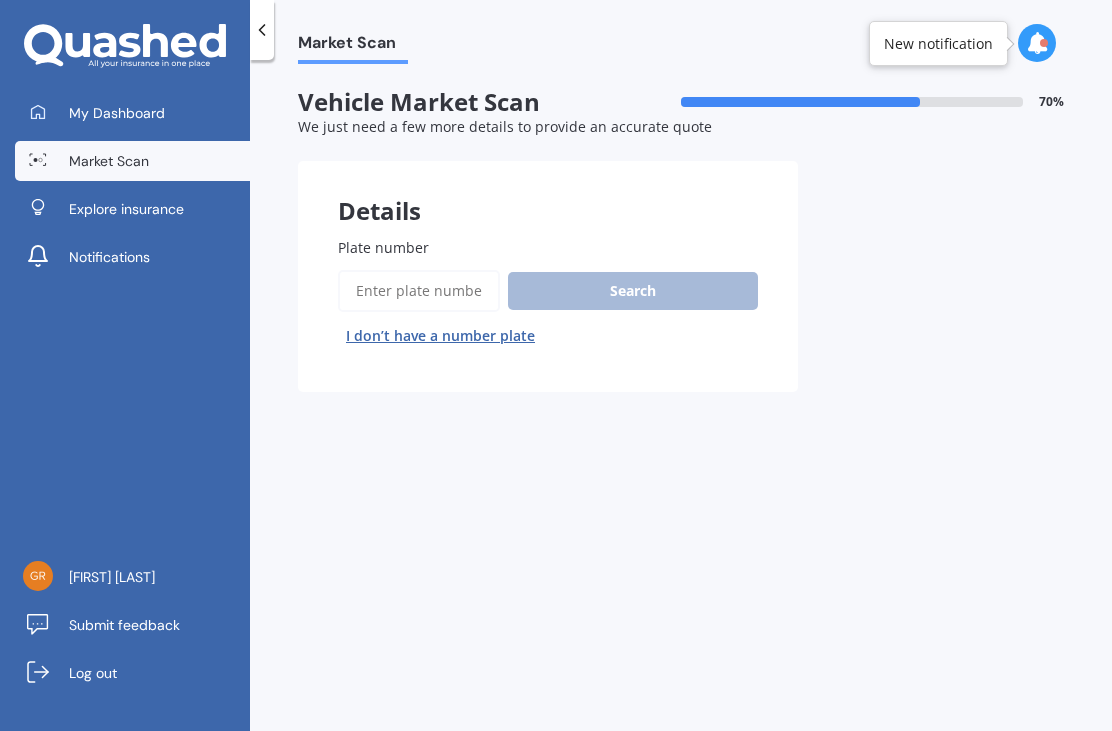 click on "I don’t have a number plate" at bounding box center (440, 336) 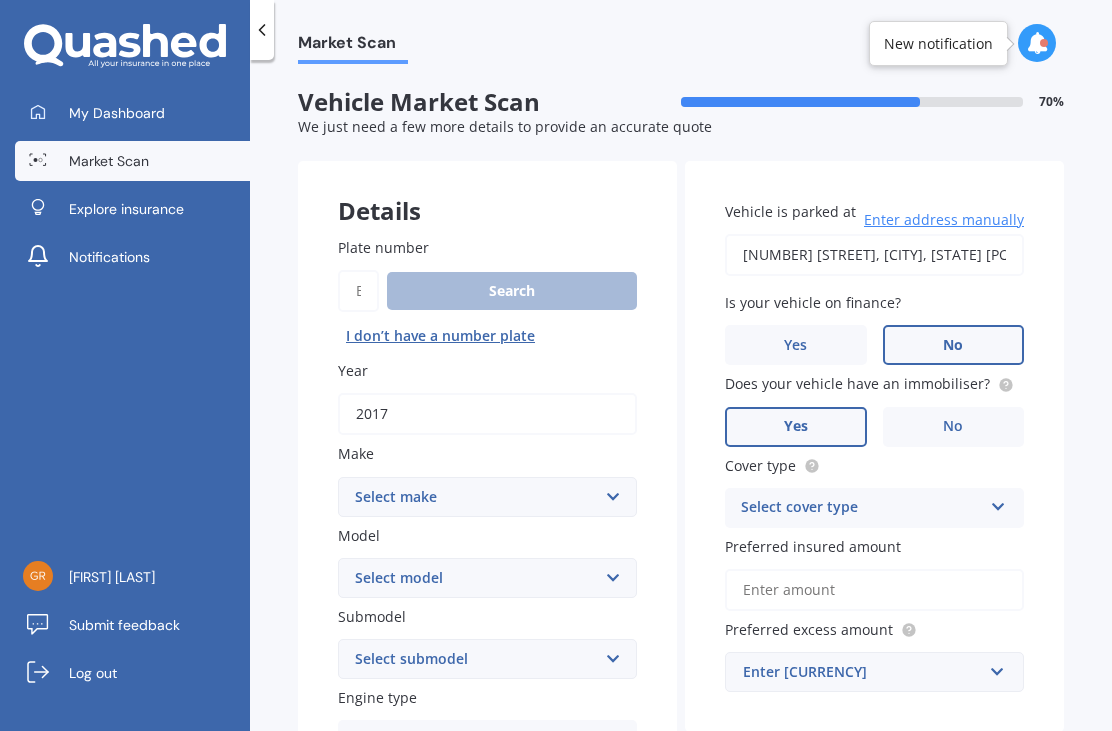 click on "[YEAR]" at bounding box center (487, 414) 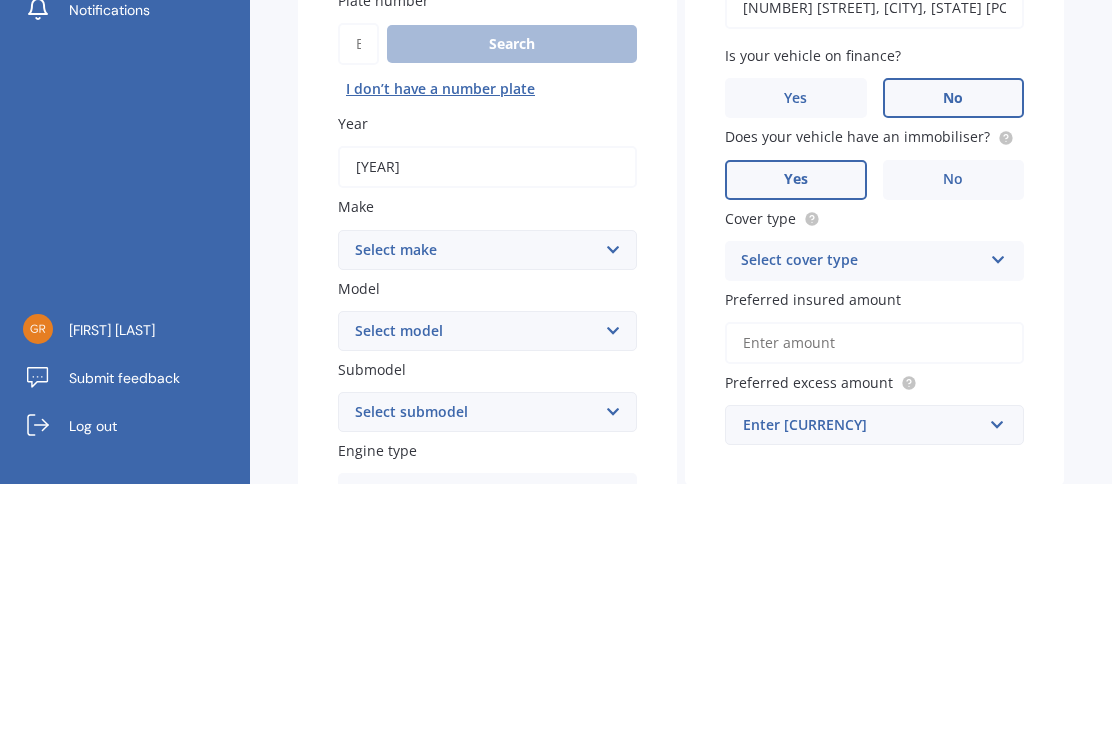 type on "[YEAR]" 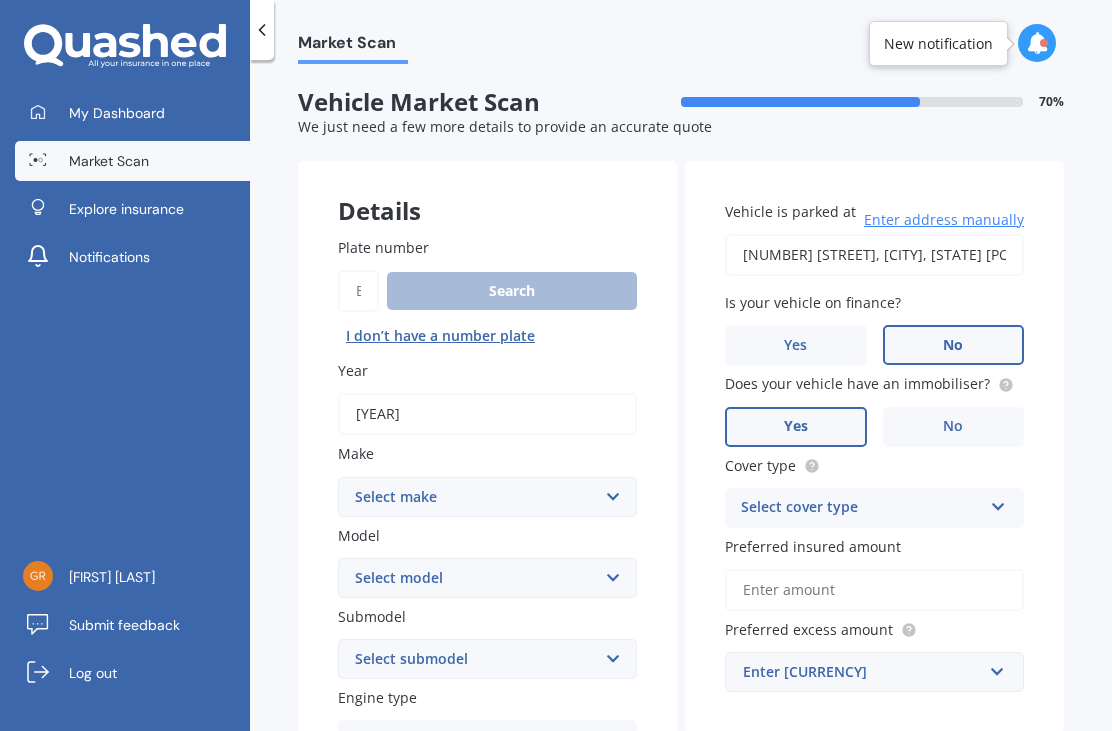 select on "TOYOTA" 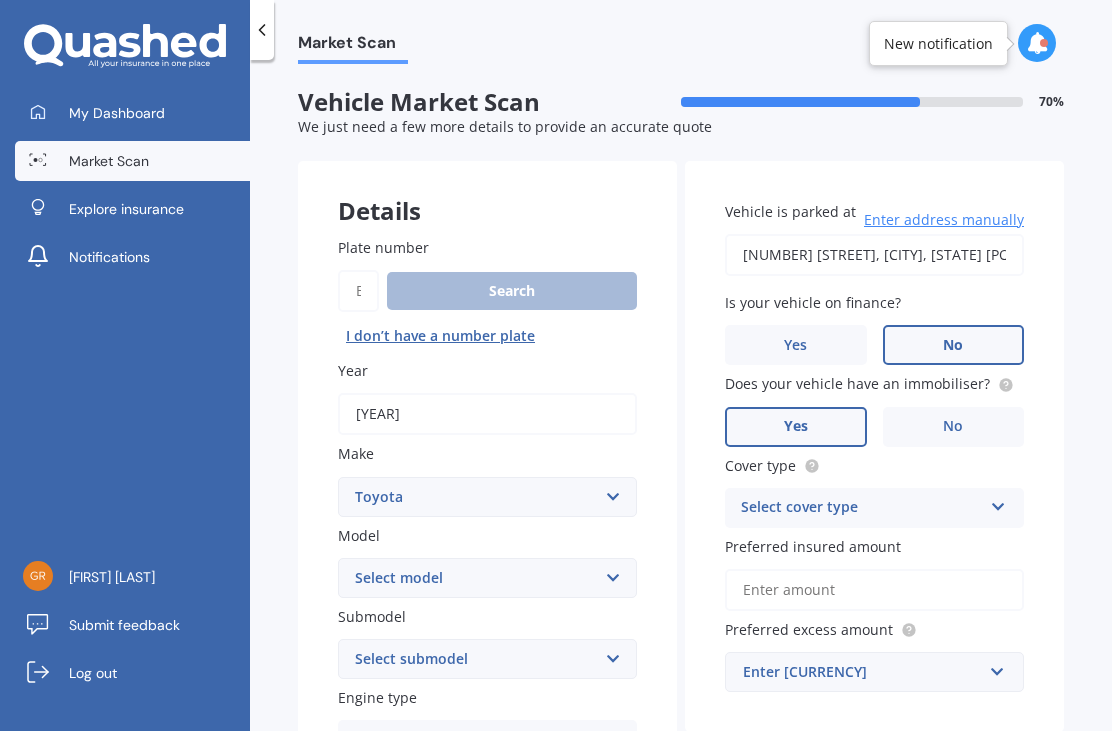 click on "Select model 4 Runner 86 Allex Allion Alphard Altezza Aqua Aristo Aurion Auris Avalon Avensis AYGO bB Belta Blade Blizzard 4WD Brevis Bundera 4WD C-HR Caldina Cami Camry Carib Carina Cavalier Celica Celsior Century Ceres Chaser Coaster Corolla Corona Corsa Cressida Cresta Crown Curren Cynos Deliboy Duet Dyna Echo Esquire Estima FJ Fortuner Funcargo Gaia Gracia Grande Granvia Harrier Hiace Highlander HILUX Ipsum iQ Isis IST Kluger Landcruiser LANDCRUISER PRADO Levin Liteace Marino Mark 2 Mark X Mirai MR-S MR2 Nadia Noah Nova Opa Paseo Passo Pixis Platz Porte Premio Previa MPV Prius Probox Progres Qualis Ractis RAIZE Raum RAV-4 Regius Van Runx Rush Sai Scepter Sera Sienta Soarer Spacio Spade Sprinter Starlet Succeed Supra Surf Tank Tarago Tercel Townace Toyo-ace Trueno Tundra Vanguard Vellfire Verossa Vienta Vista Vitz Voltz Voxy Will Windom Wish Yaris" at bounding box center [487, 578] 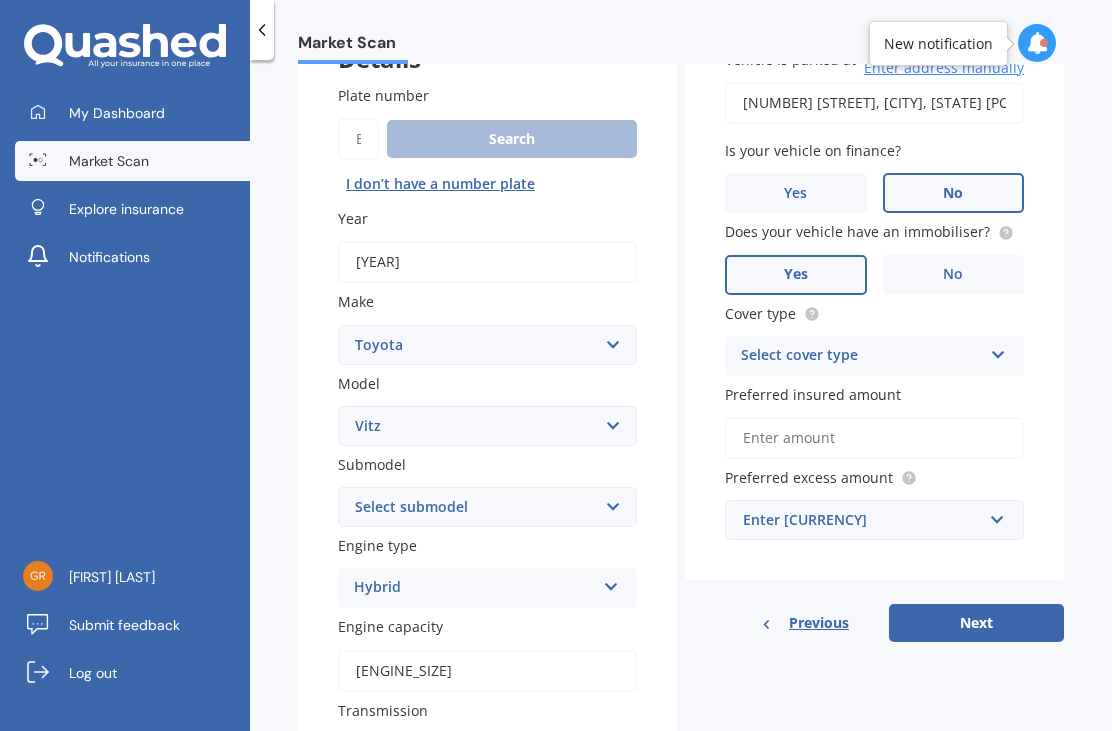 scroll, scrollTop: 172, scrollLeft: 0, axis: vertical 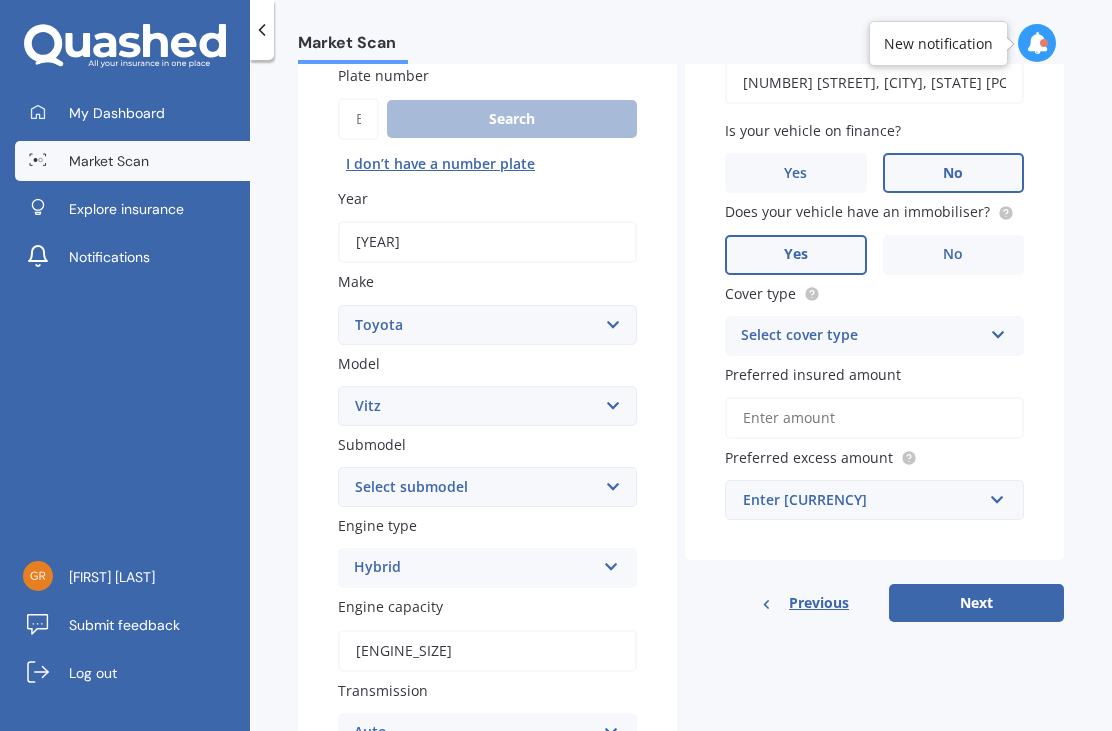 click on "Select submodel (All) Hybrid RS RS Turbo" at bounding box center [487, 487] 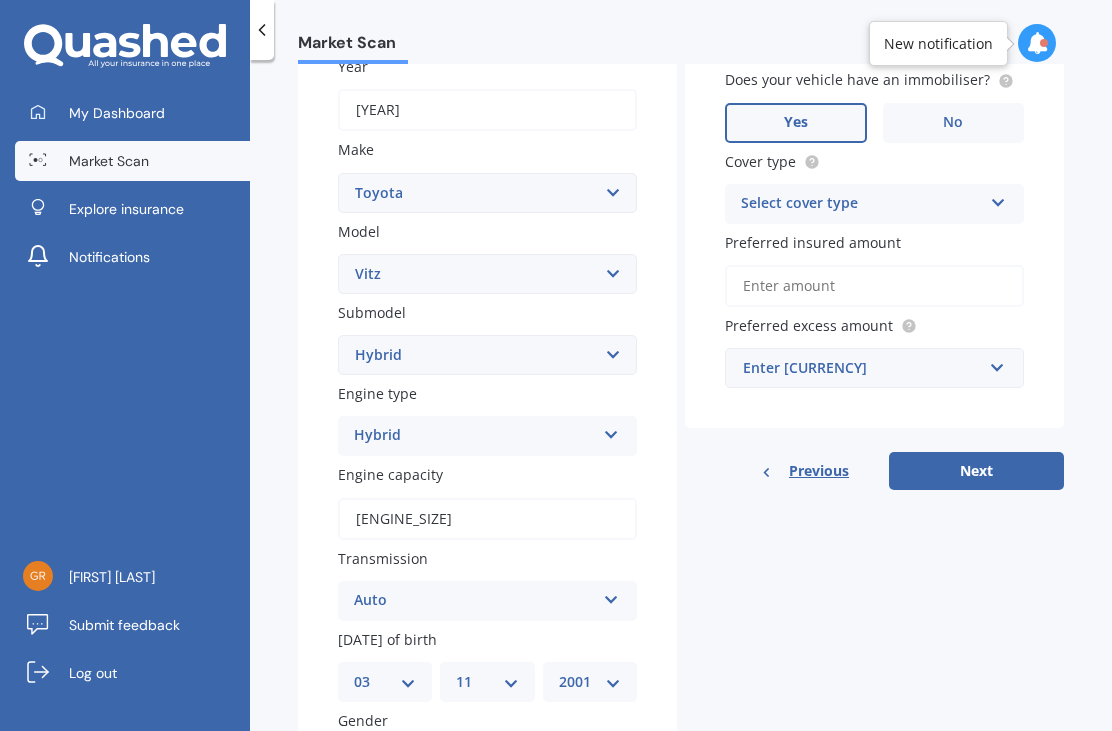 scroll, scrollTop: 305, scrollLeft: 0, axis: vertical 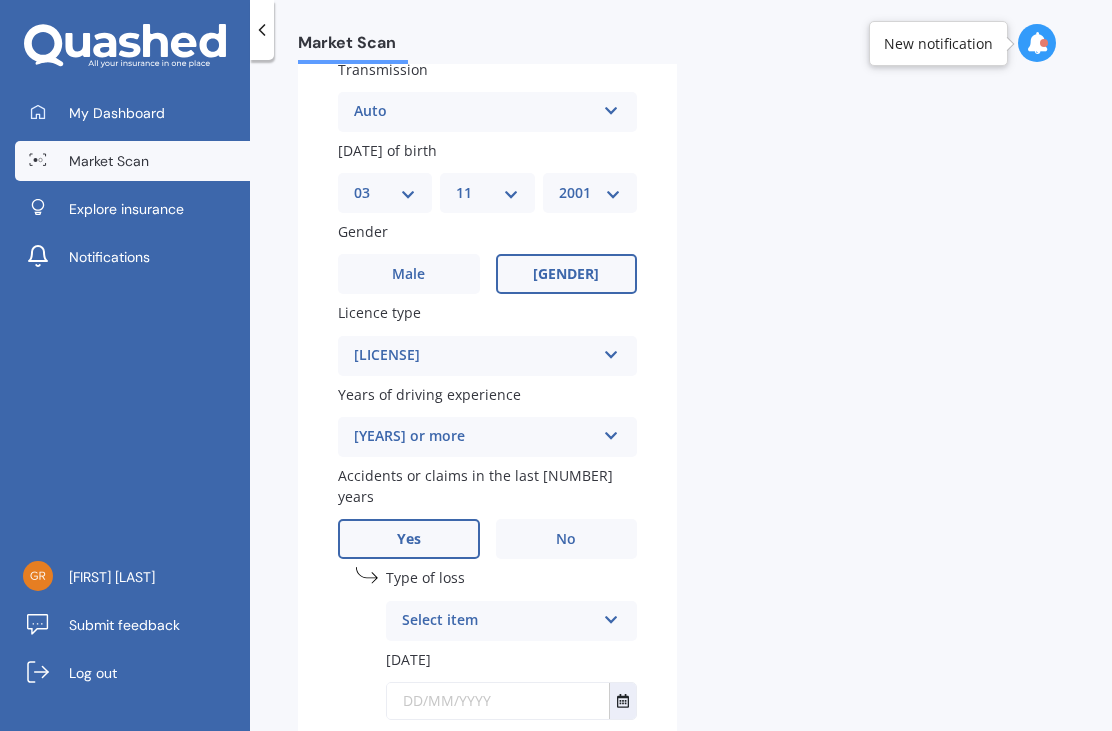 click on "Select item" at bounding box center [498, 621] 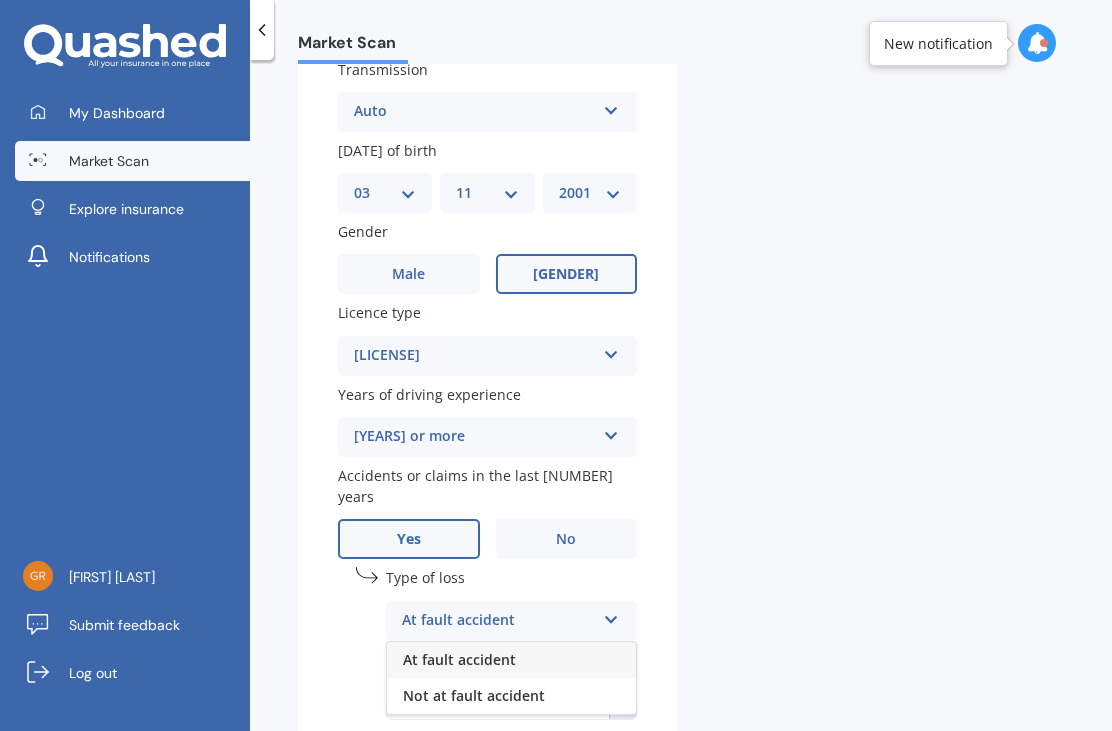 click on "Not at fault accident" at bounding box center [459, 659] 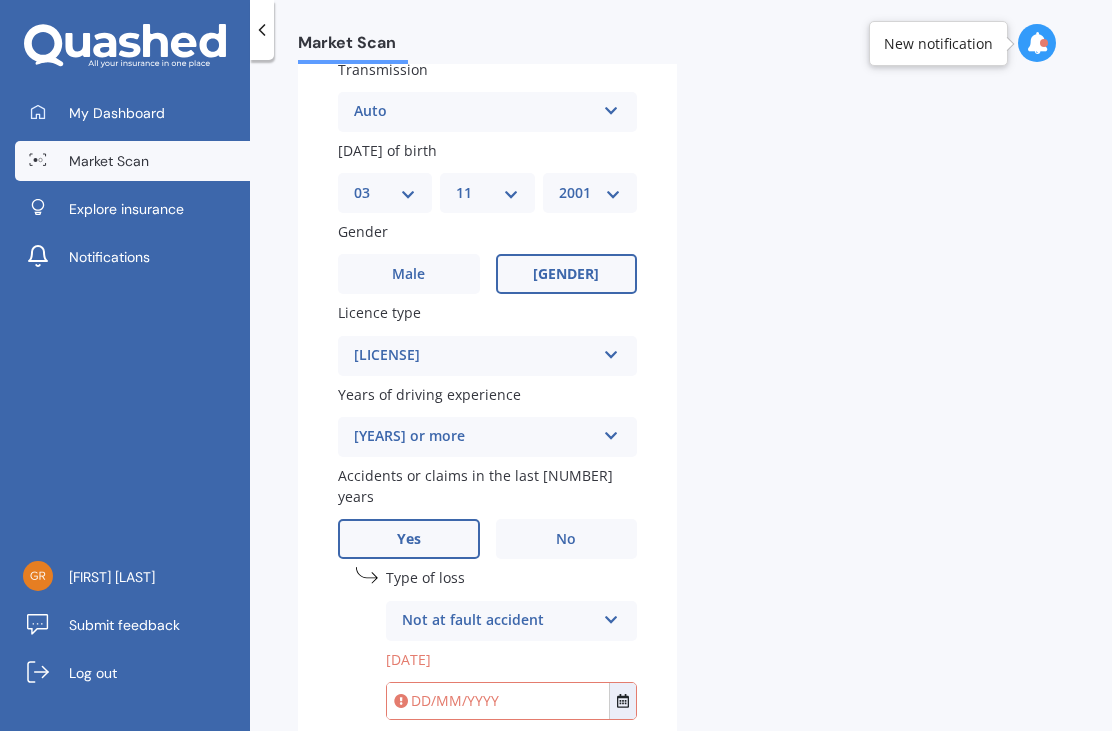 click at bounding box center (498, 701) 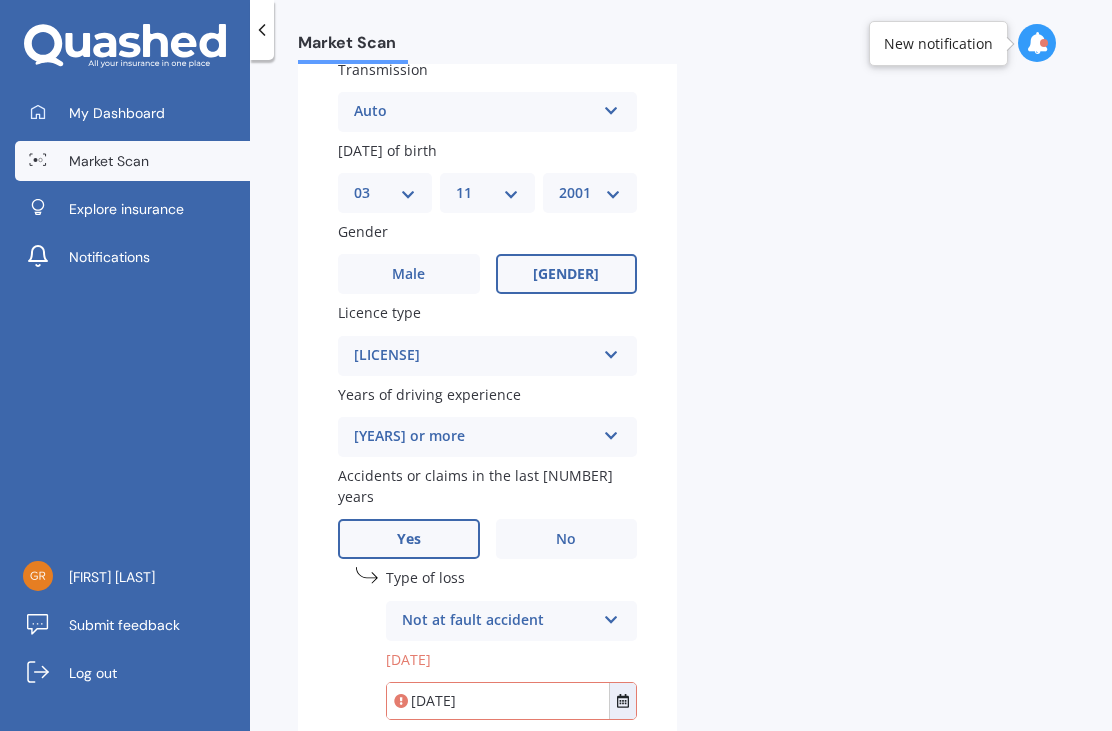 type on "[MM]/[DD]/[YYYY]" 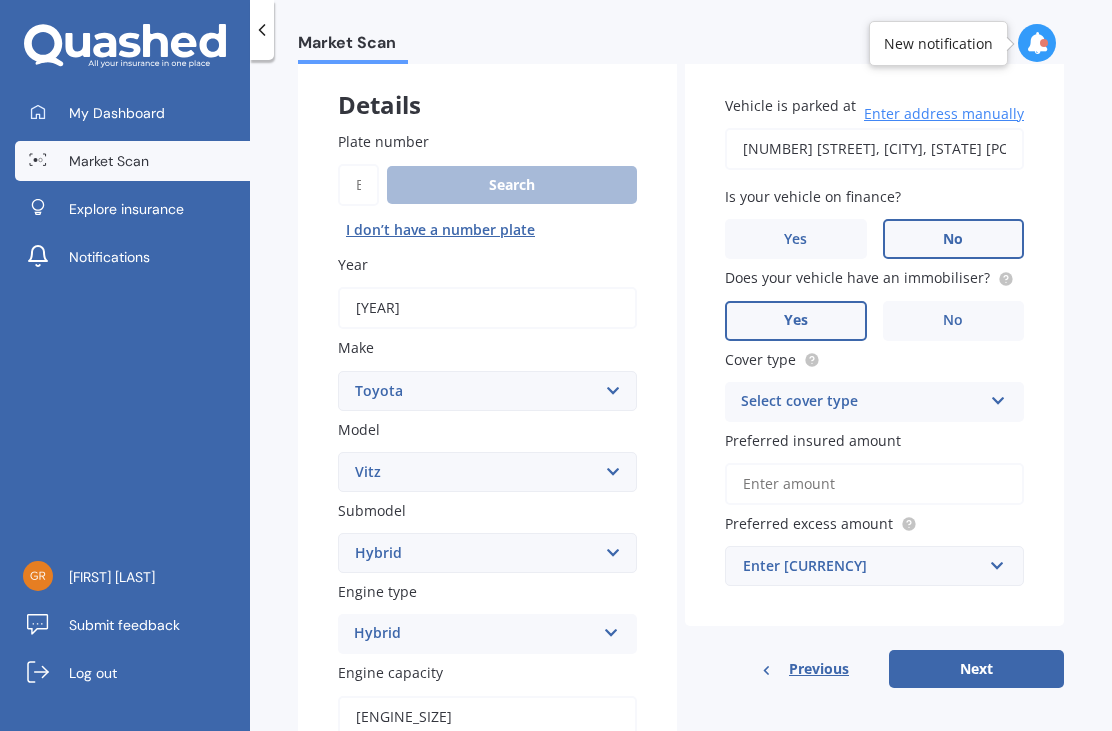 scroll, scrollTop: 109, scrollLeft: 0, axis: vertical 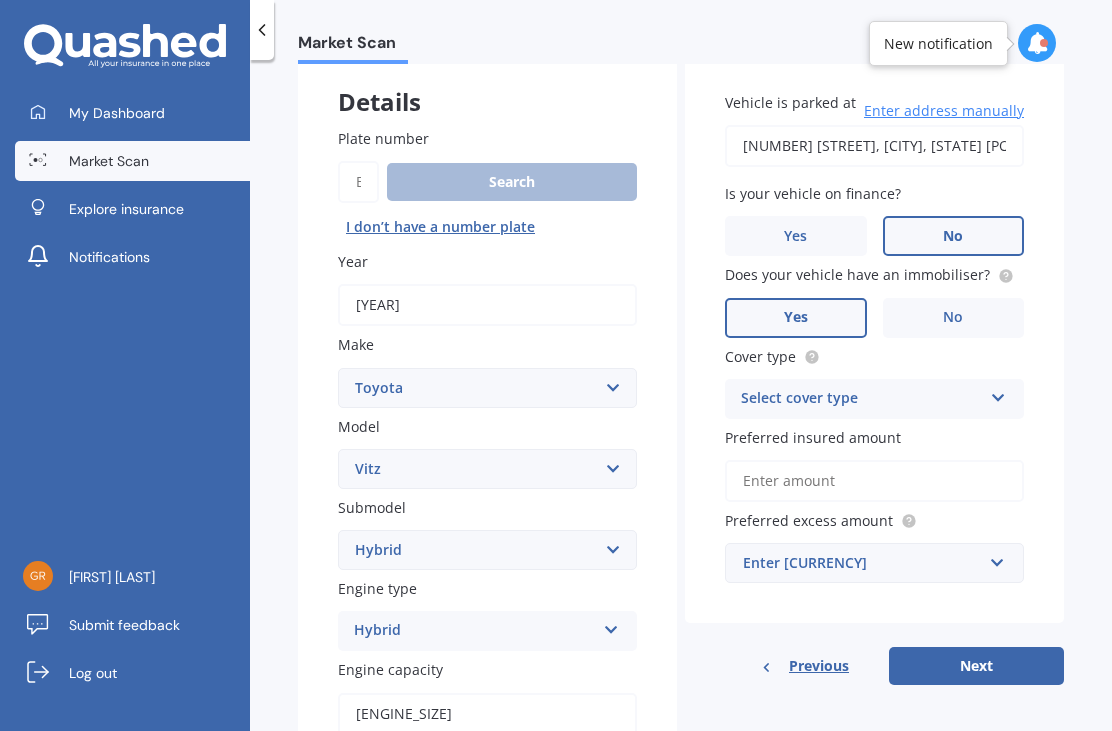 click on "Select cover type Comprehensive Third Party, Fire & Theft Third Party" at bounding box center (487, 631) 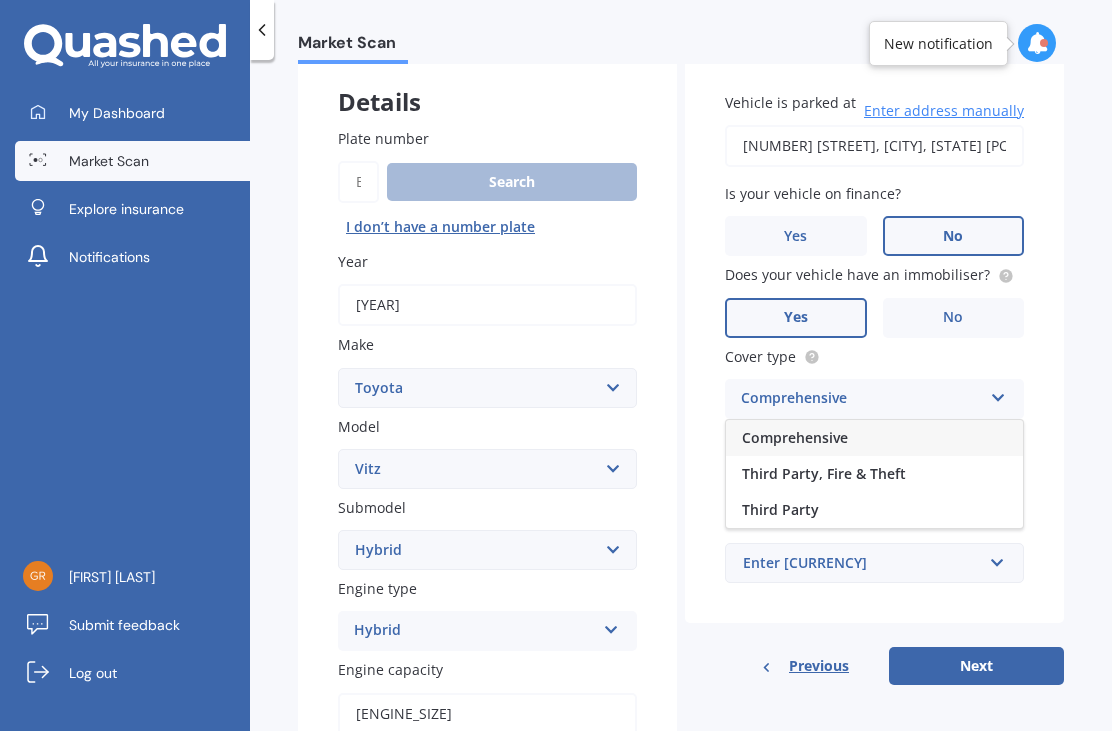 click on "[COVER_TYPE]" at bounding box center (874, 438) 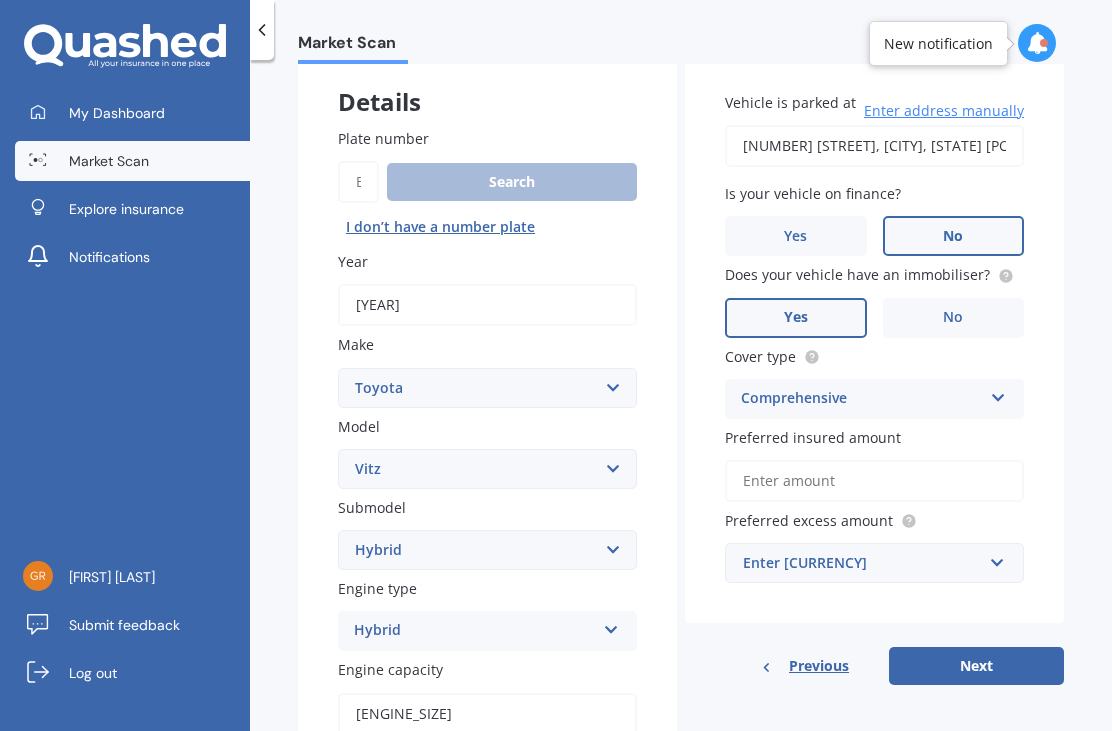 click on "Preferred insured amount" at bounding box center [874, 481] 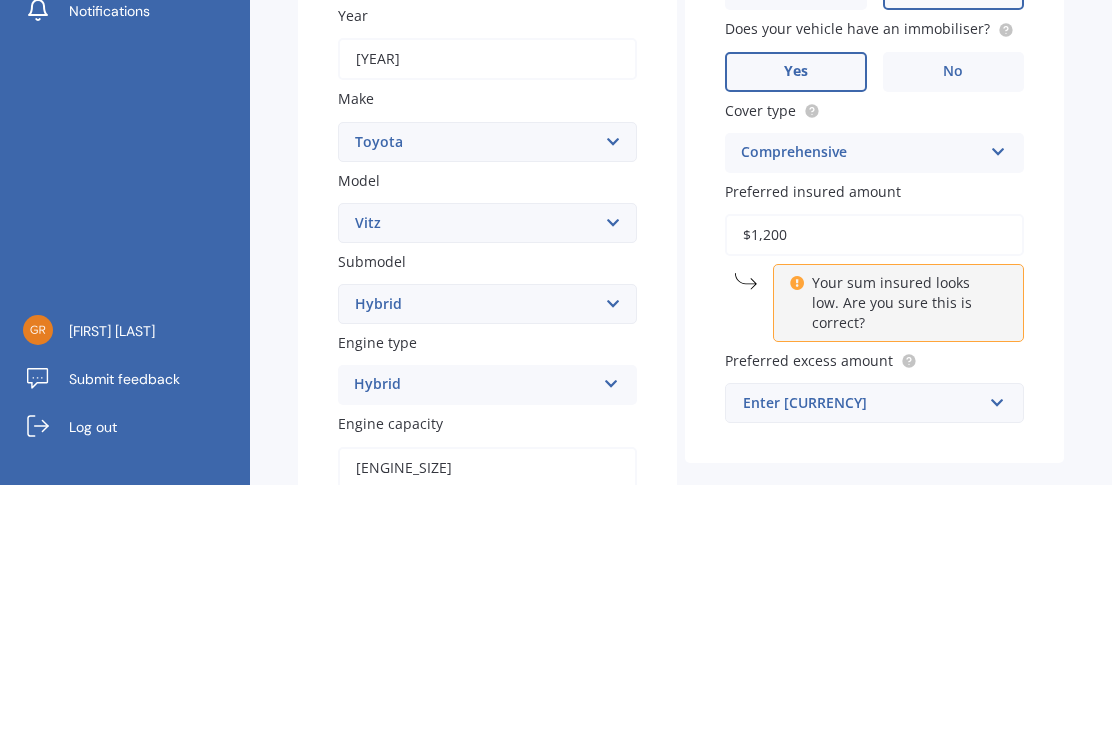type on "$[AMOUNT]" 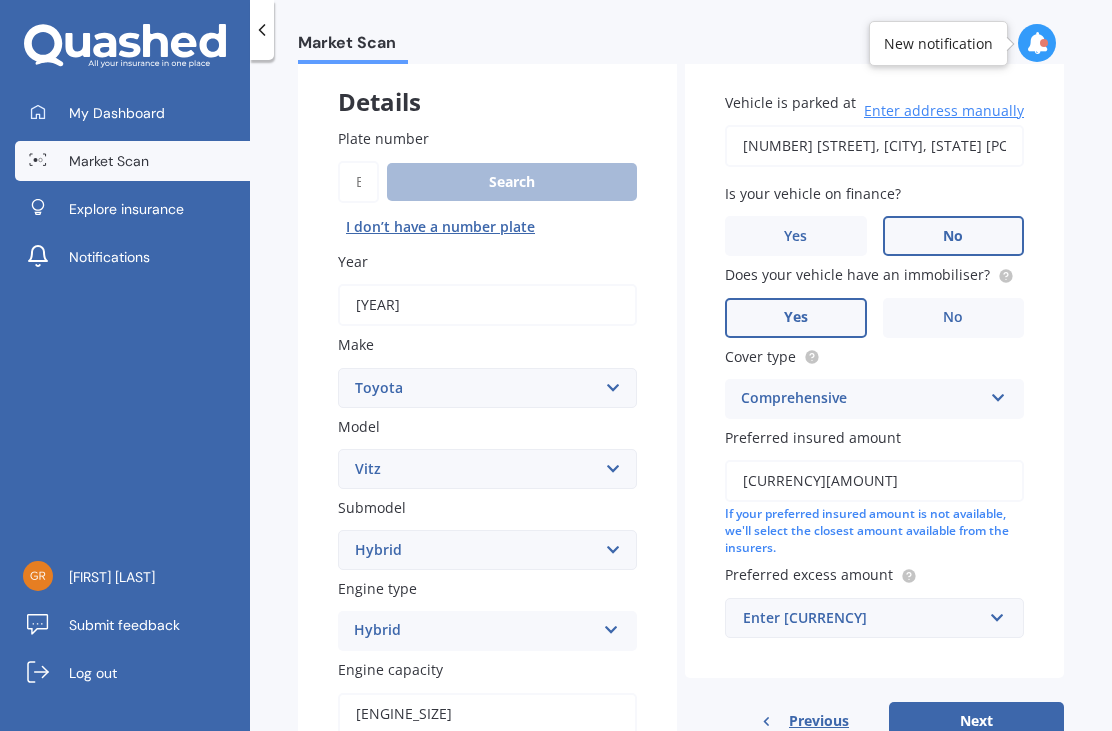 click on "Enter amount" at bounding box center (862, 618) 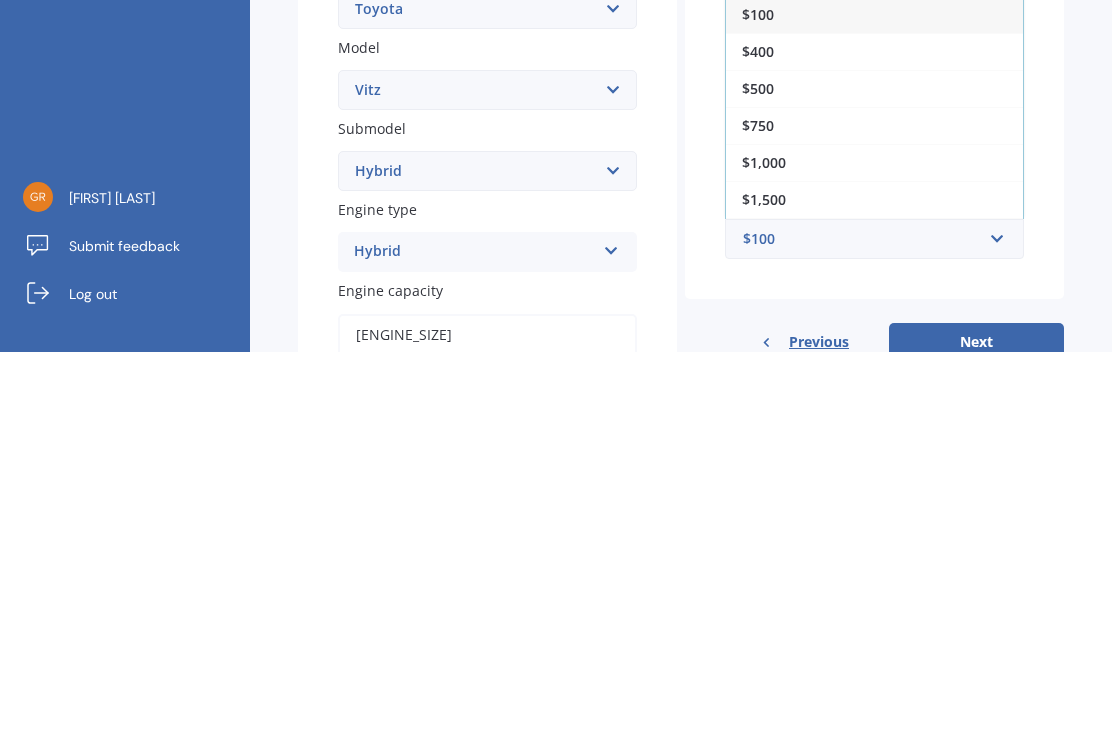 click on "$[AMOUNT]" at bounding box center [874, 467] 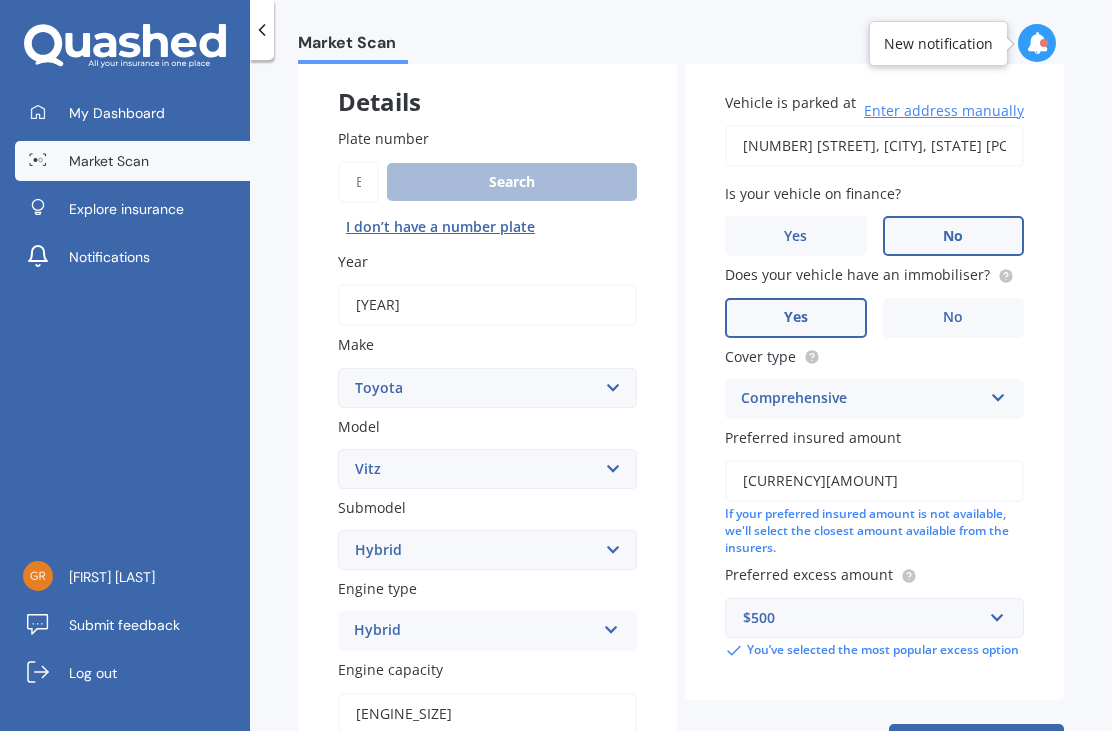 click on "Next" at bounding box center [976, 743] 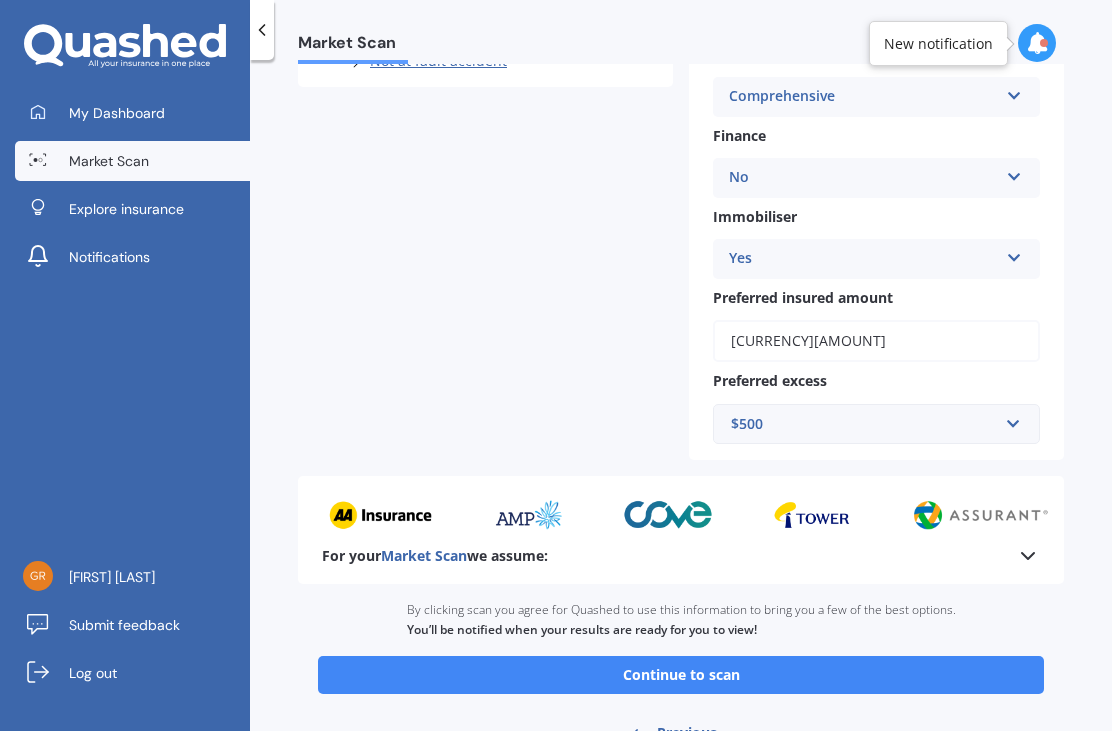 scroll, scrollTop: 622, scrollLeft: 0, axis: vertical 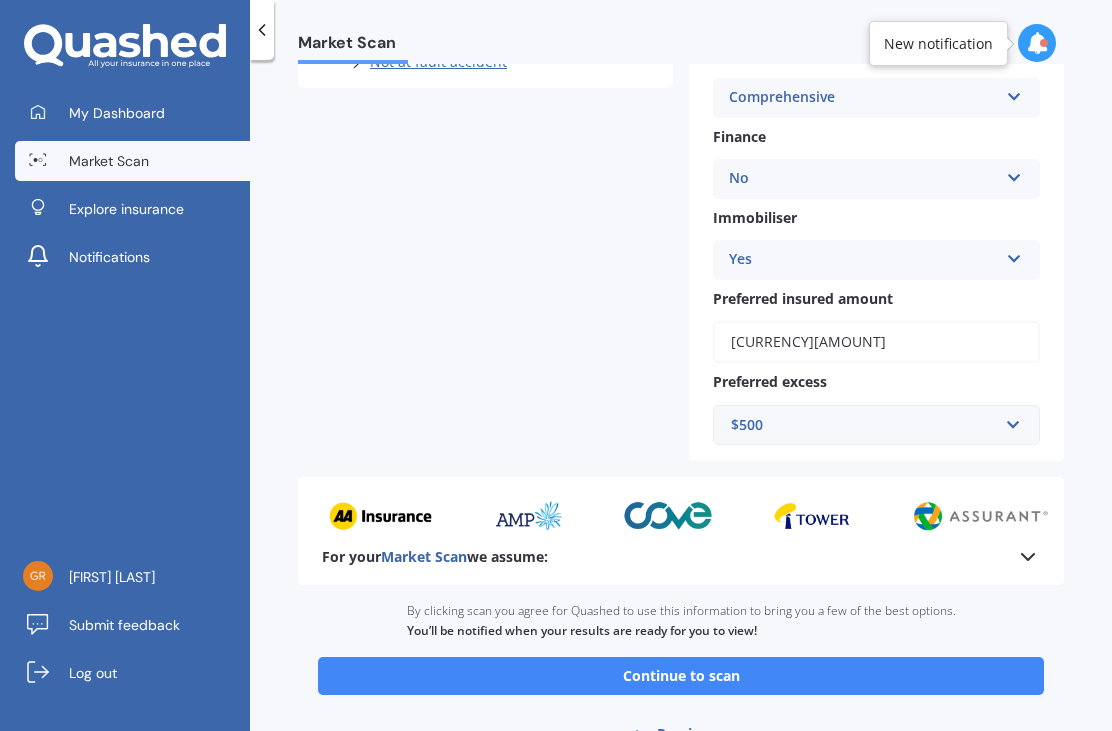 click on "Continue to scan" at bounding box center [681, 676] 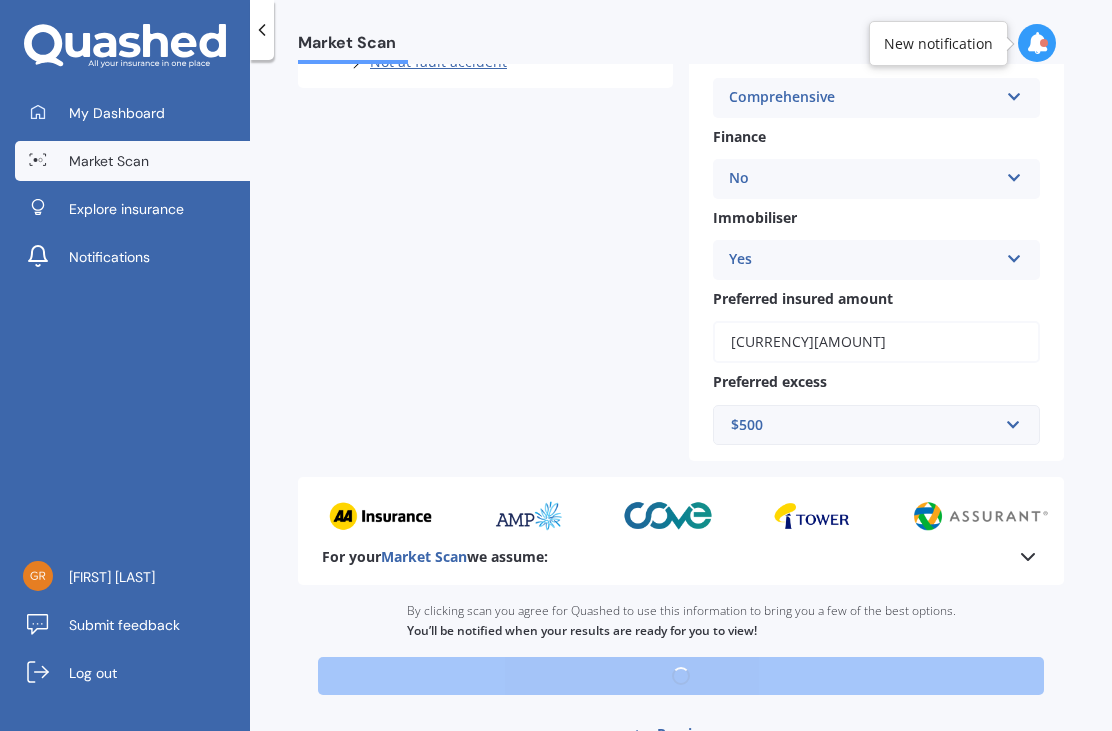 scroll, scrollTop: 0, scrollLeft: 0, axis: both 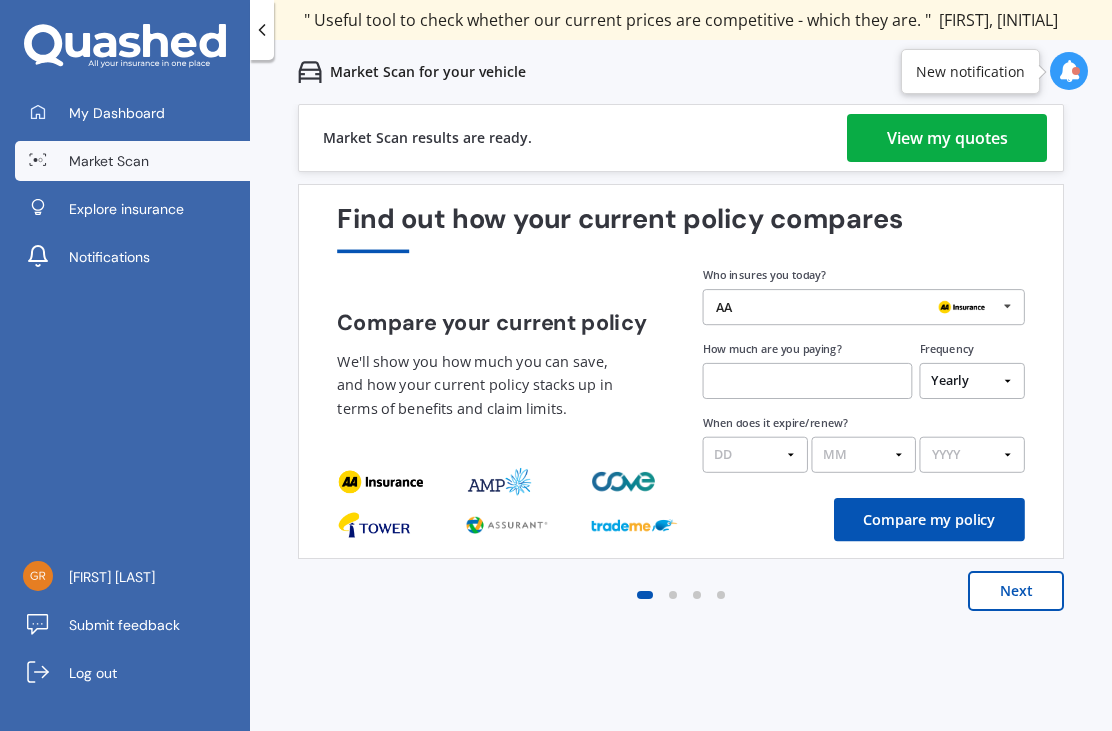 click on "View my quotes" at bounding box center [947, 138] 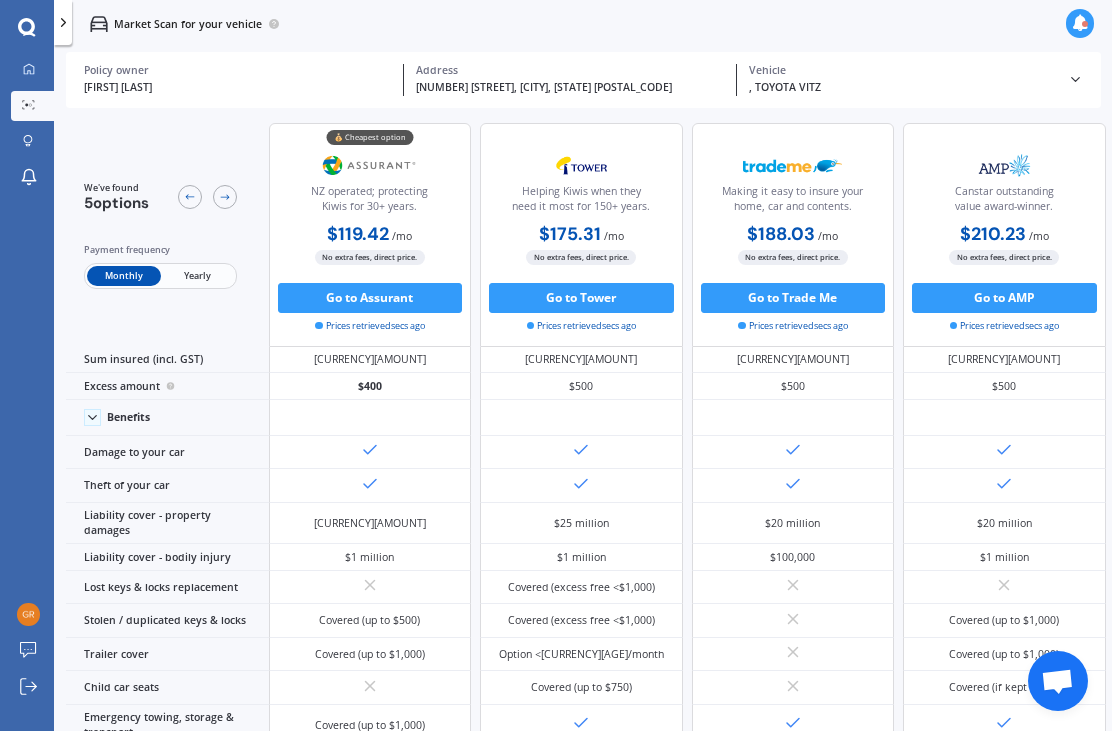 scroll, scrollTop: 0, scrollLeft: 0, axis: both 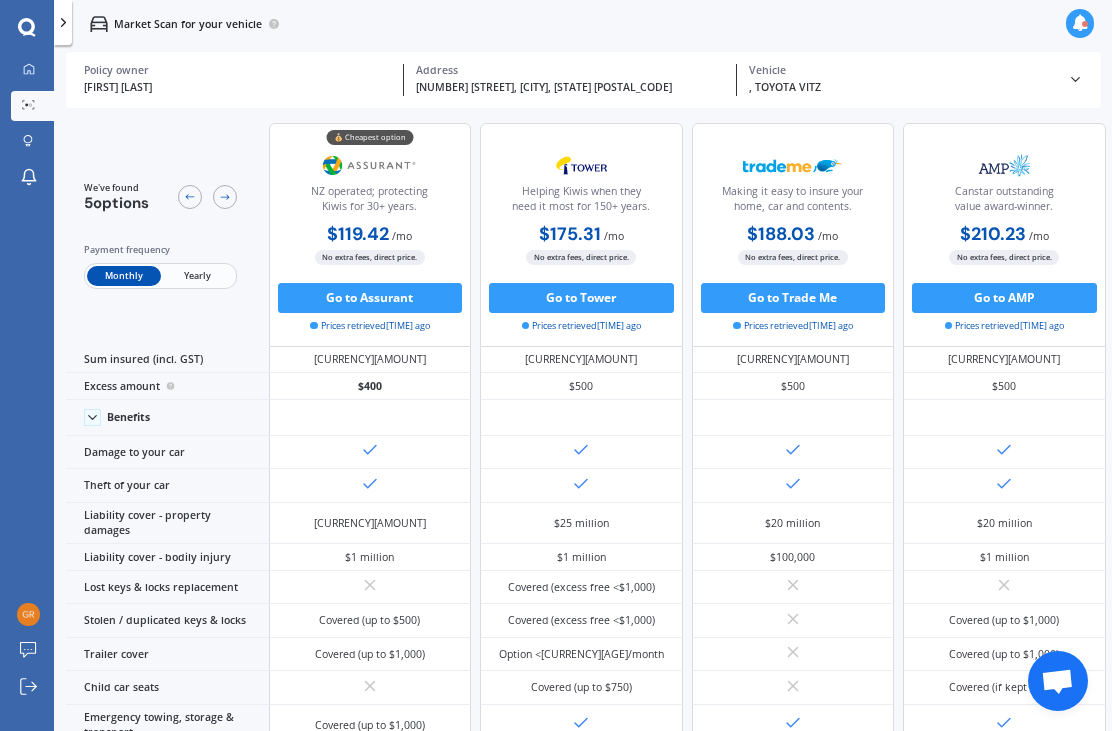 click at bounding box center [29, 105] 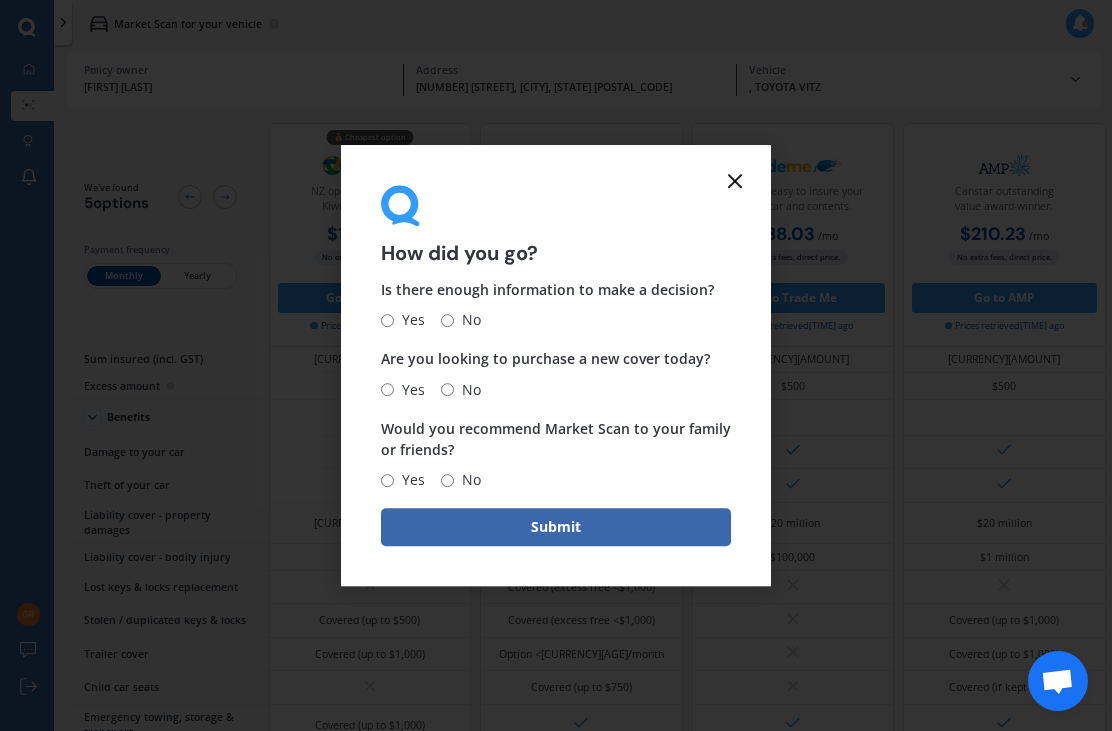 click at bounding box center [735, 181] 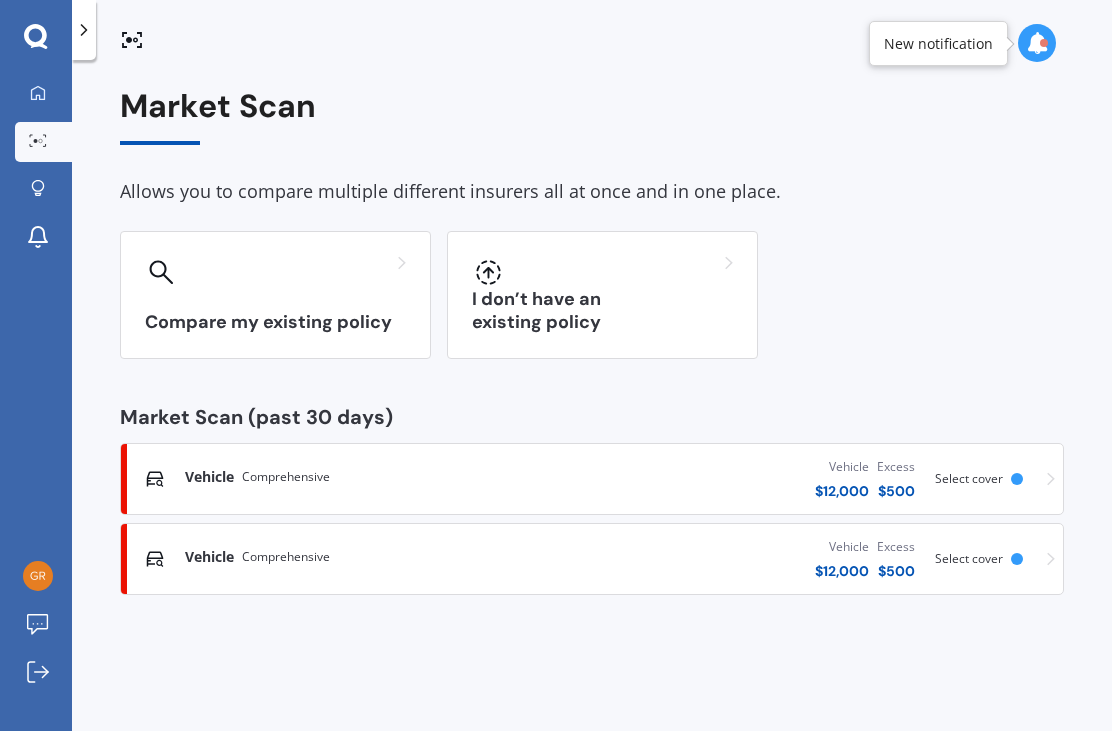 click on "I don’t have an existing policy" at bounding box center (602, 295) 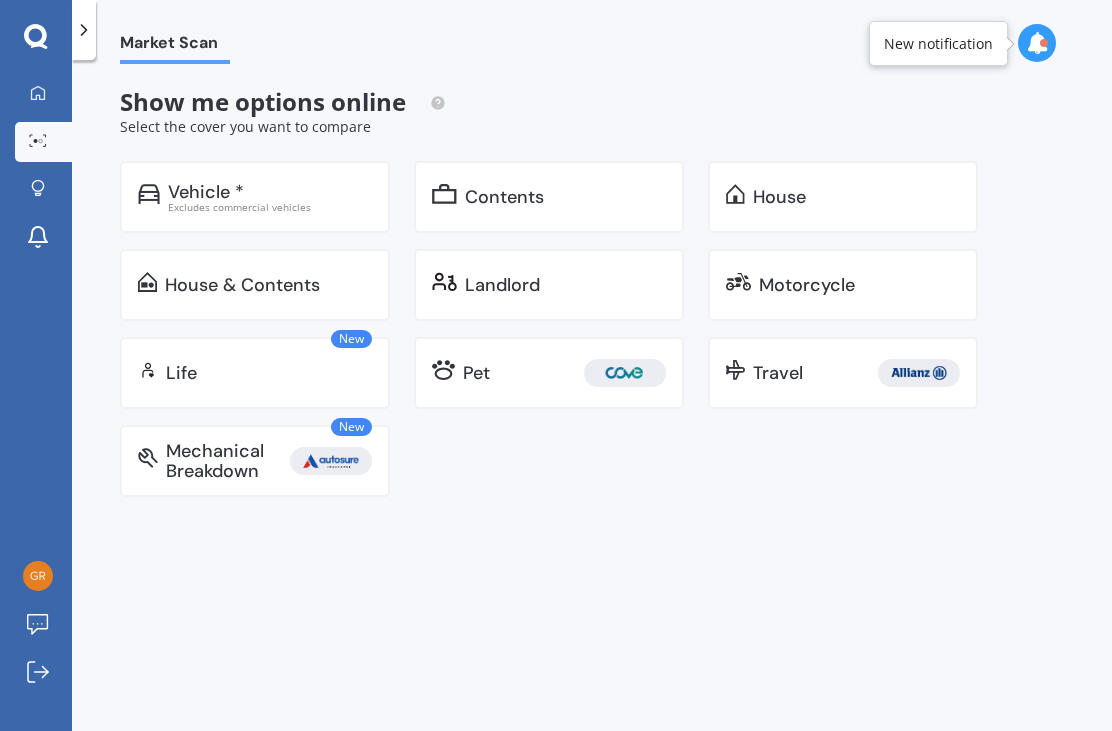 click on "Excludes commercial vehicles" at bounding box center (270, 207) 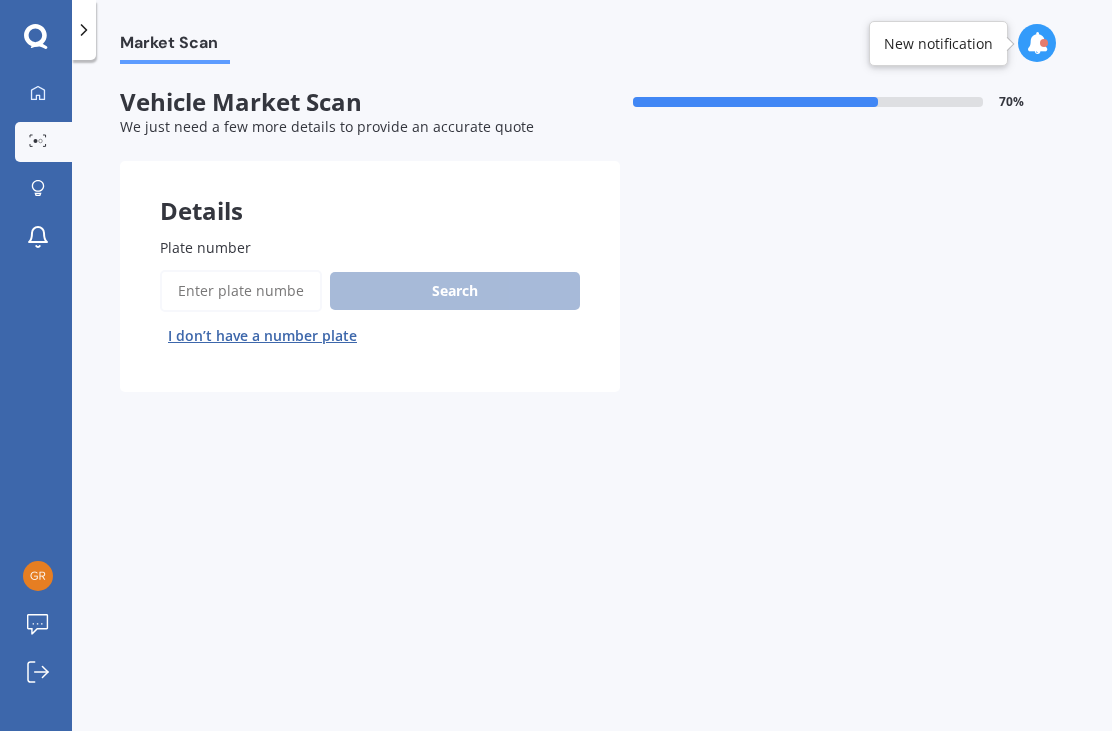 click on "I don’t have a number plate" at bounding box center [262, 336] 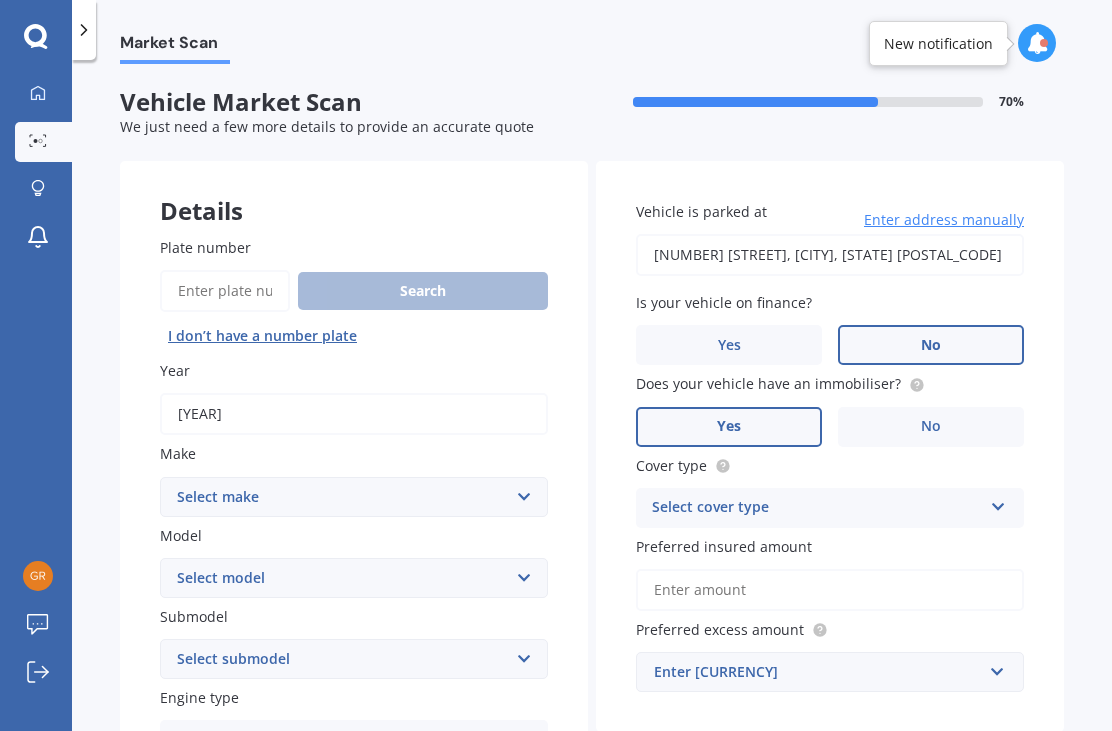 click on "2018" at bounding box center [354, 414] 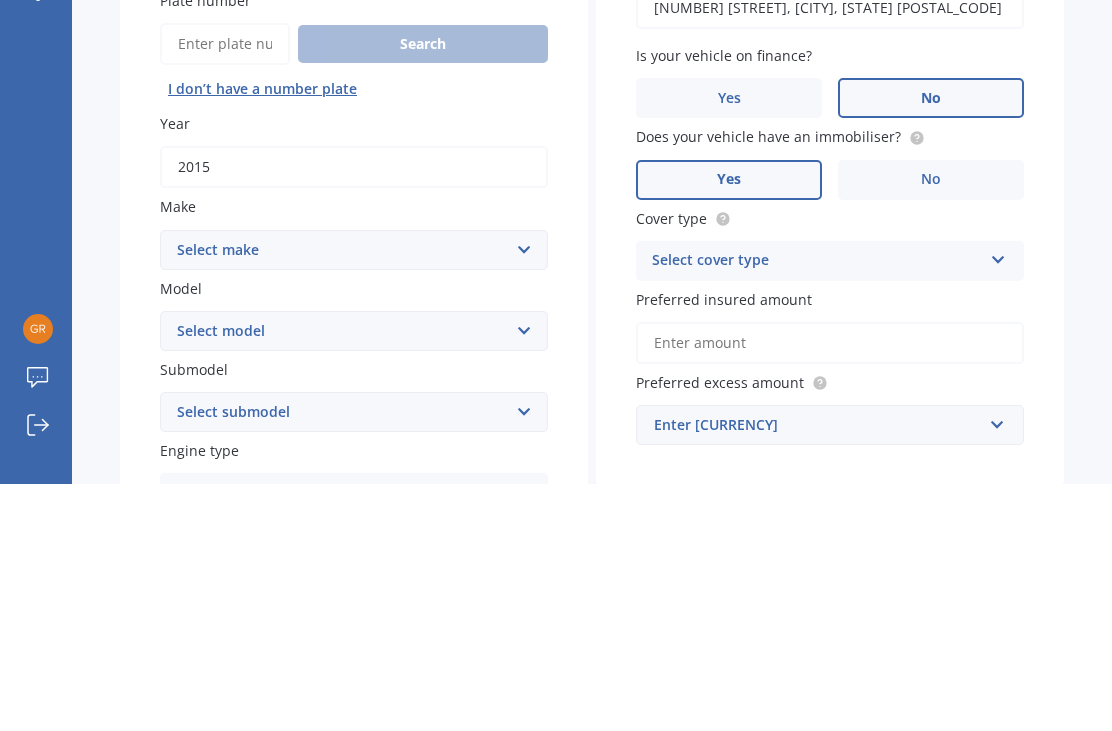 type on "••••" 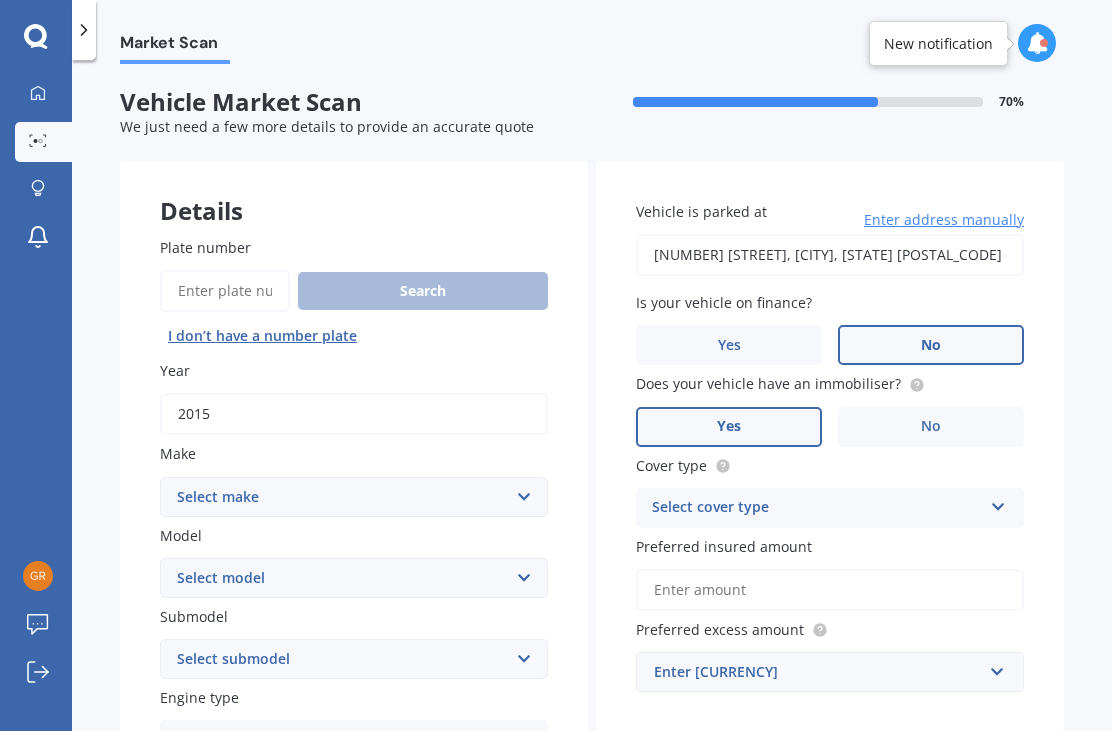select on "[MAKE]" 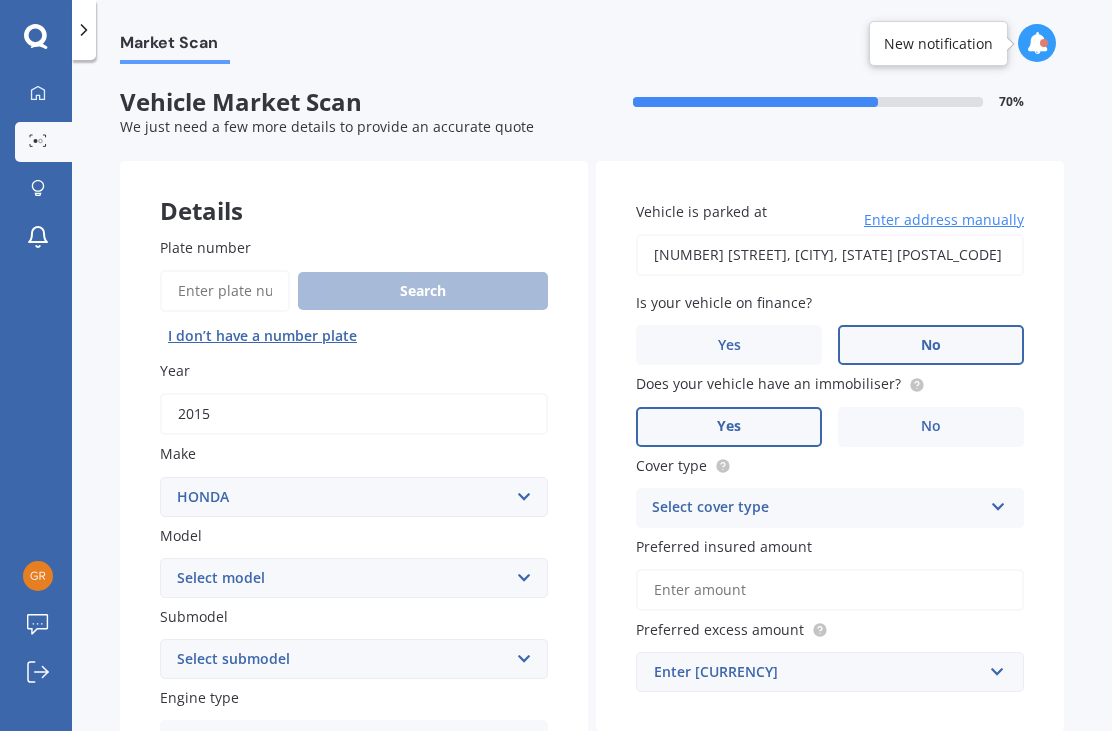 click on "Select model Accord Acty Acura Airwave Ascot Avancier Beat Capa City Civic Concerto CR-V CR-Z Crossroad CRX Domani Edix Elysion Ferio Fit Freed Grace Horizon HR-V Innova Insight Inspire Integra Jade Jazz Lagreat Legend Logo MDX Mobilio N-One N-WGN NSX Odyssey Orthia Partner Prelude Rafaga S-MX S2000 Roadster S660 Saber Shuttle Stepwagon Stream Torneo Vezel Vigor ZRV" at bounding box center (354, 578) 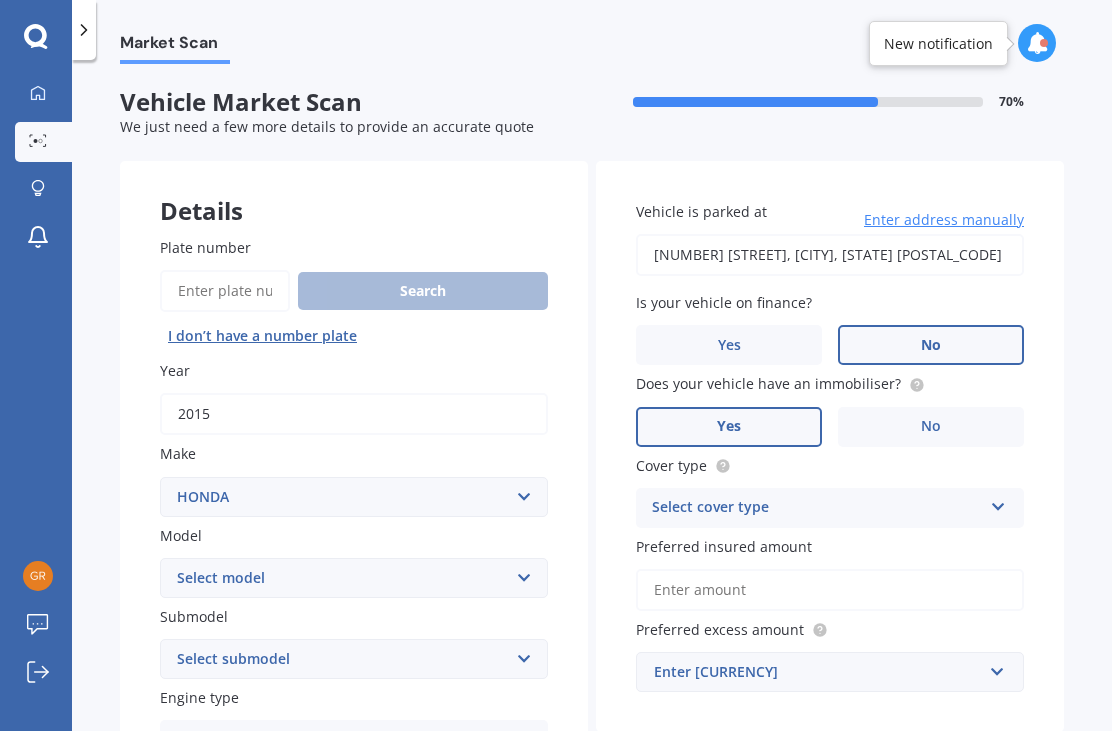 select on "FIT" 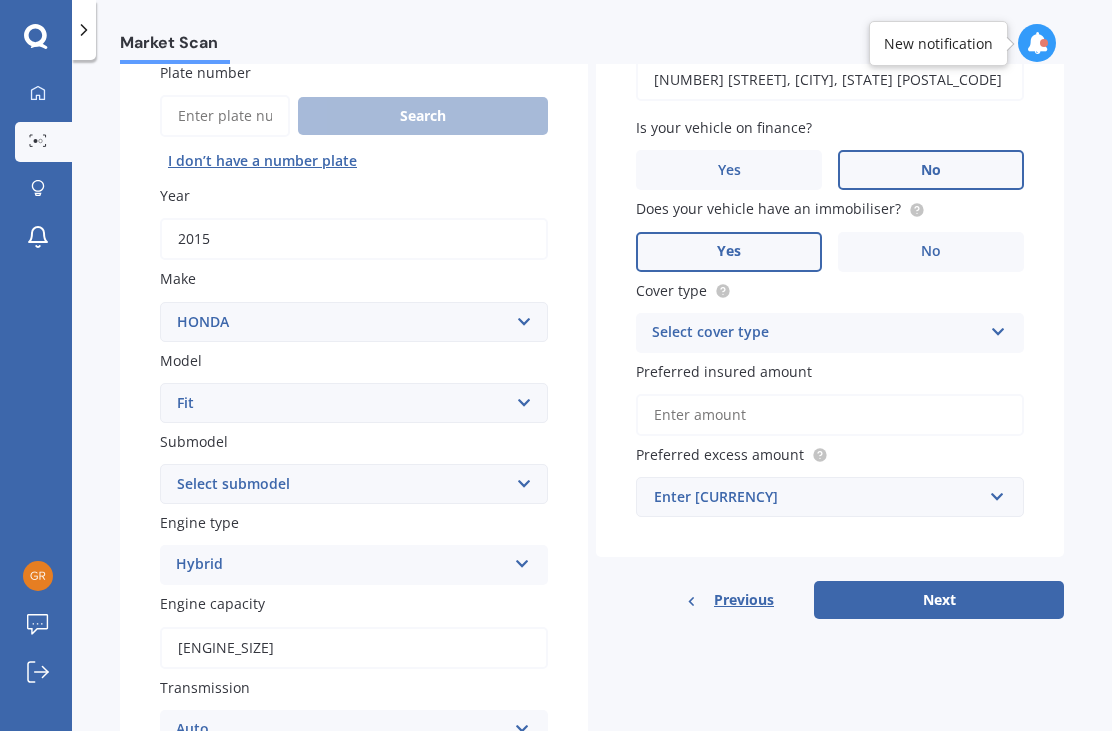 scroll, scrollTop: 175, scrollLeft: 0, axis: vertical 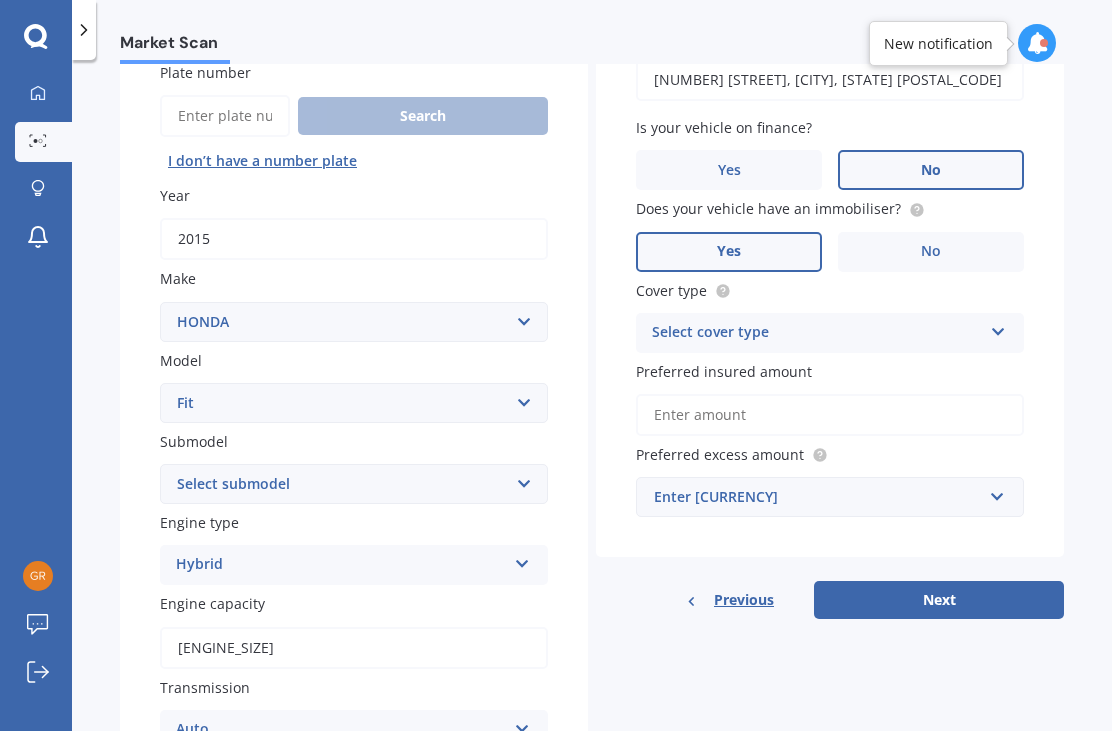 click on "Select submodel Diesel EV Hybrid Petrol" at bounding box center (354, 484) 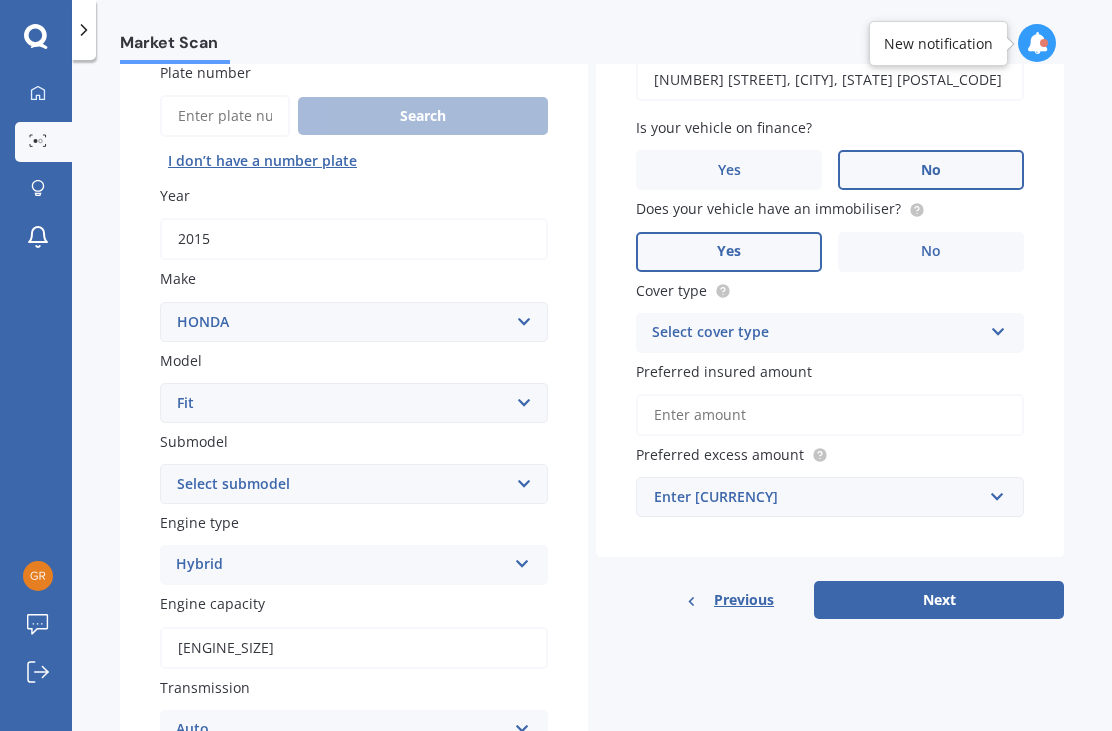 select on "HYBRID" 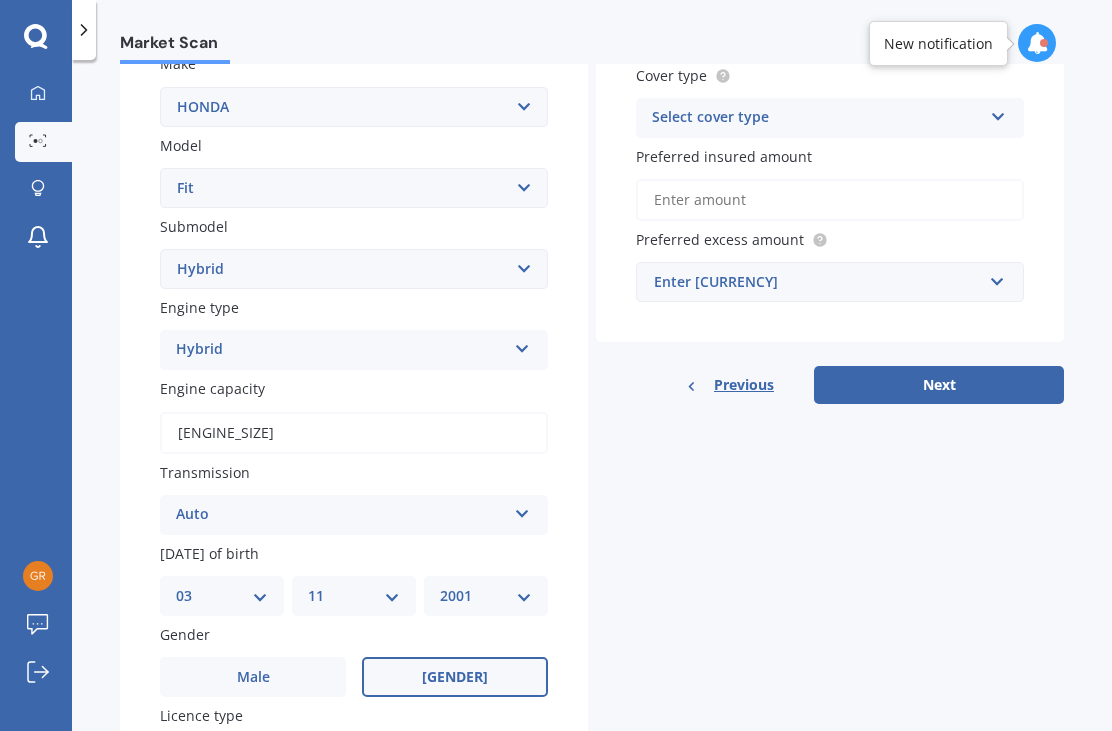 scroll, scrollTop: 400, scrollLeft: 0, axis: vertical 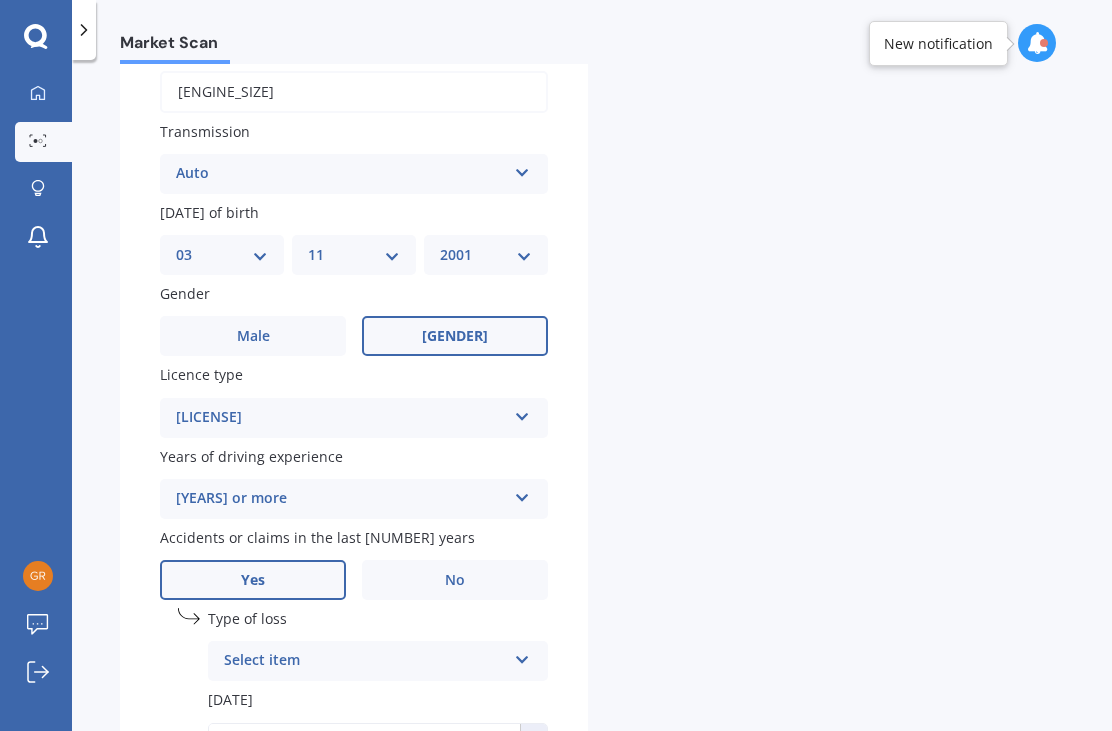 click on "Select item" at bounding box center (365, 661) 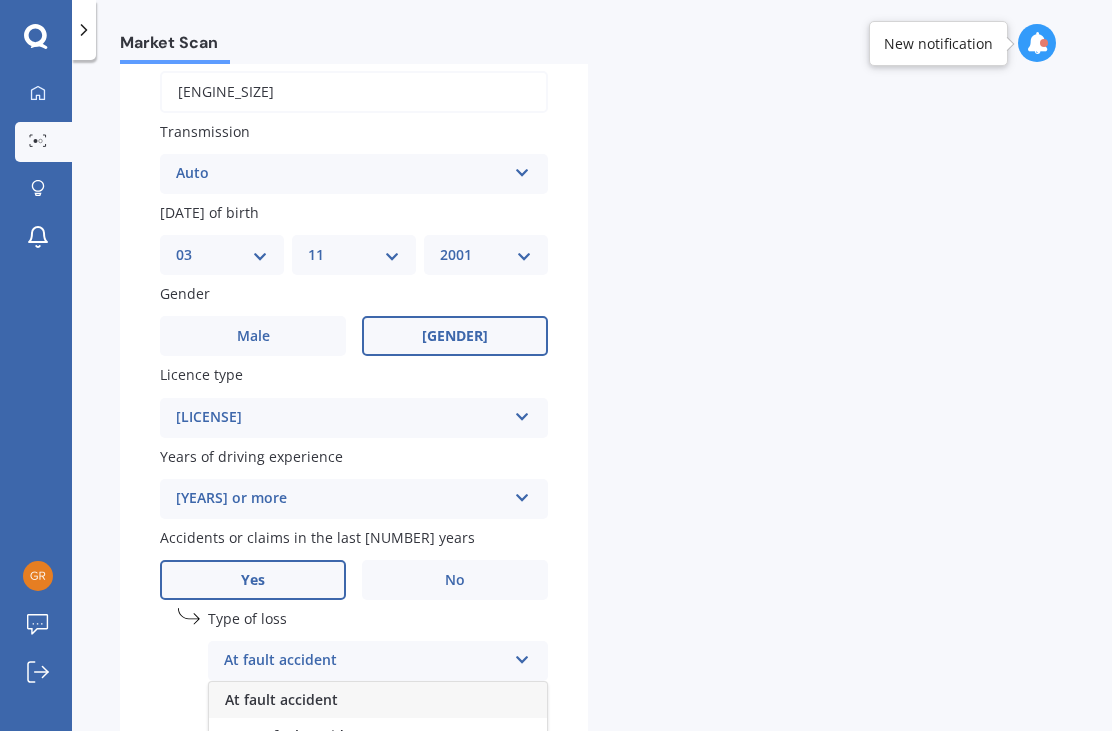 click on "Not at fault accident" at bounding box center (378, 736) 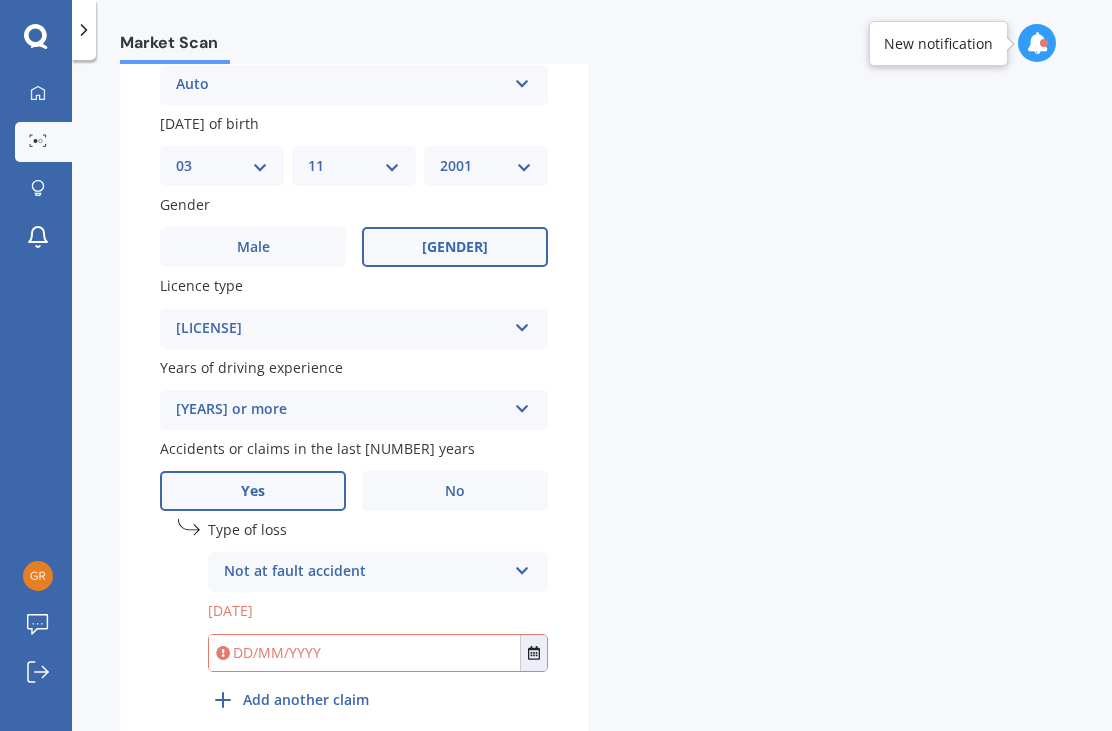 scroll, scrollTop: 819, scrollLeft: 0, axis: vertical 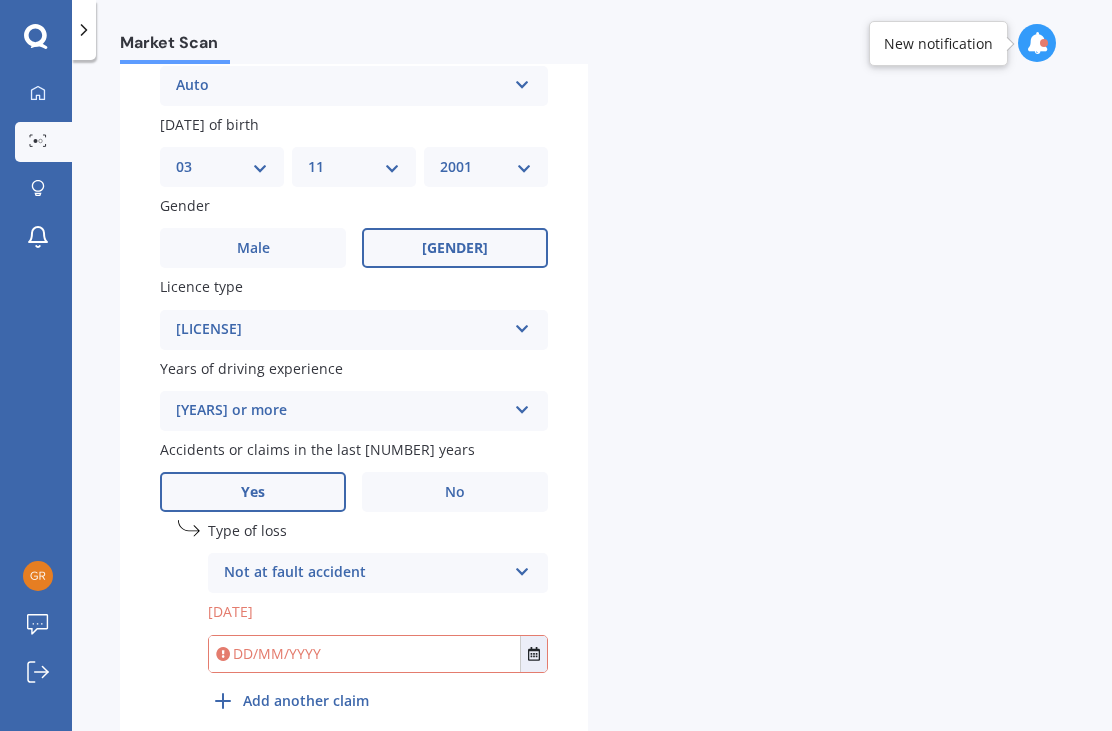 click at bounding box center (364, 654) 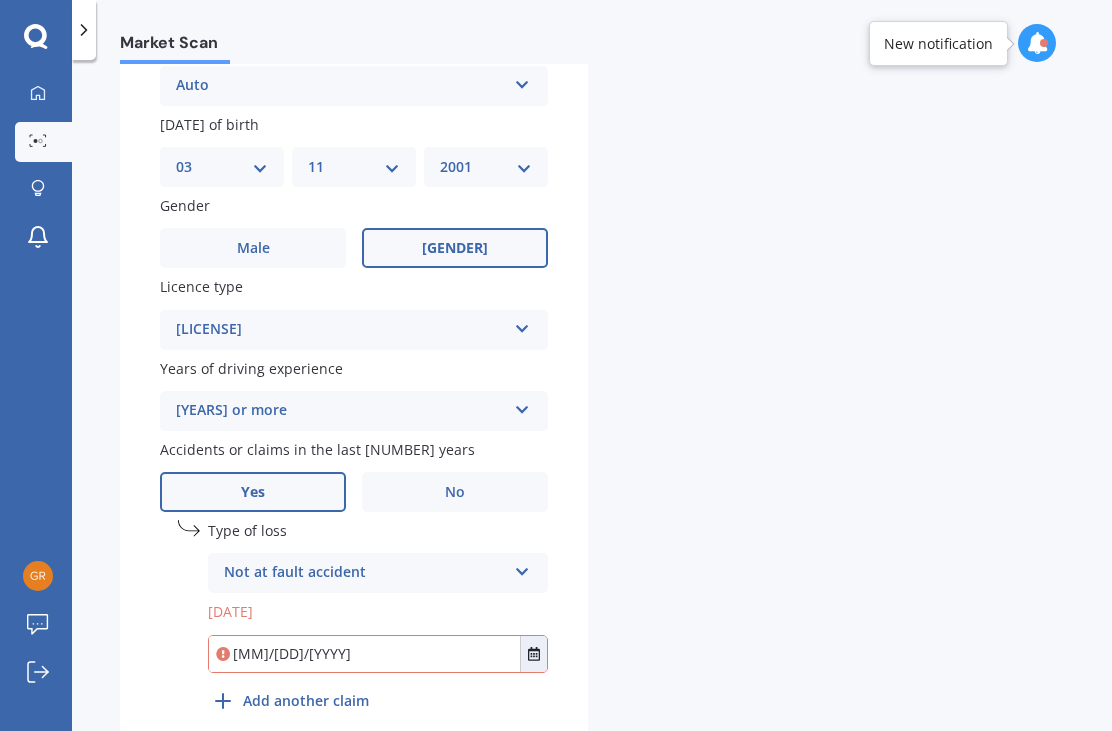 click on "01/07/2025" at bounding box center [364, 654] 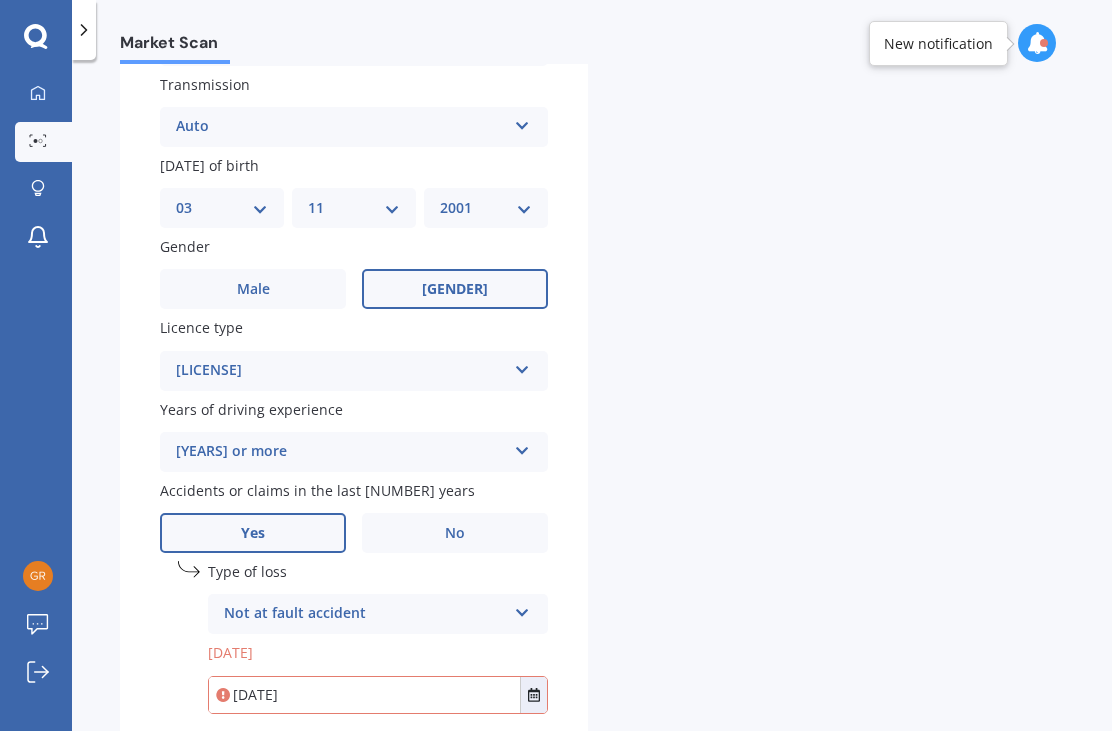 scroll, scrollTop: 739, scrollLeft: 0, axis: vertical 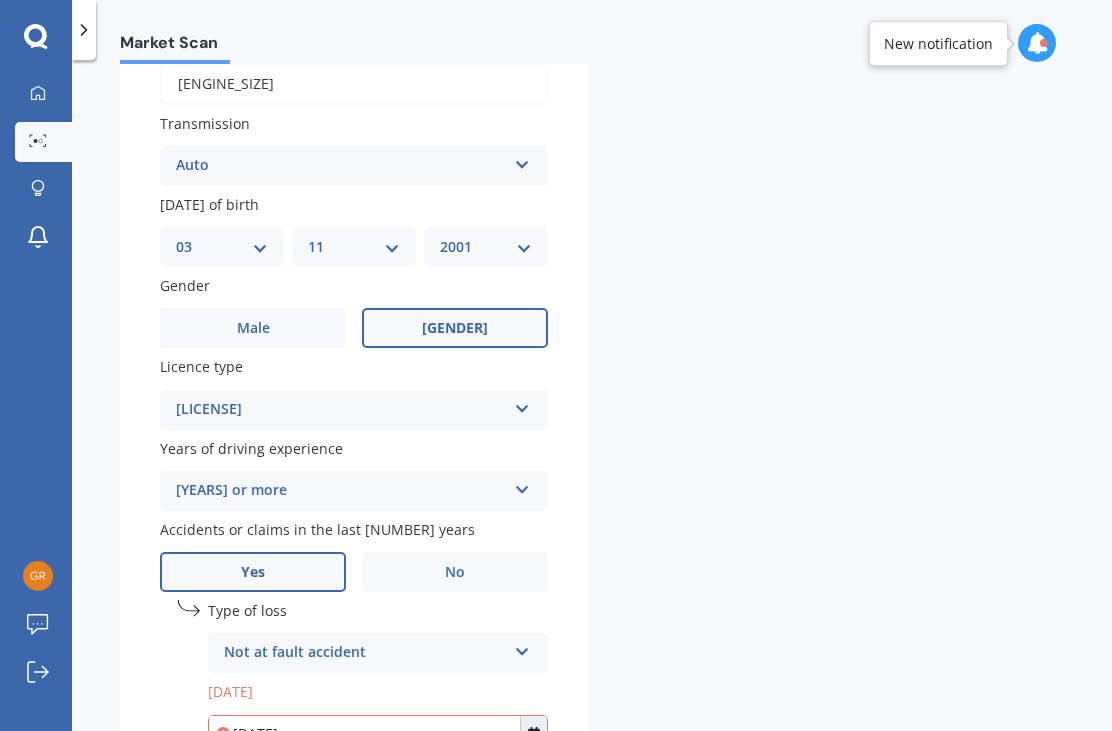 type on "••••••••••" 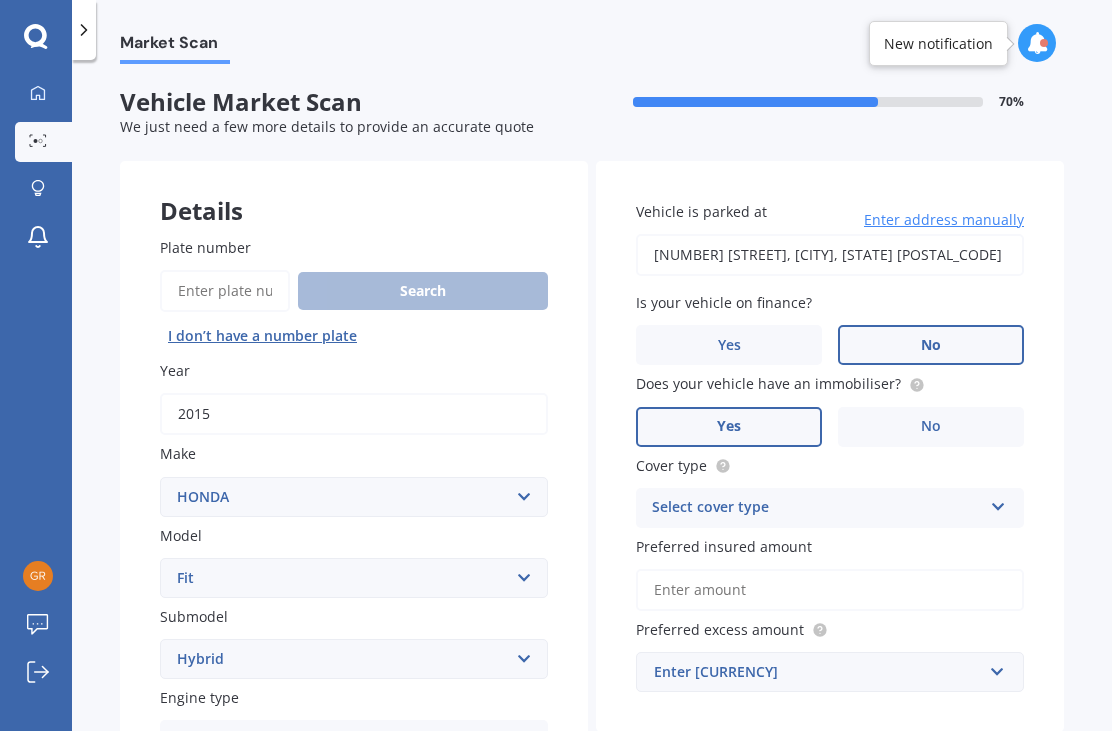 scroll, scrollTop: 0, scrollLeft: 0, axis: both 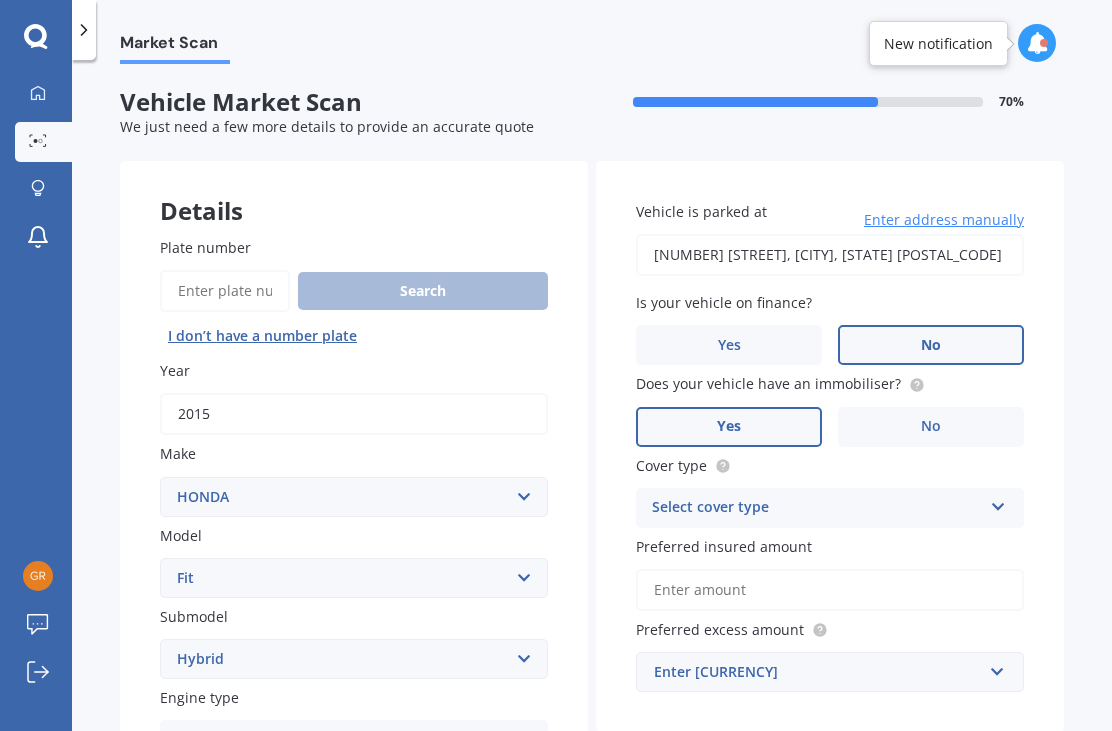 click on "•••••• ••••• ••••" at bounding box center (817, 508) 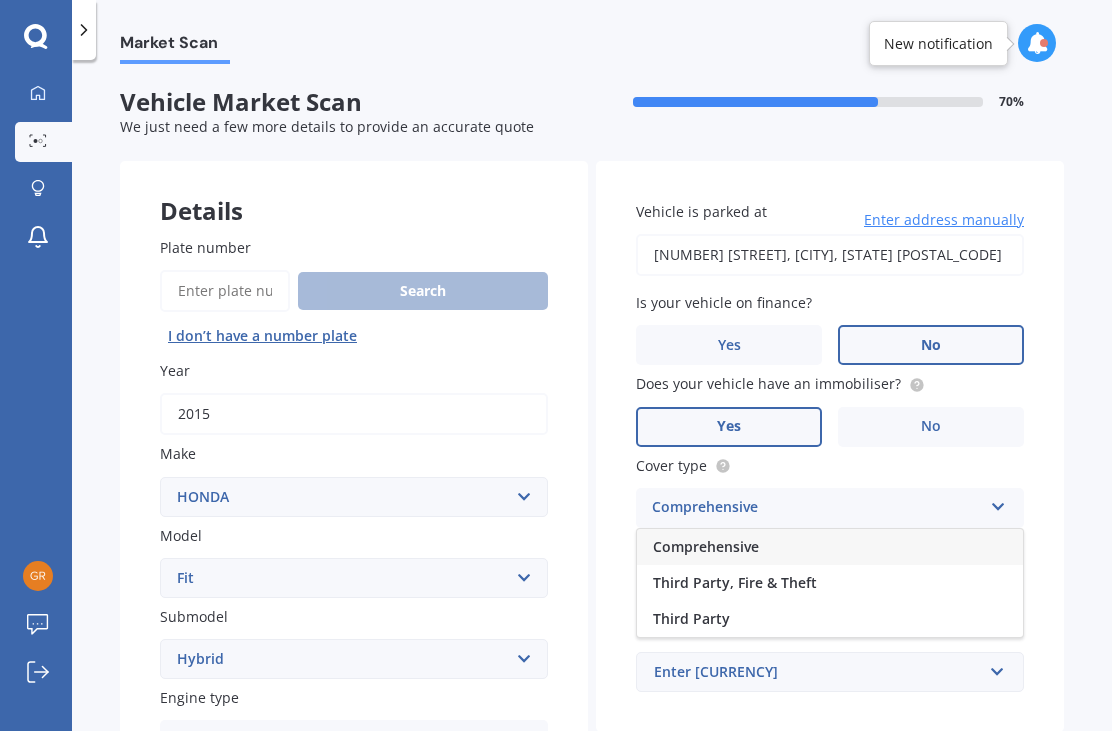 click on "Comprehensive" at bounding box center (830, 547) 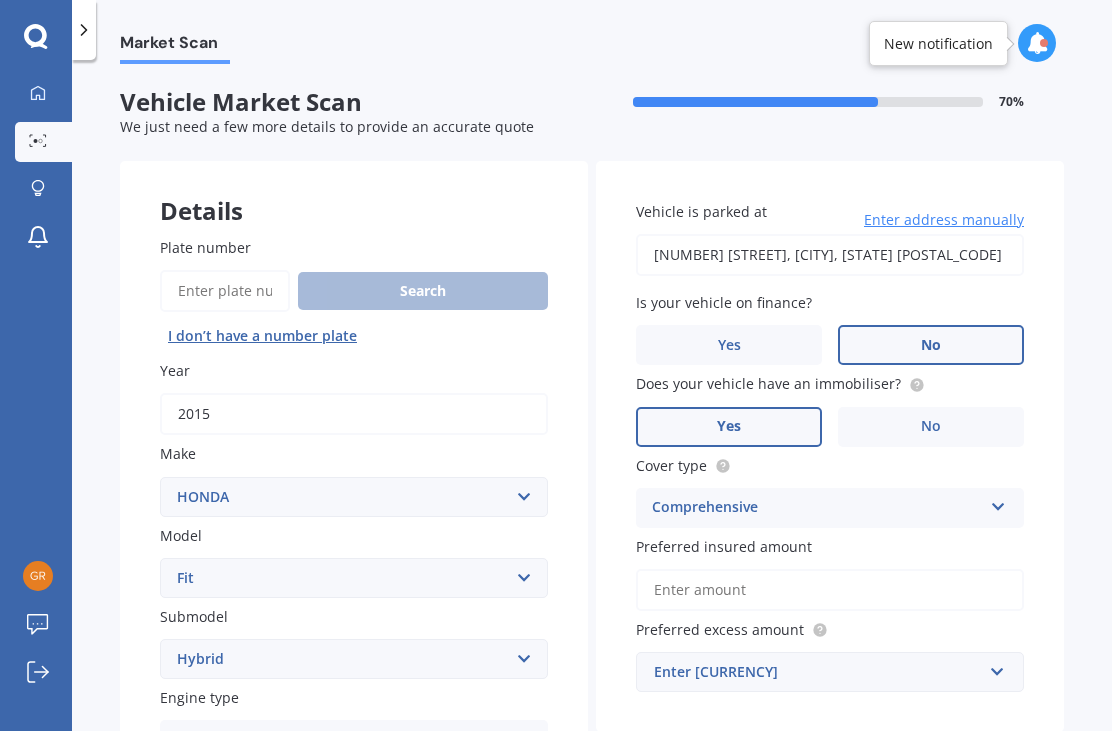 click on "Preferred insured amount" at bounding box center (830, 590) 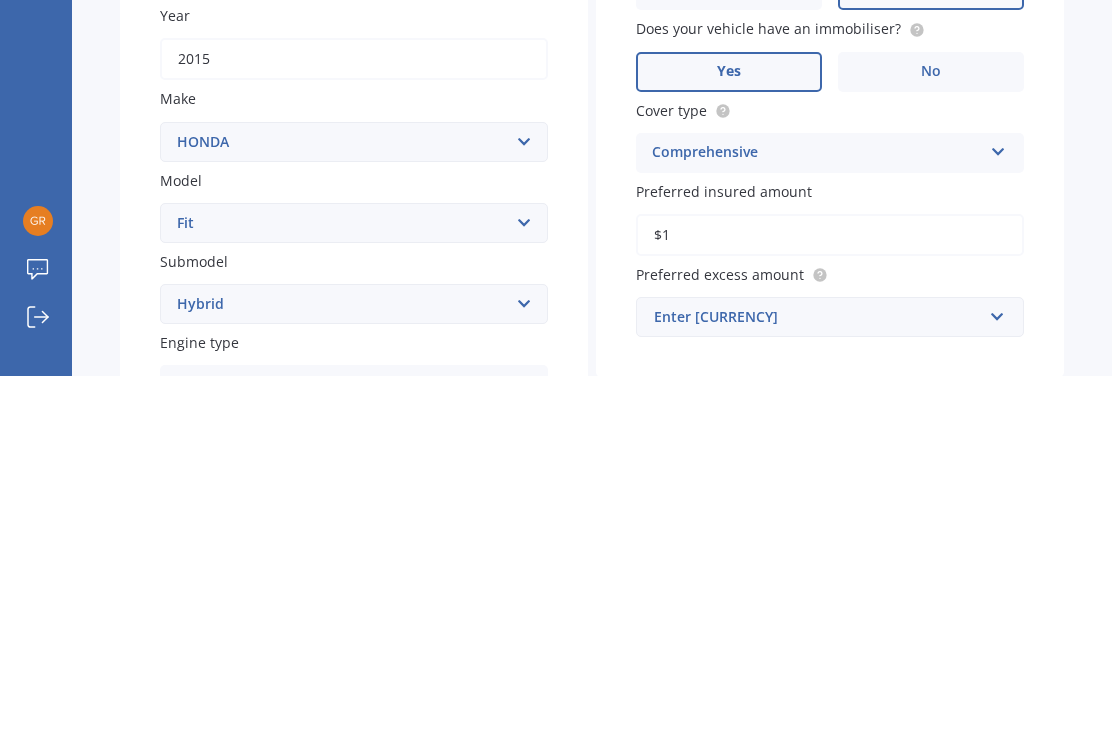 scroll, scrollTop: 149, scrollLeft: 0, axis: vertical 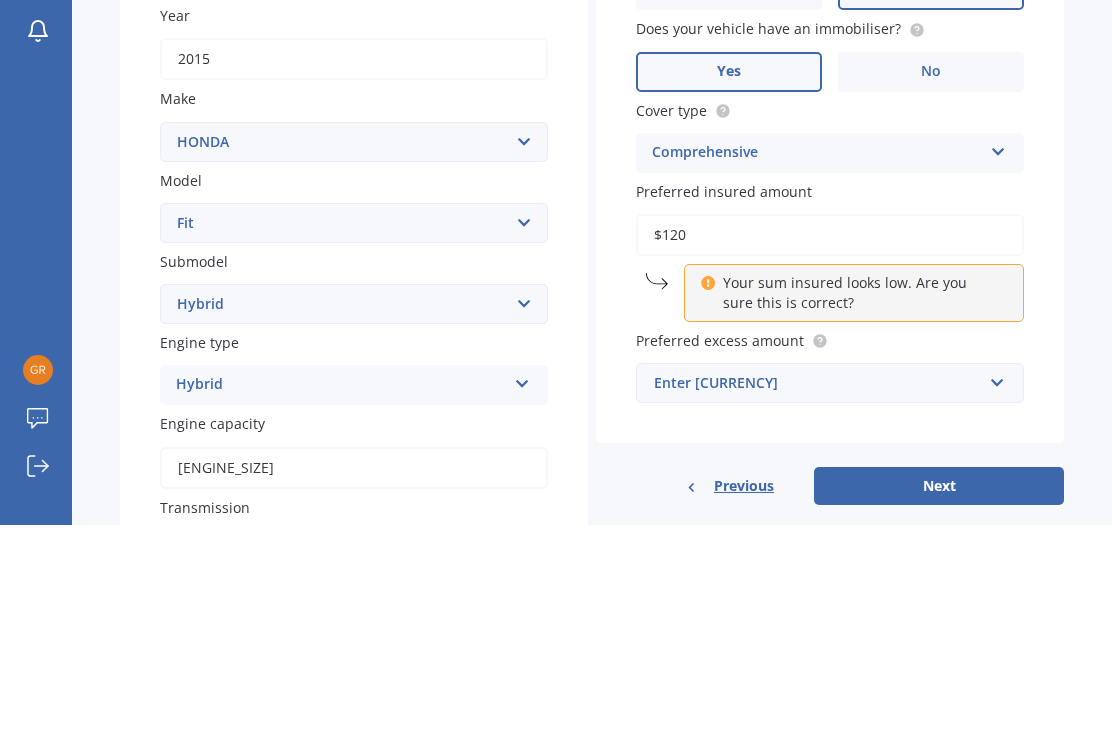 type on "$1,200" 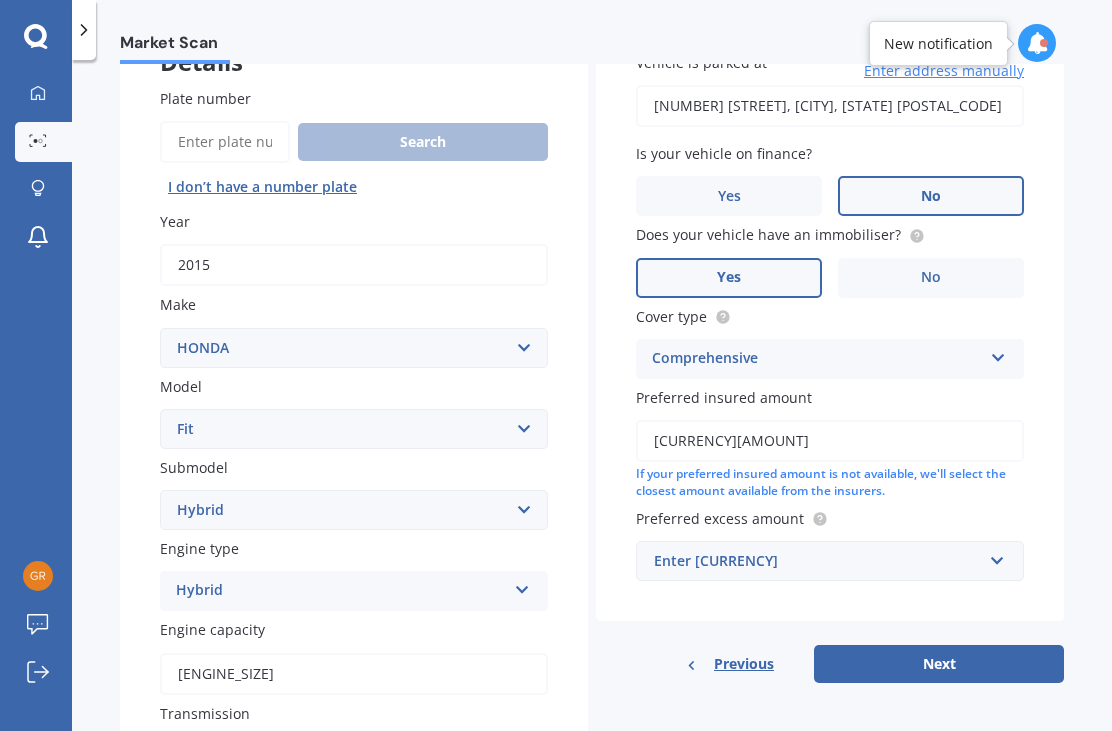 click on "Enter amount" at bounding box center (818, 561) 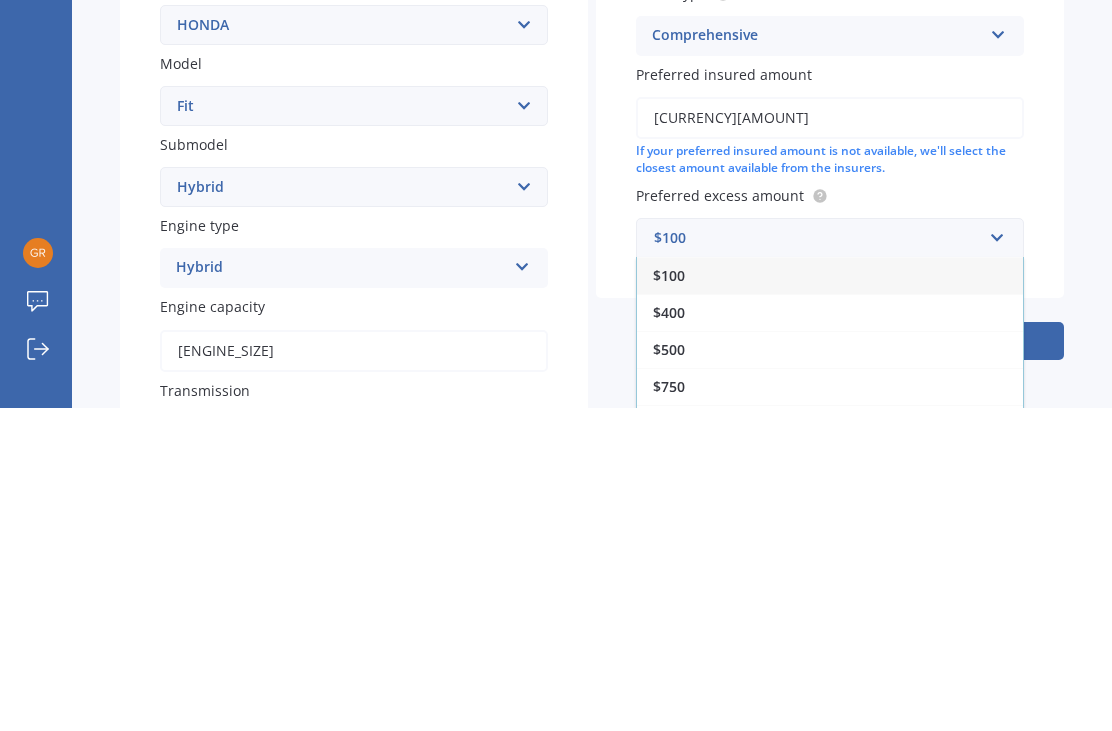 click on "$500" at bounding box center (830, 672) 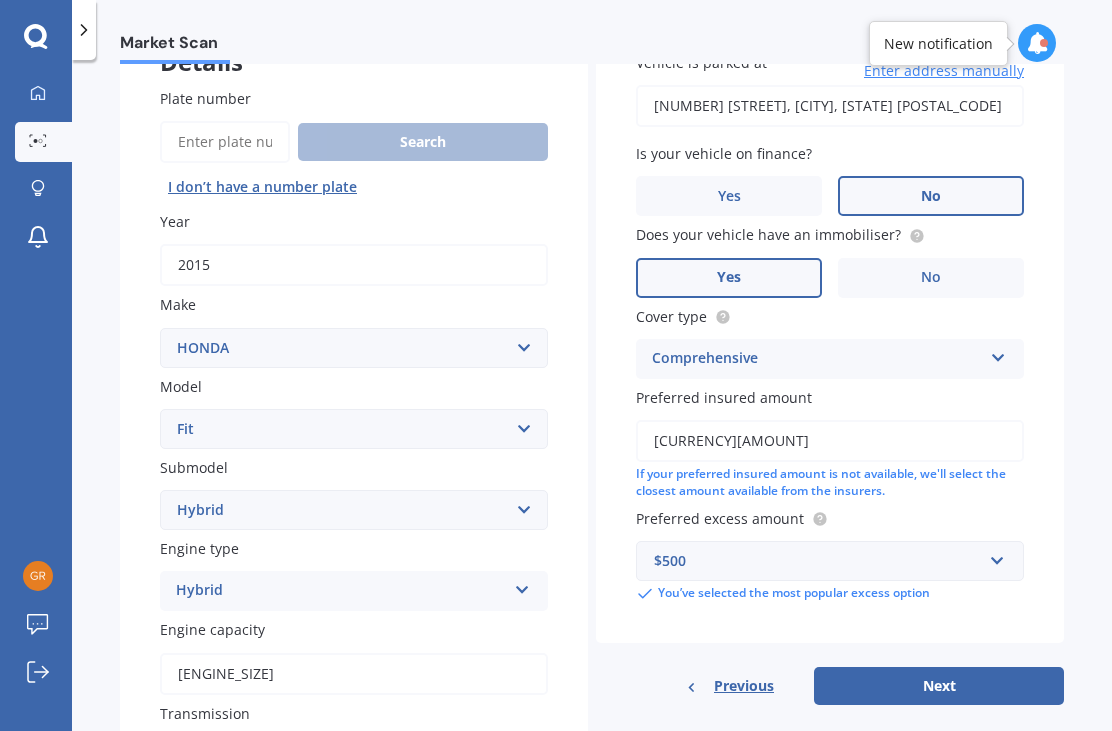 click on "Next" at bounding box center (939, 686) 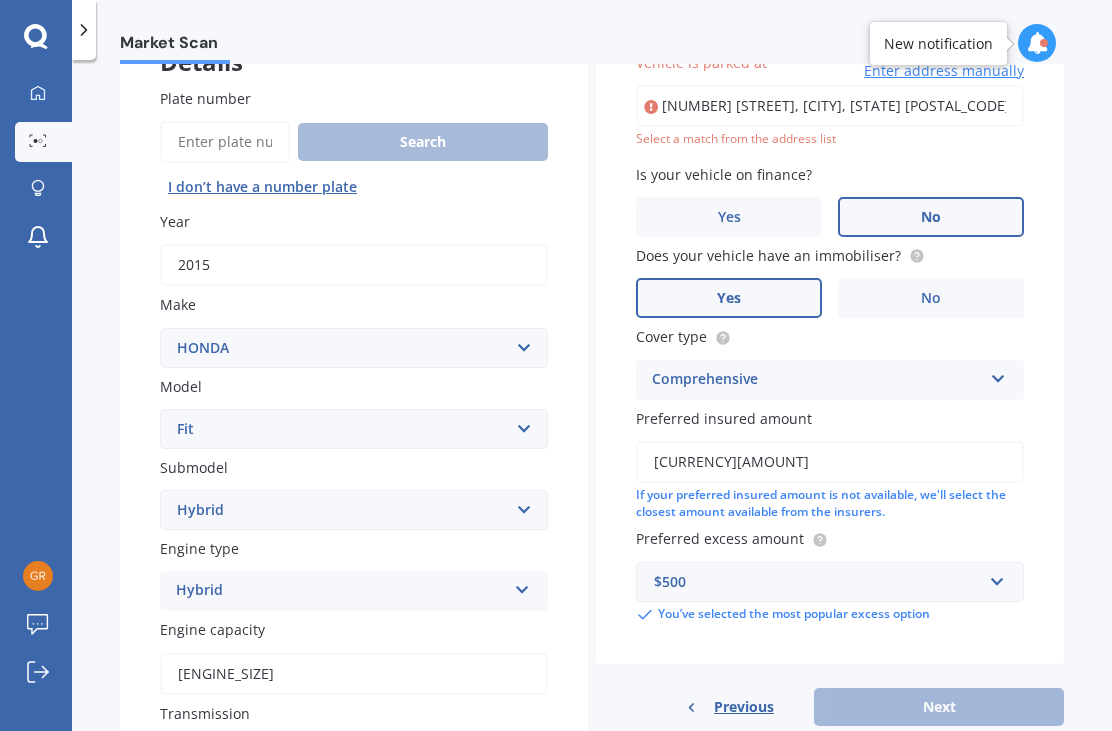 scroll, scrollTop: 135, scrollLeft: 0, axis: vertical 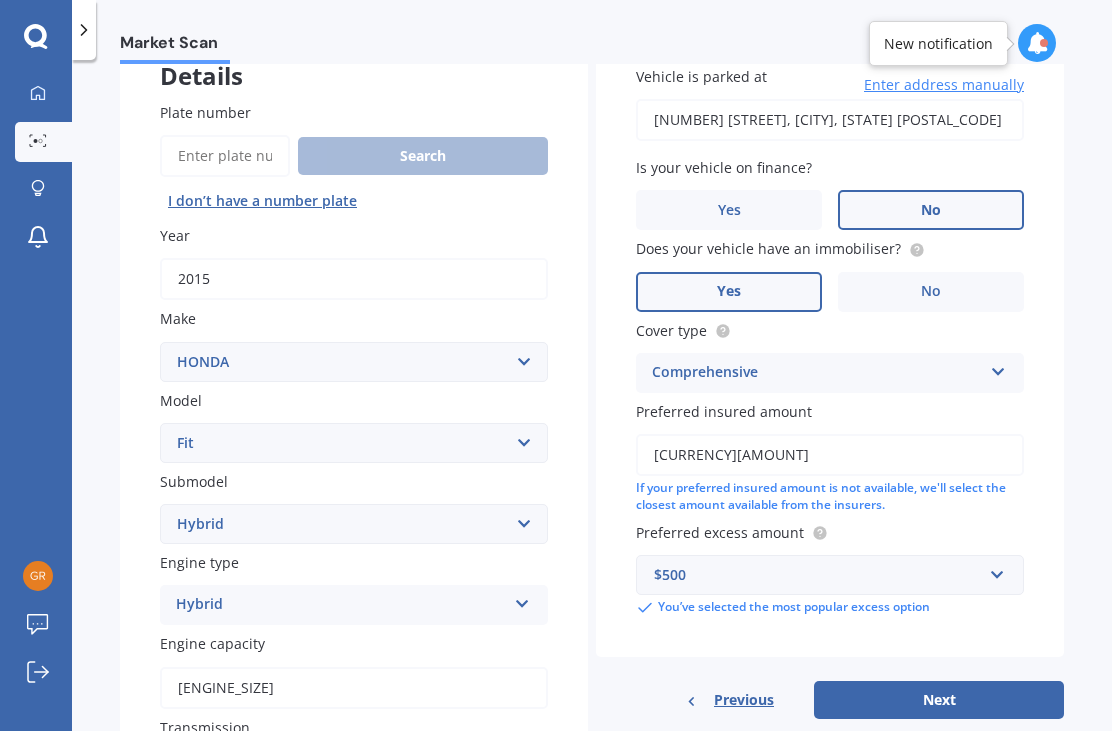 click on "Next" at bounding box center [939, 700] 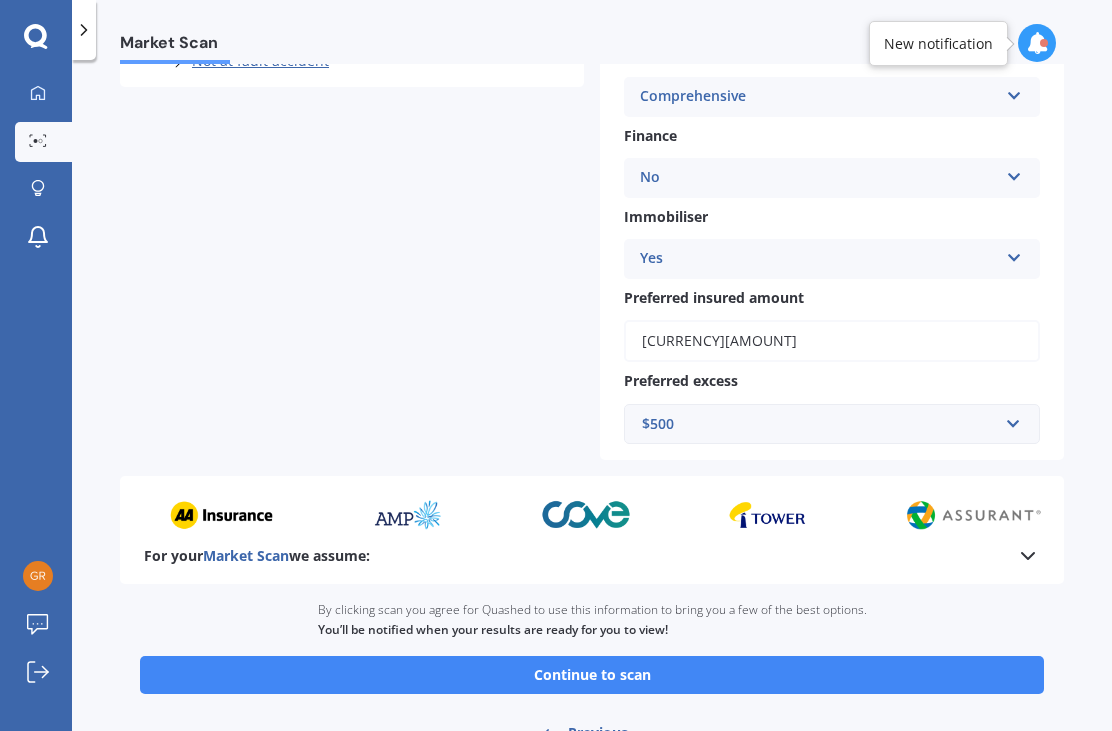scroll, scrollTop: 622, scrollLeft: 0, axis: vertical 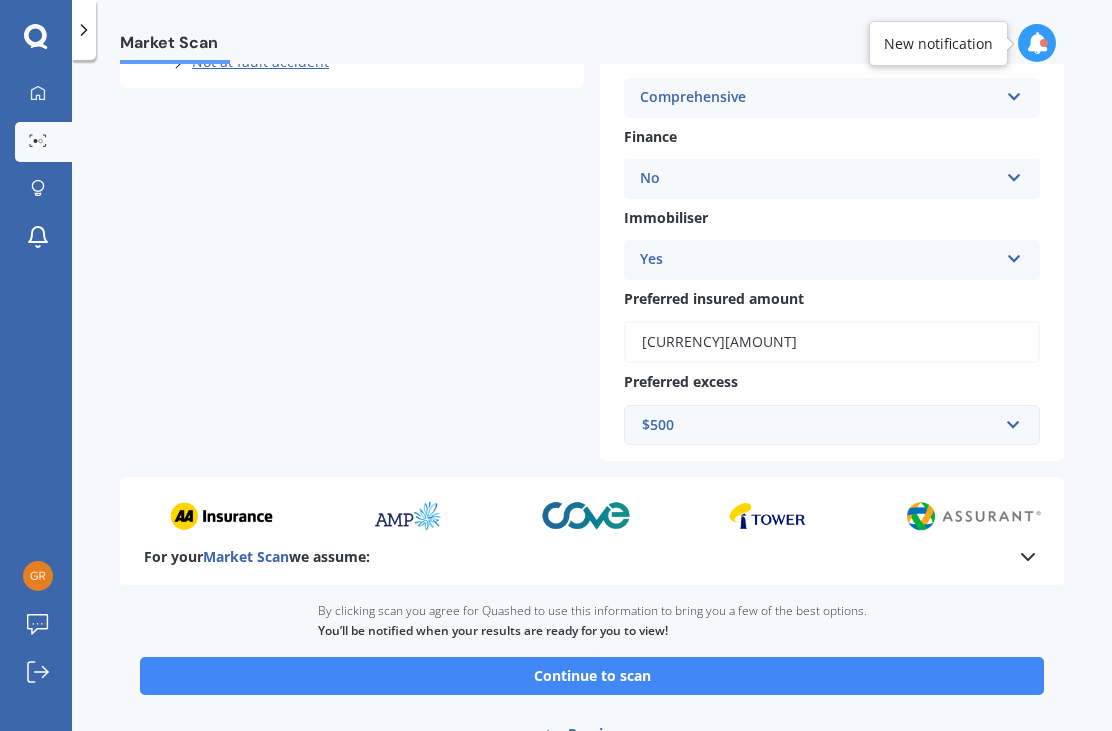 click on "Continue to scan" at bounding box center (592, 676) 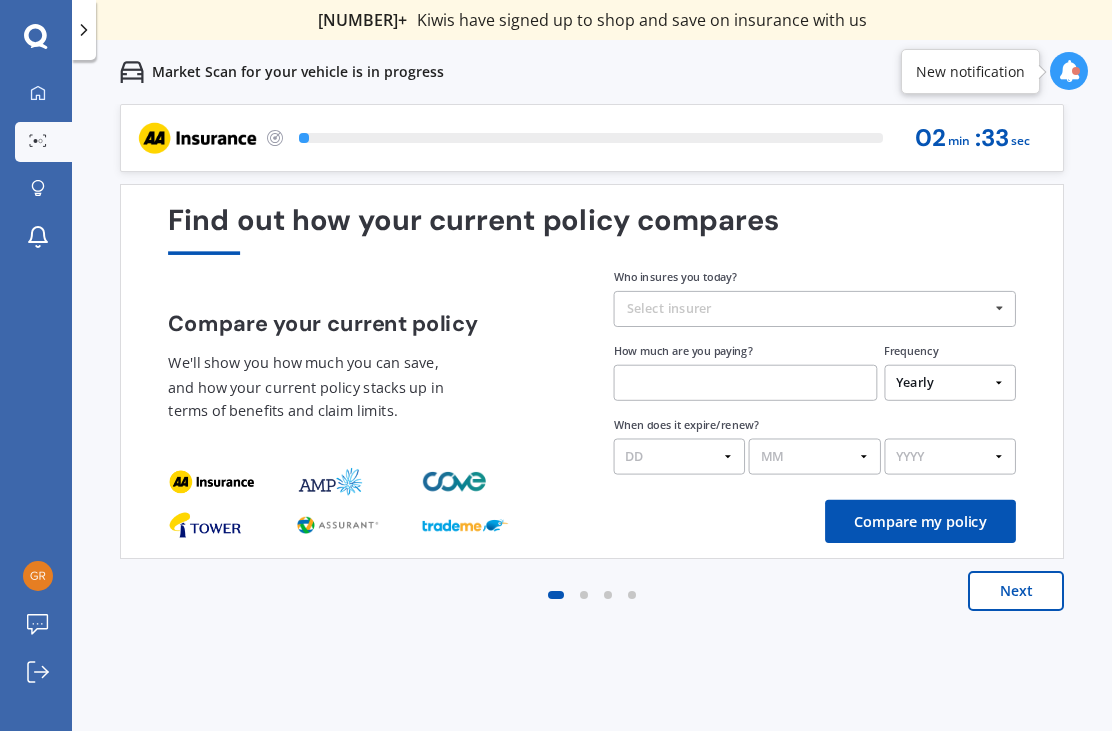 scroll, scrollTop: 0, scrollLeft: 0, axis: both 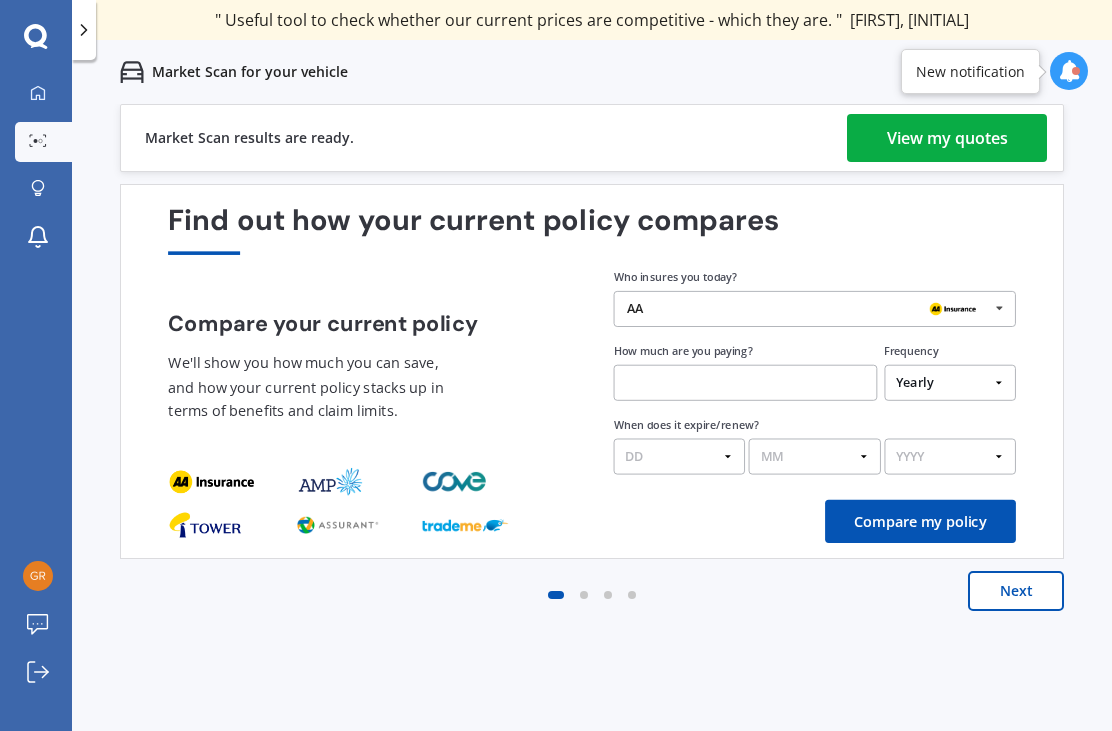 click on "View my quotes" at bounding box center (947, 138) 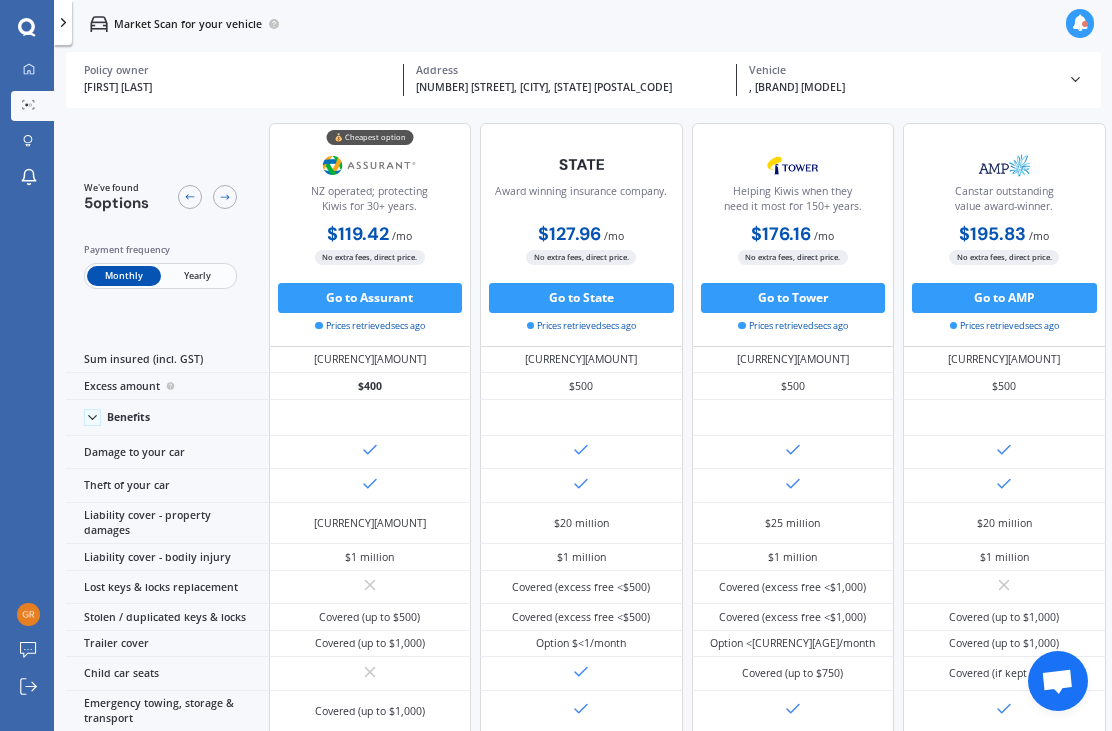 scroll, scrollTop: 0, scrollLeft: 0, axis: both 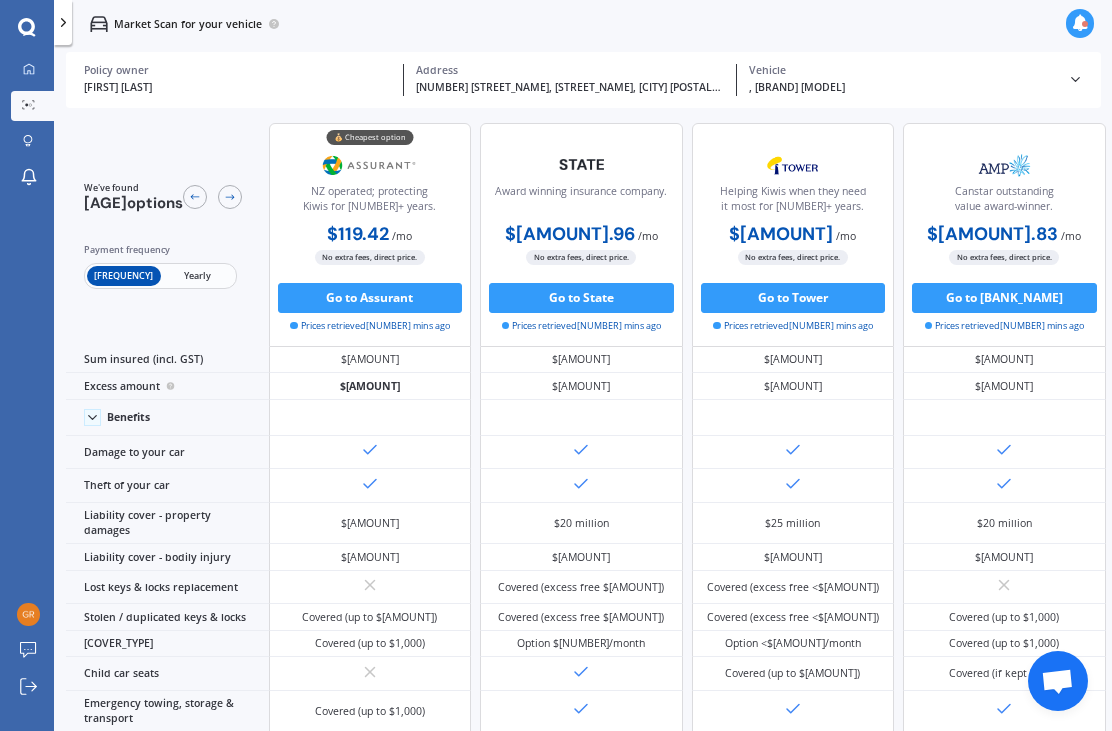 click at bounding box center [63, 22] 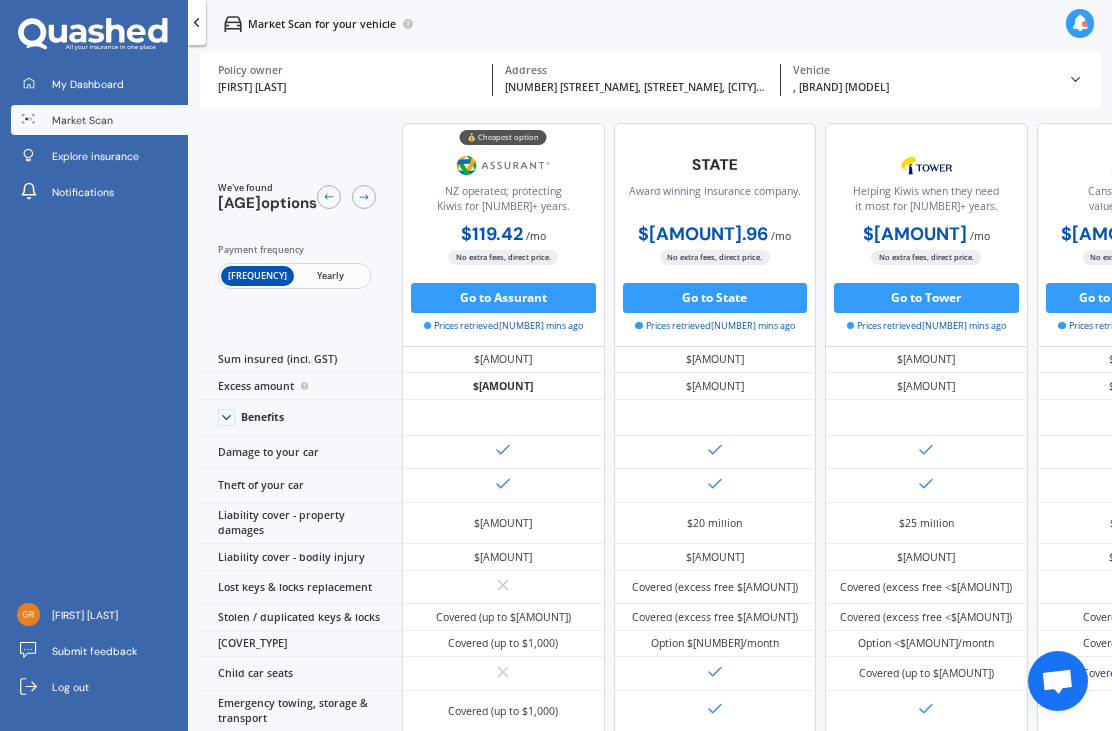 click on "Market Scan" at bounding box center [82, 120] 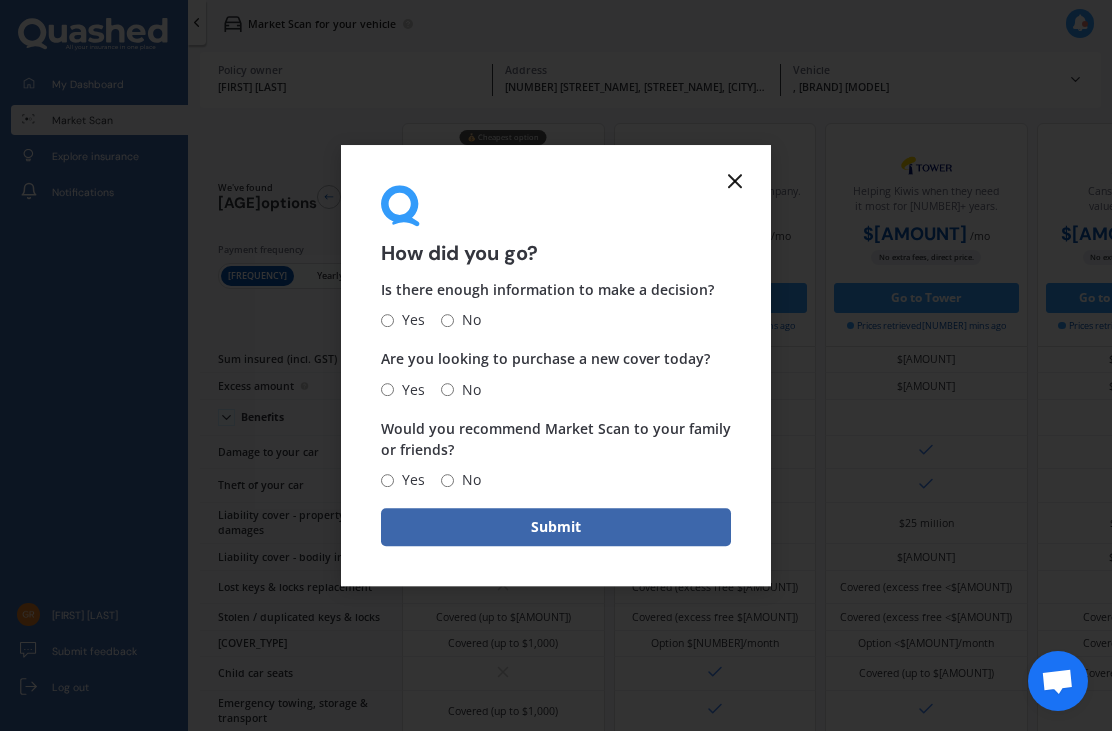 click at bounding box center [735, 181] 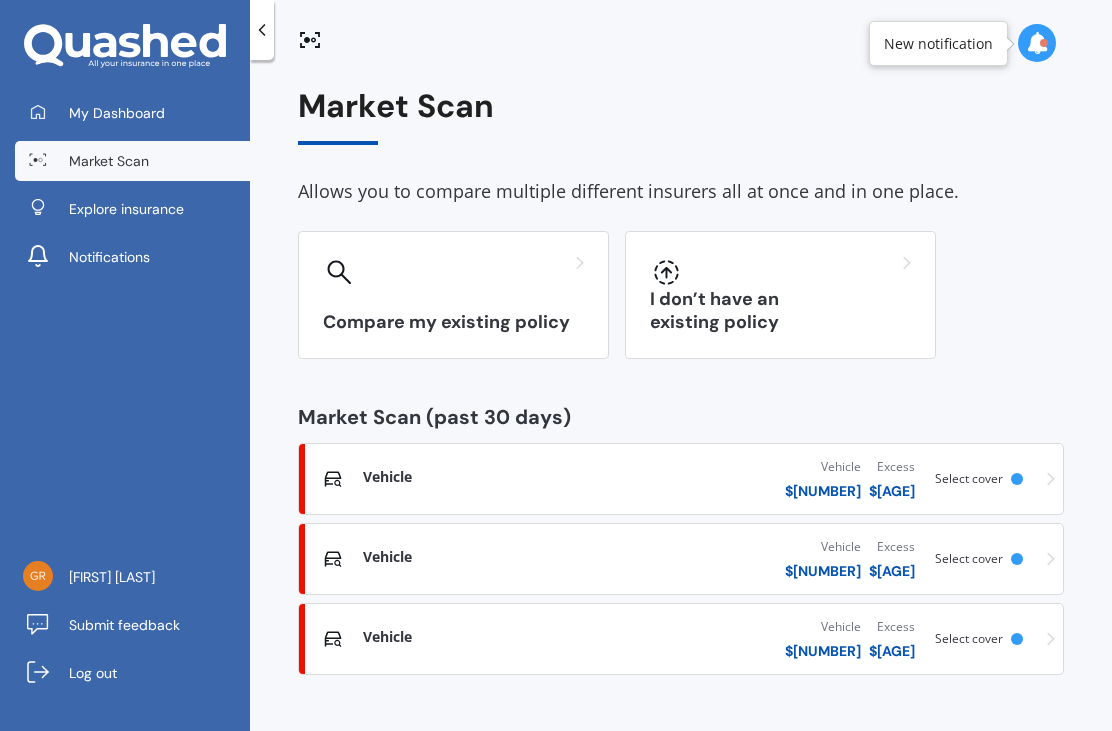 click at bounding box center (453, 272) 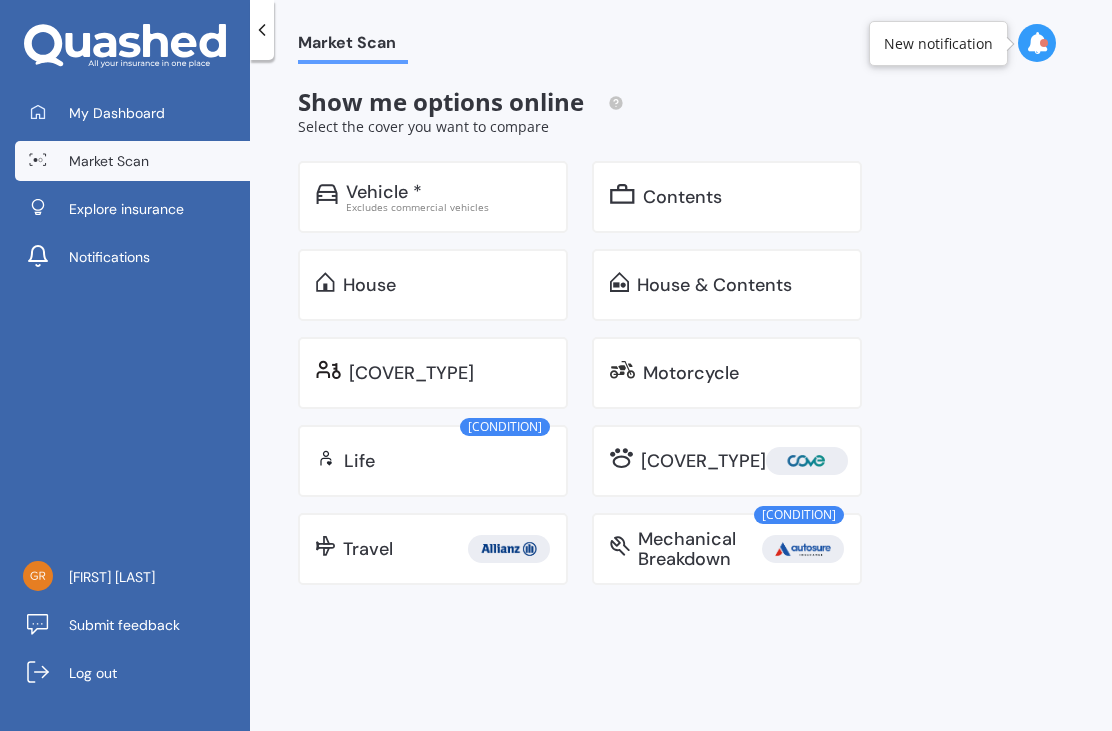 click on "Vehicle *" at bounding box center (448, 192) 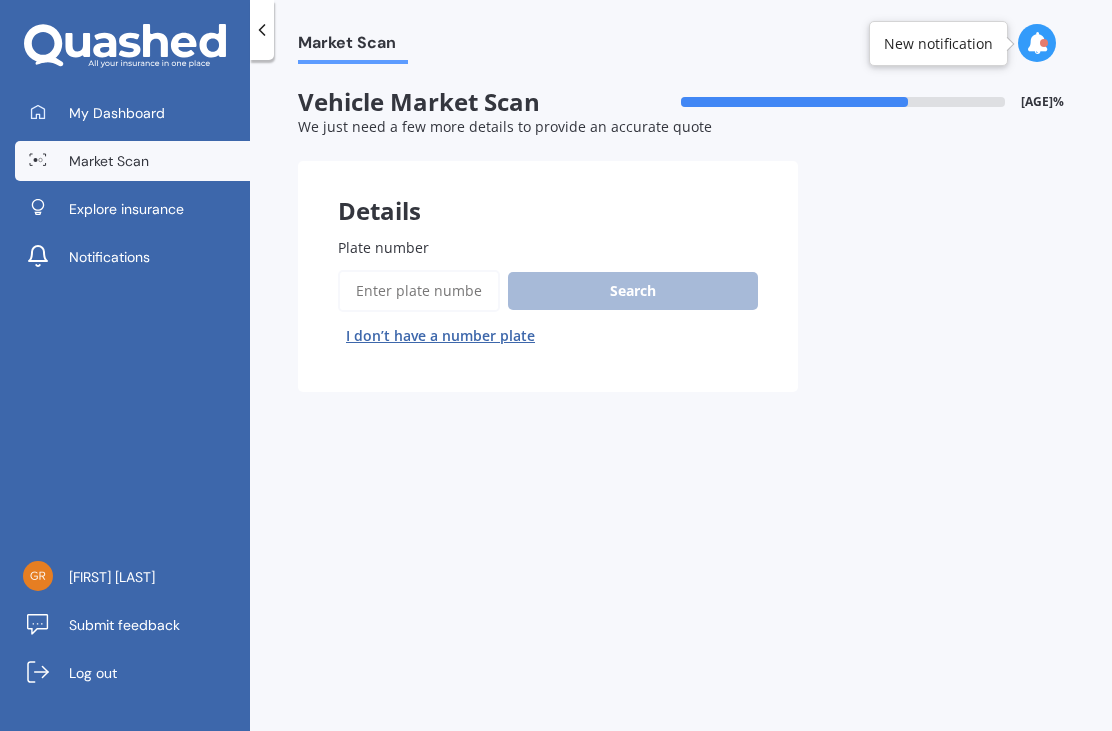 click on "I don’t have a number plate" at bounding box center [440, 336] 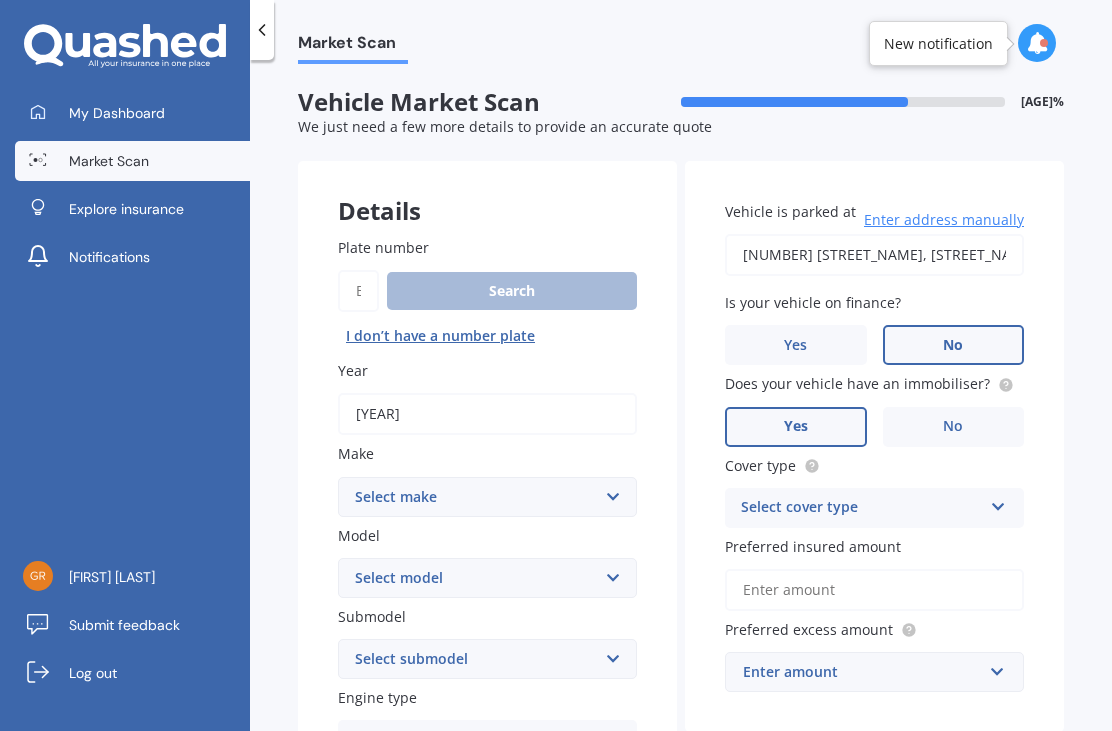 click on "[YEAR]" at bounding box center (487, 414) 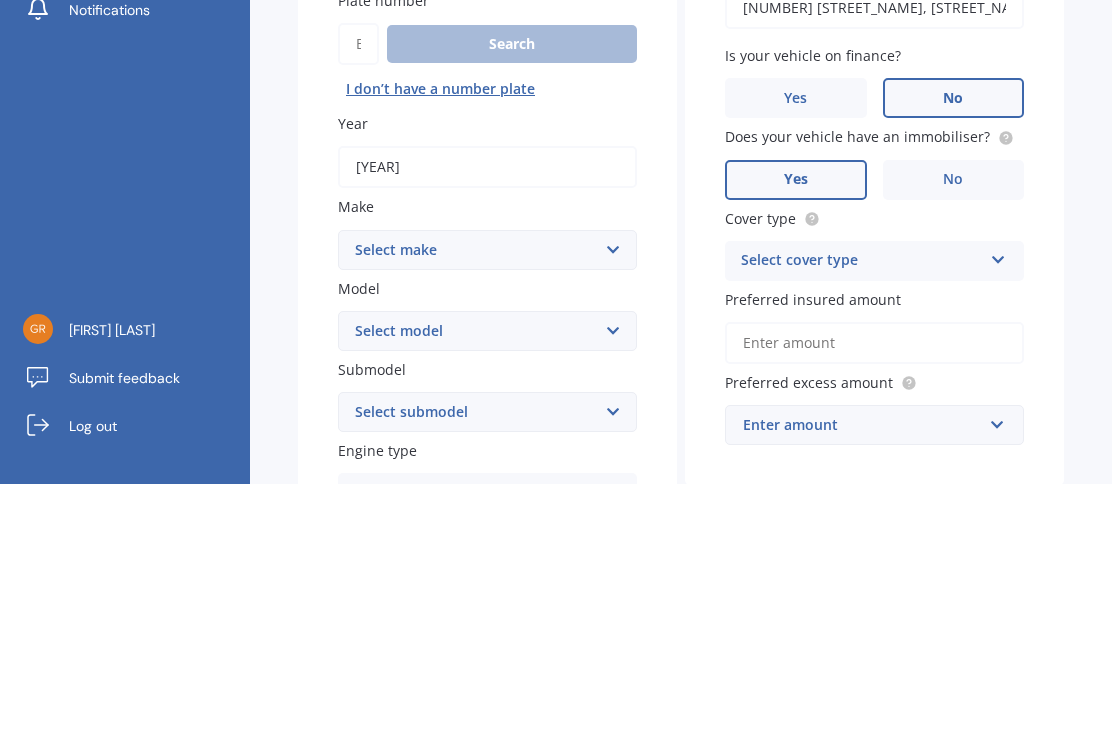 type on "[YEAR]" 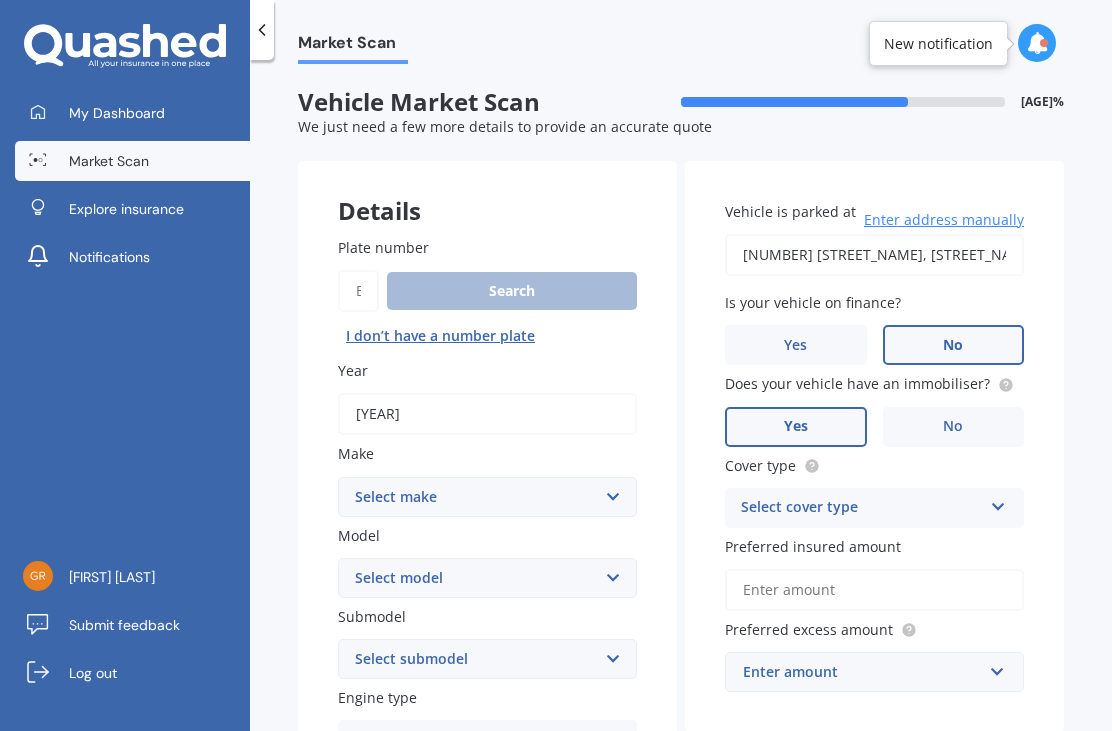 select on "TOYOTA" 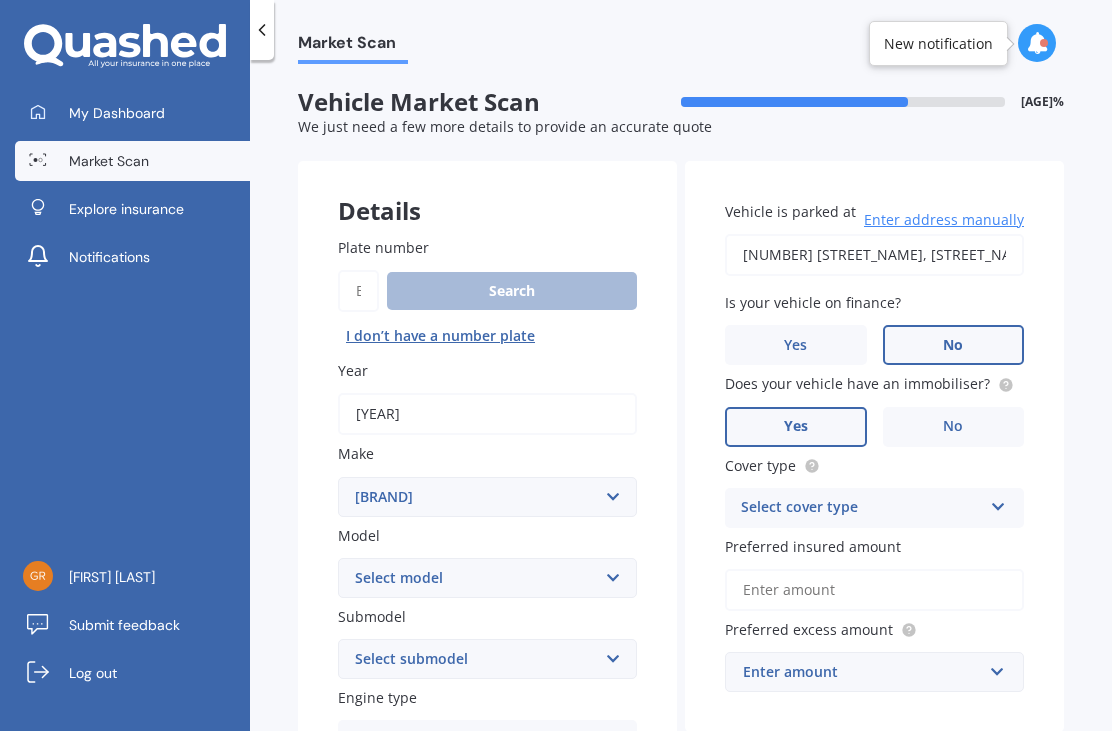 click on "Select model 4 Runner 86 Allex Allion Alphard Altezza Aqua Aristo Aurion Auris Avalon Avensis AYGO bB Belta Blade Blizzard 4WD Brevis Bundera 4WD C-HR Caldina Cami Camry Carib Carina Cavalier Celica Celsior Century Ceres Chaser Coaster Corolla Corona Corsa Cressida Cresta Crown Curren Cynos Deliboy Duet Dyna Echo Esquire Estima FJ Fortuner Funcargo Gaia Gracia Grande Granvia Harrier Hiace Highlander HILUX Ipsum iQ Isis IST Kluger Landcruiser LANDCRUISER PRADO Levin Liteace Marino Mark 2 Mark X Mirai MR-S MR2 Nadia Noah Nova Opa Paseo Passo Pixis Platz Porte Premio Previa MPV Prius Probox Progres Qualis Ractis RAIZE Raum RAV-4 Regius Van Runx Rush Sai Scepter Sera Sienta Soarer Spacio Spade Sprinter Starlet Succeed Supra Surf Tank Tarago Tercel Townace Toyo-ace Trueno Tundra Vanguard Vellfire Verossa Vienta Vista Vitz Voltz Voxy Will Windom Wish Yaris" at bounding box center [487, 578] 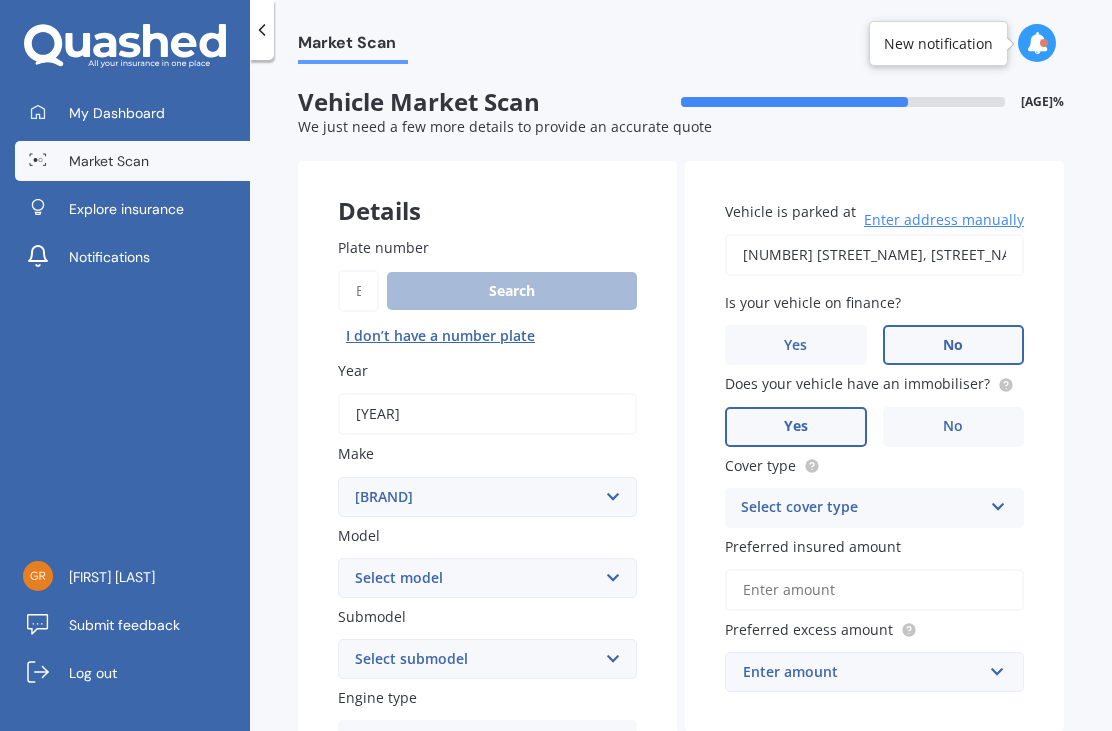 select on "[MODEL]" 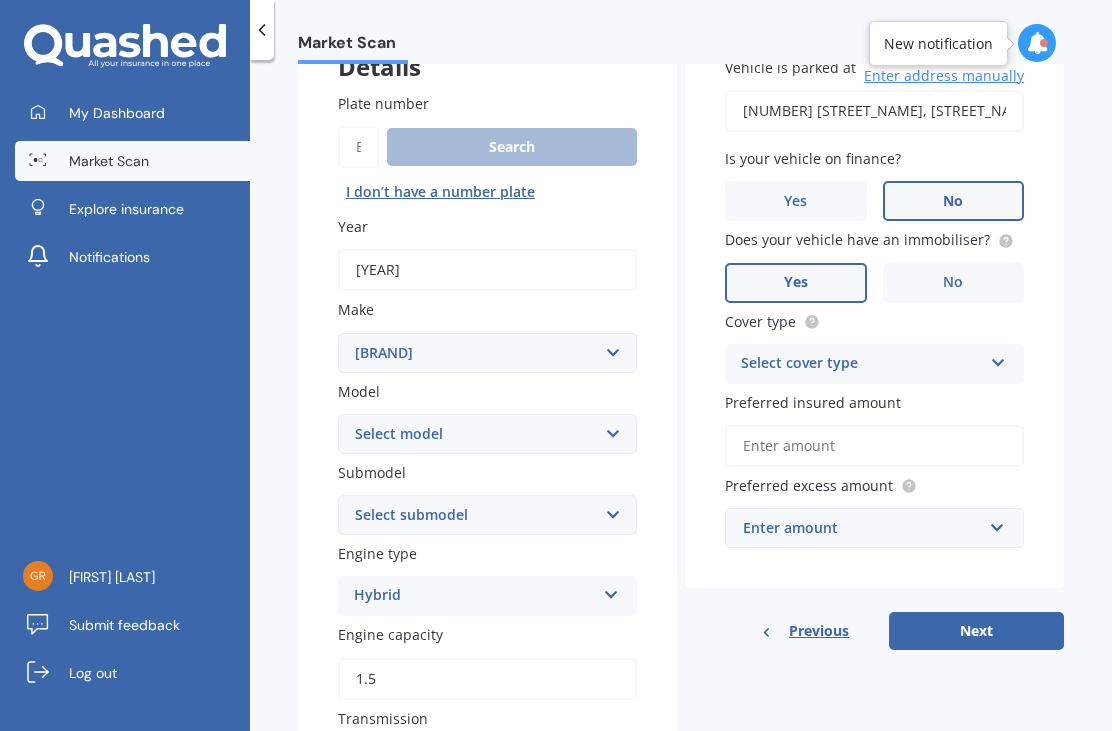 scroll, scrollTop: 150, scrollLeft: 0, axis: vertical 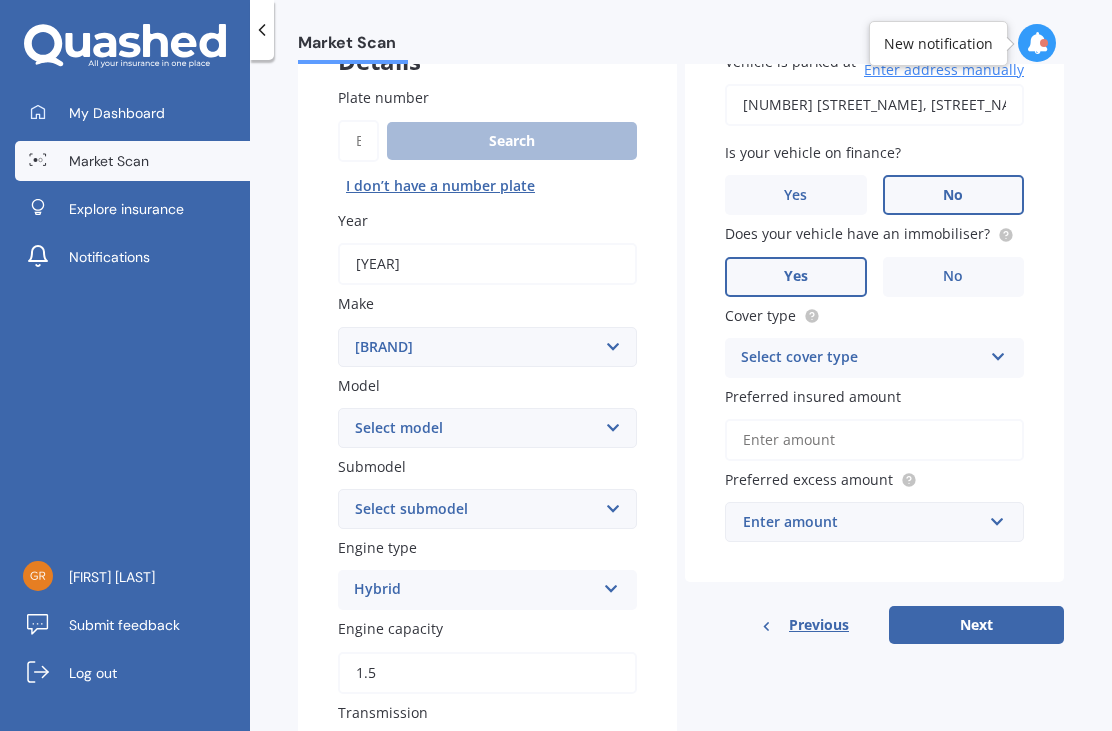 click on "Select submodel (All other) Cross 1.5 GR petrol turbo GX auto GX manual Hybrid SX auto SX manual ZR auto" at bounding box center (487, 509) 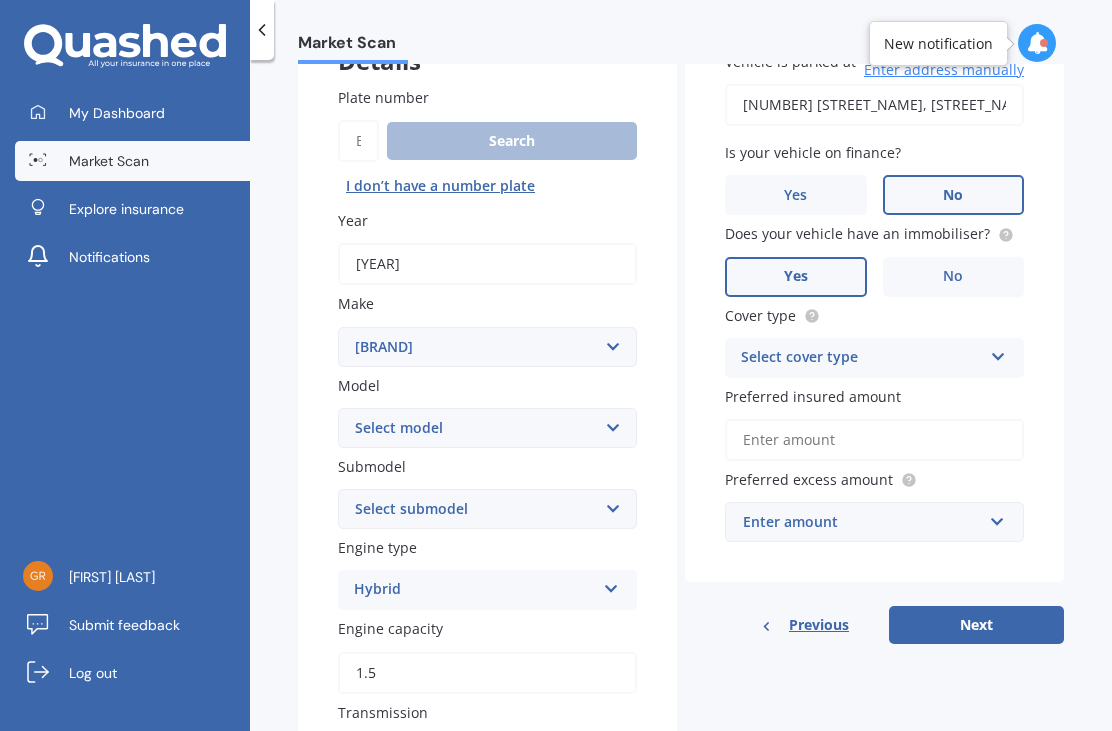 select on "[MODEL]" 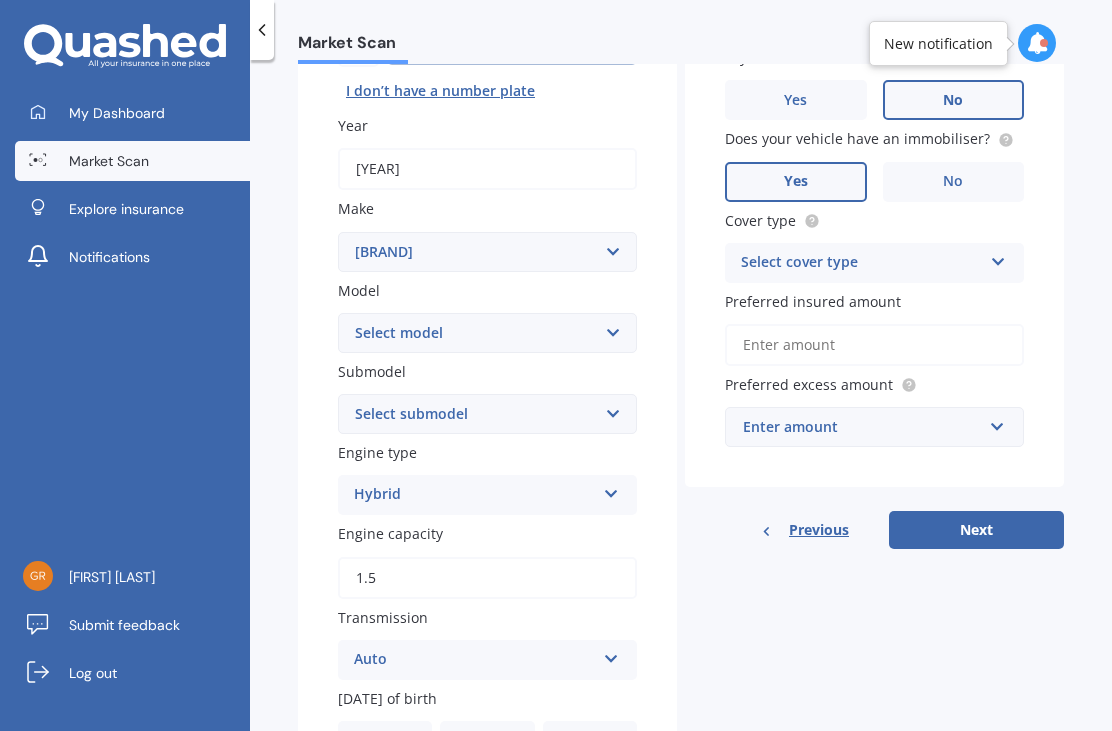 scroll, scrollTop: 246, scrollLeft: 0, axis: vertical 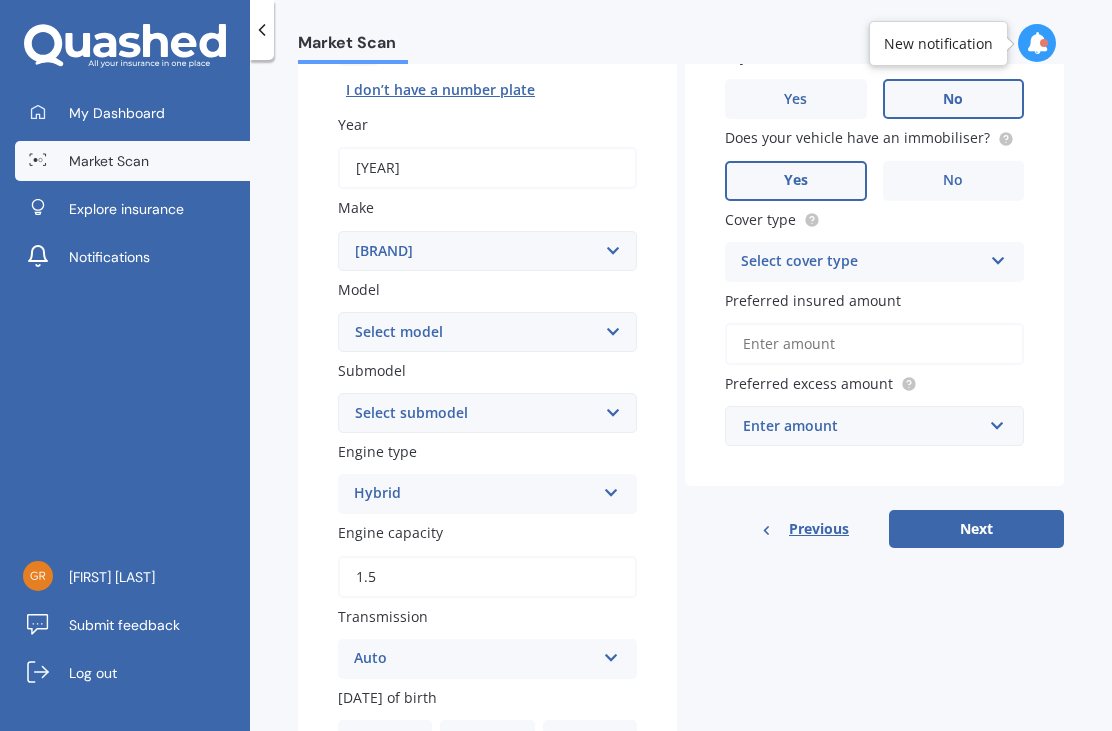 click on "Hybrid" at bounding box center (474, 494) 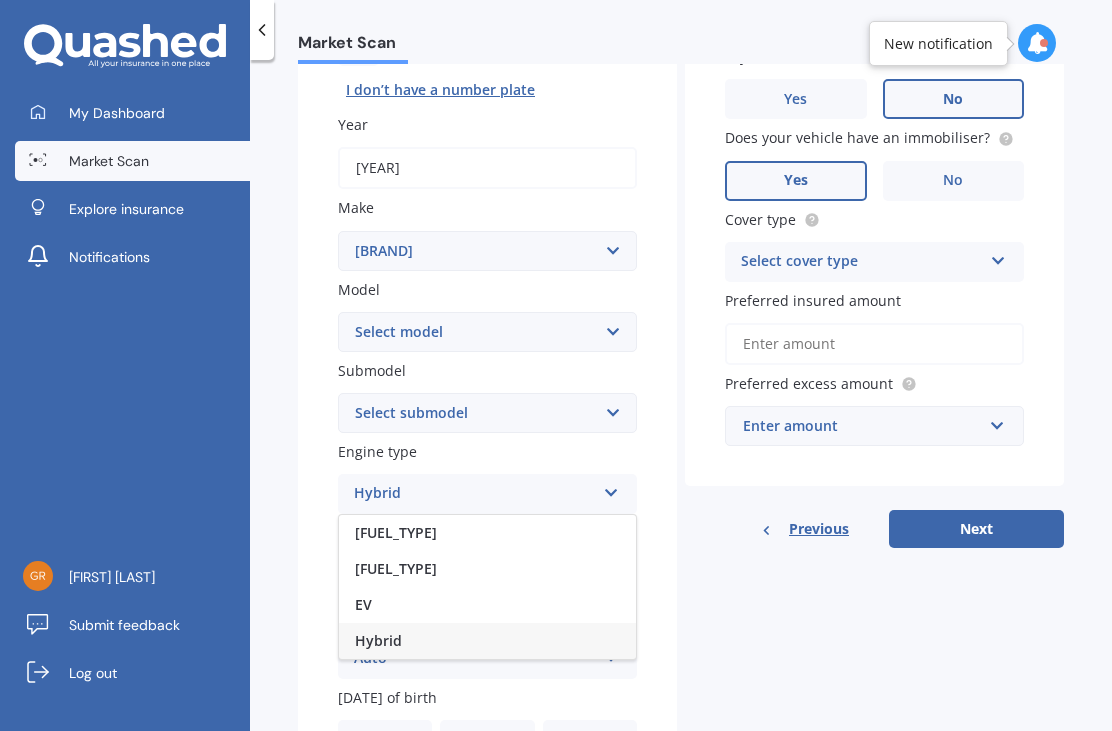 click on "[FUEL_TYPE]" at bounding box center [487, 533] 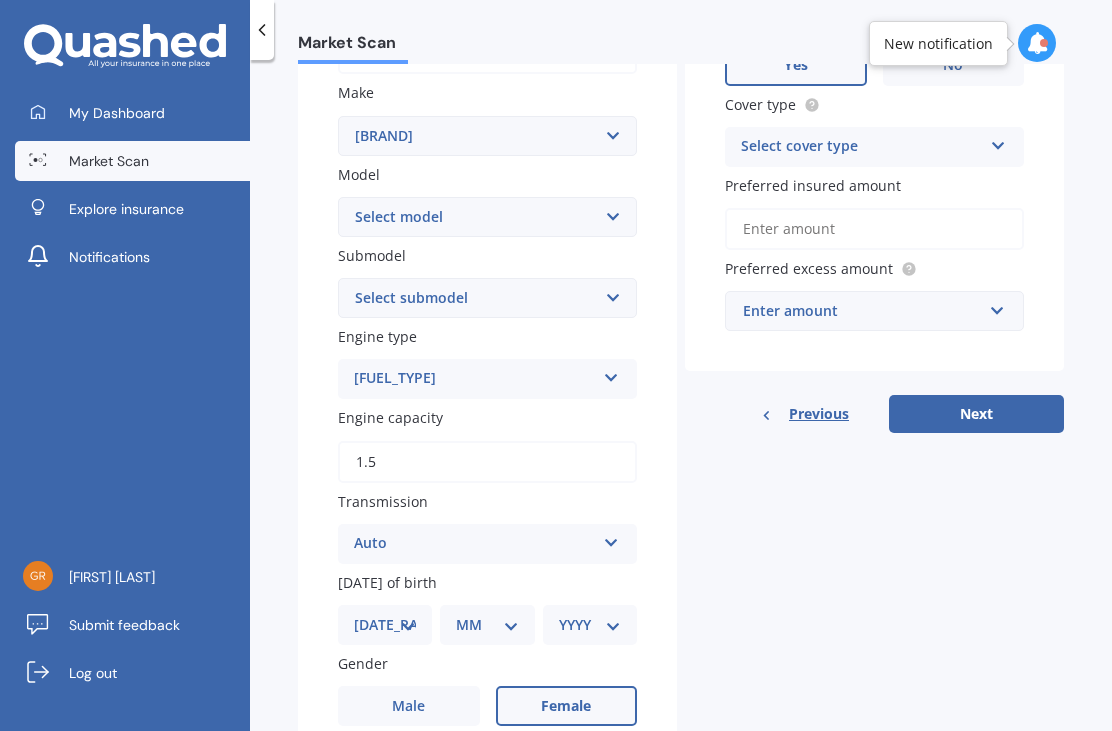 scroll, scrollTop: 374, scrollLeft: 0, axis: vertical 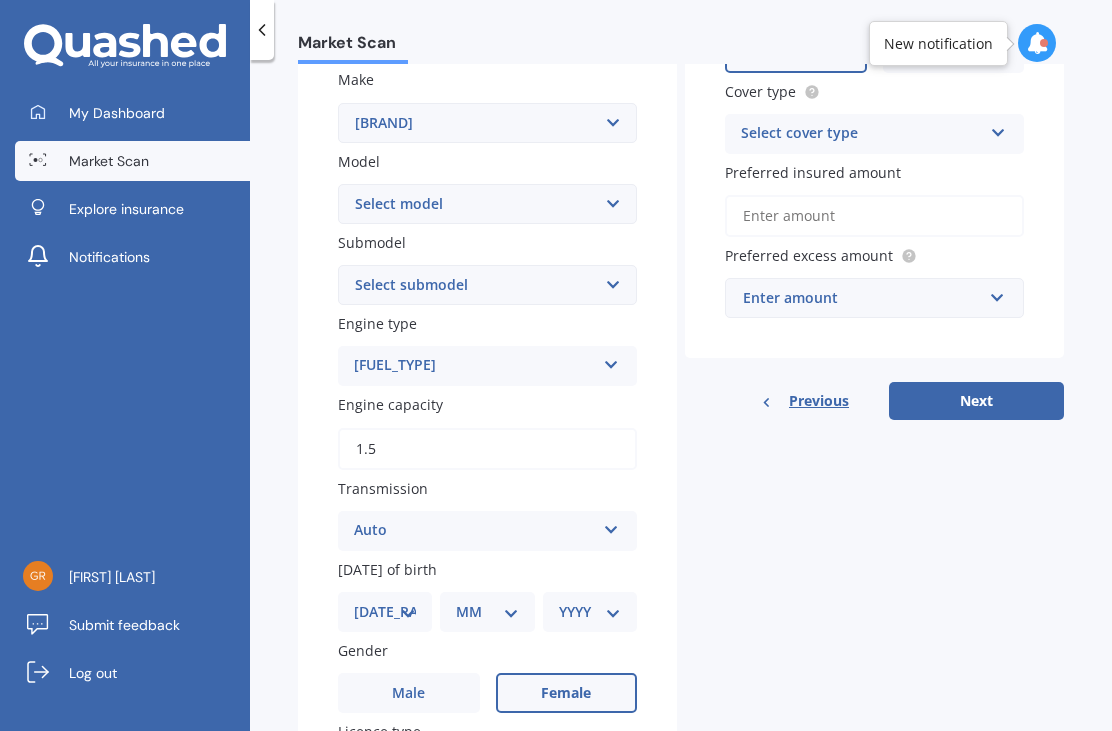 click on "1.5" at bounding box center [487, 449] 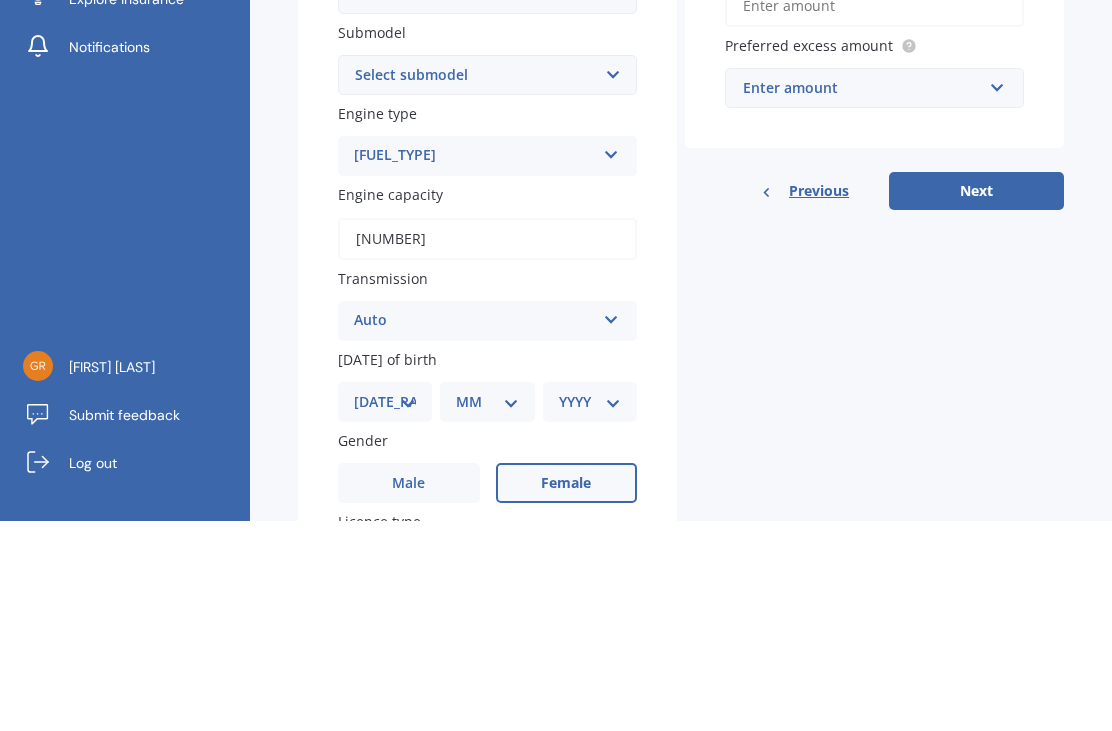 type on "1.3" 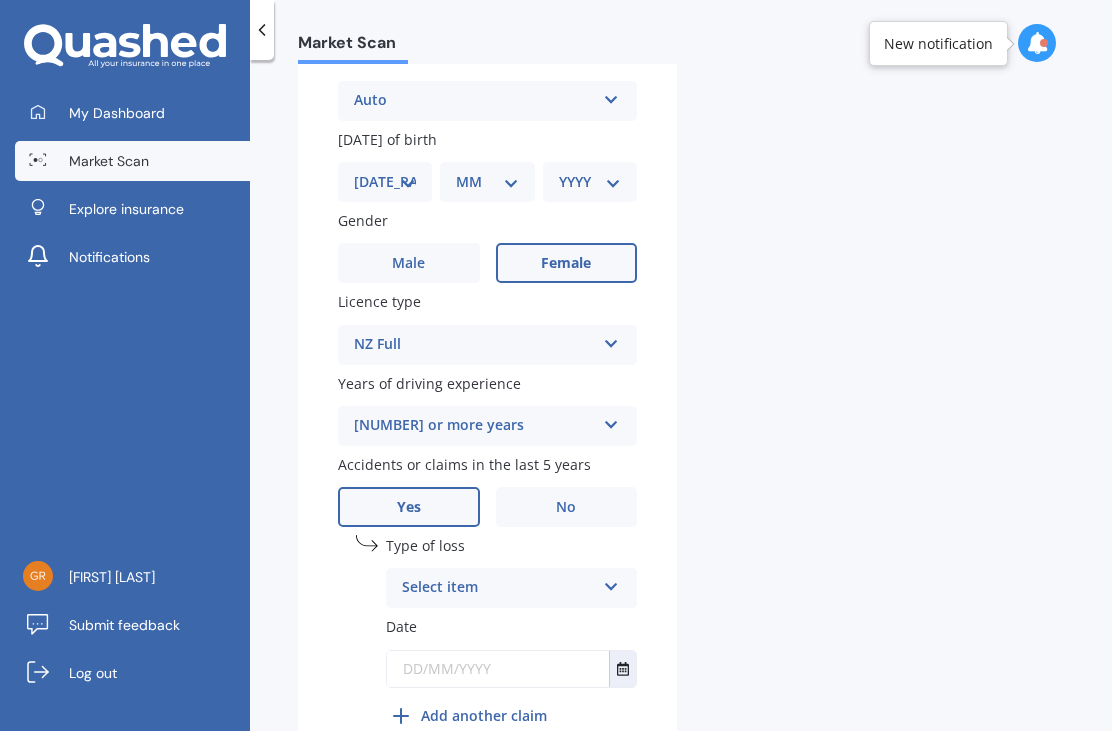 scroll, scrollTop: 809, scrollLeft: 0, axis: vertical 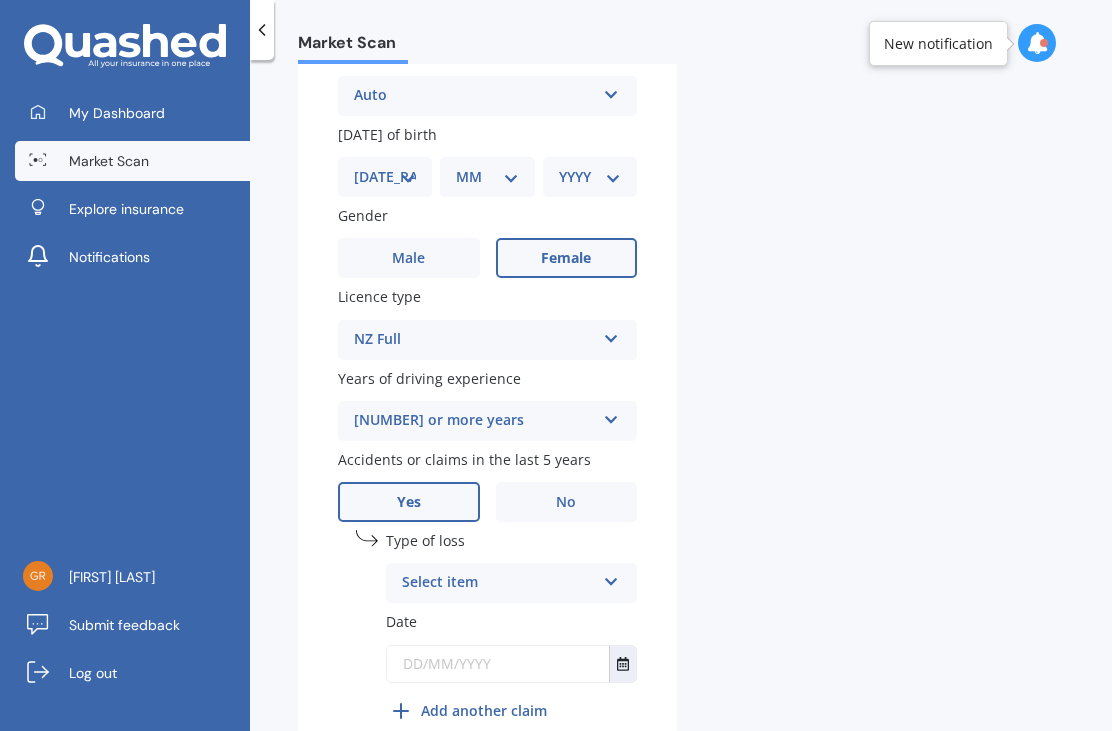 click on "Select item" at bounding box center [498, 583] 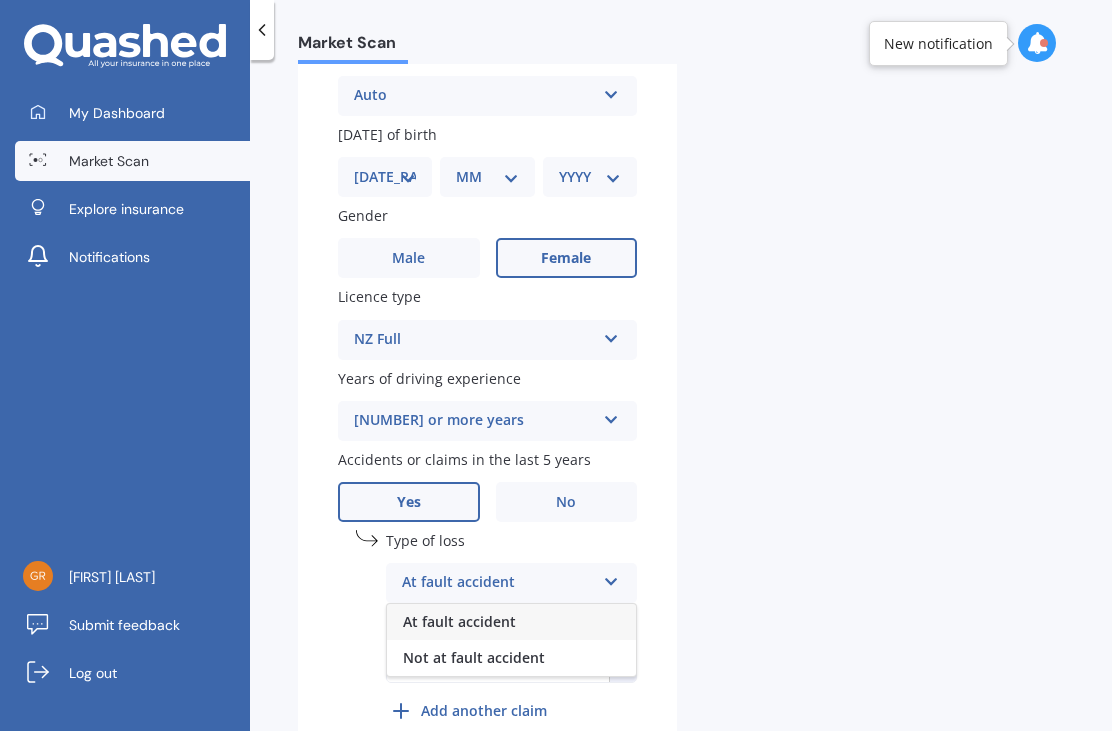 click on "Not at fault accident" at bounding box center [459, 621] 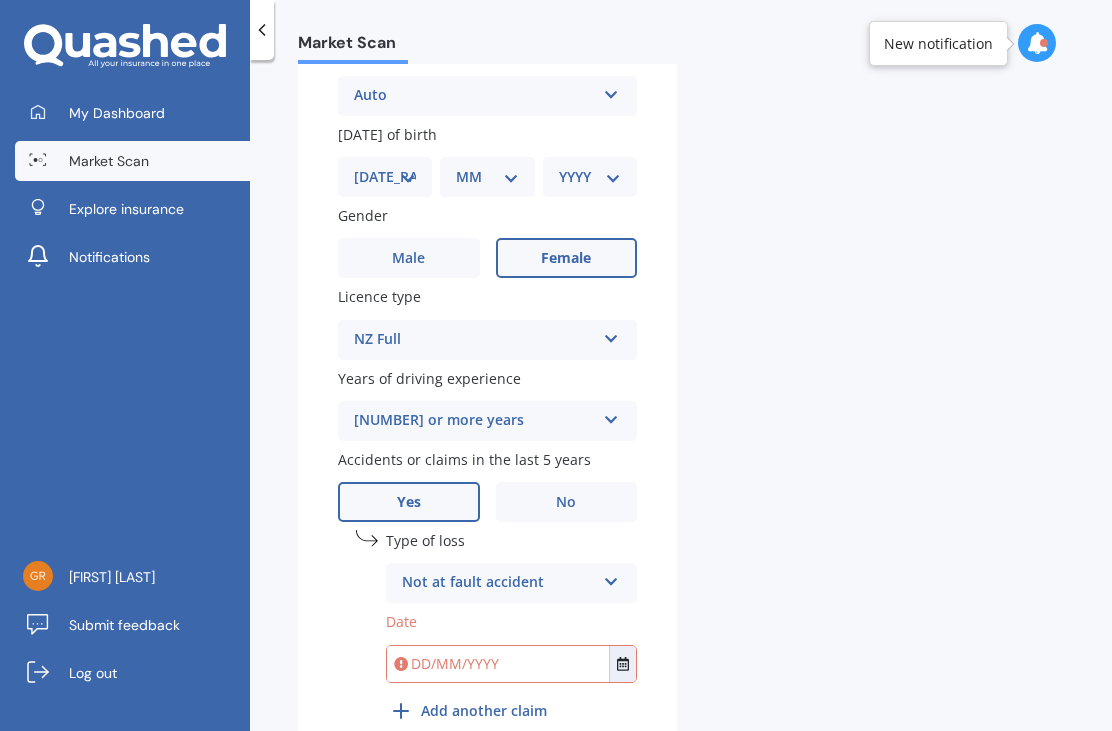 click at bounding box center [498, 664] 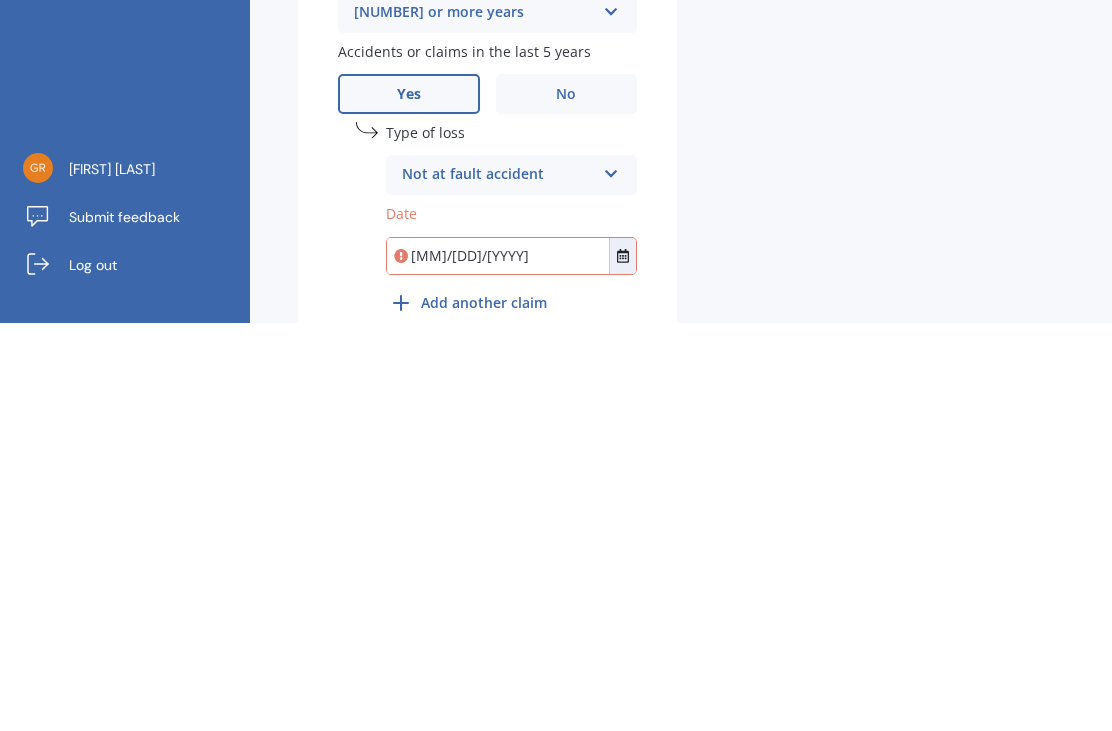 type on "••••••••••" 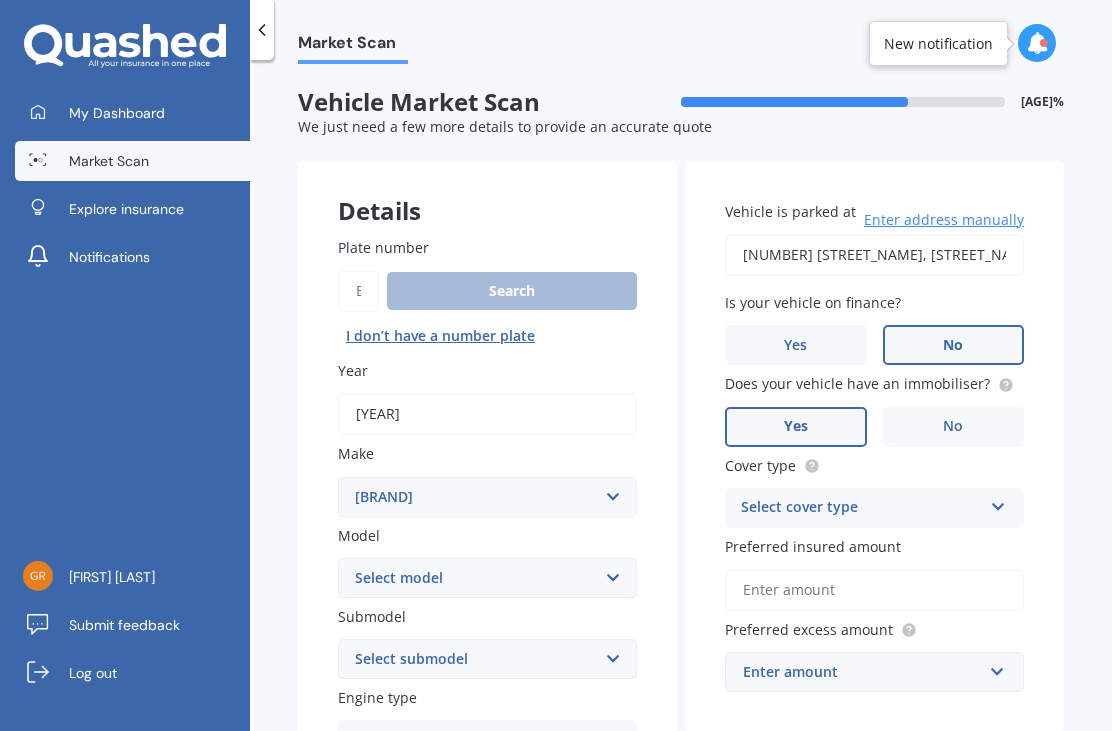 scroll, scrollTop: 0, scrollLeft: 0, axis: both 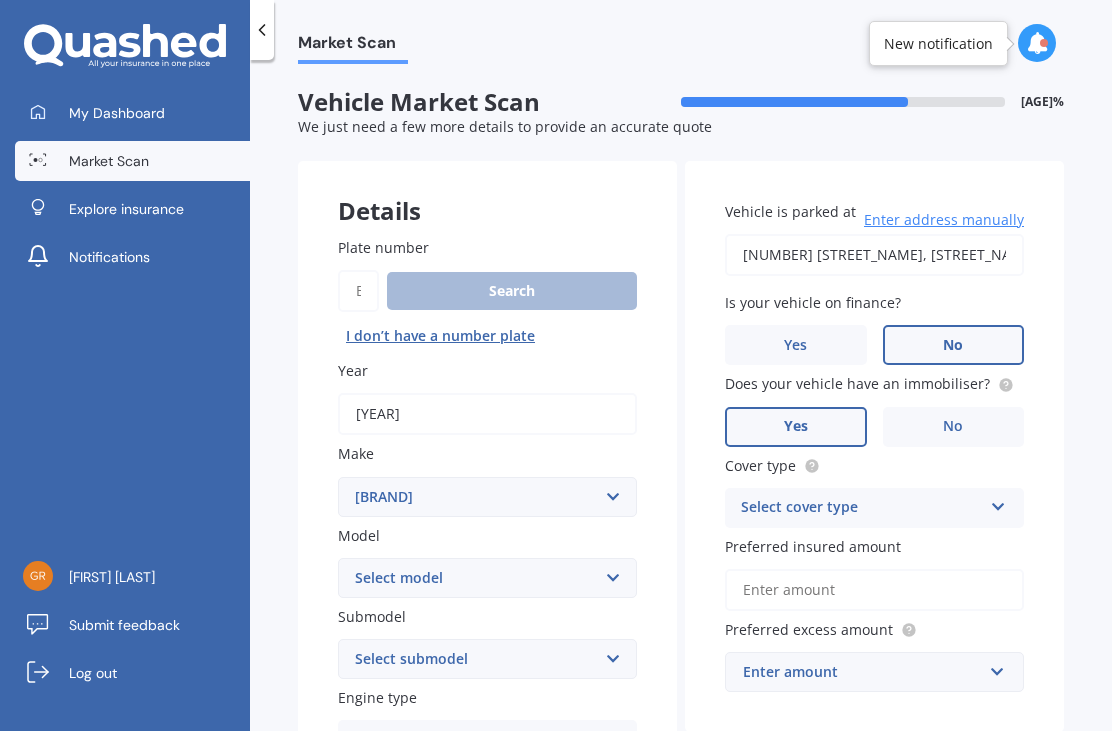 click on "•• ••• •••••• ••••••• ••••••• •••••••• ••••" at bounding box center (874, 255) 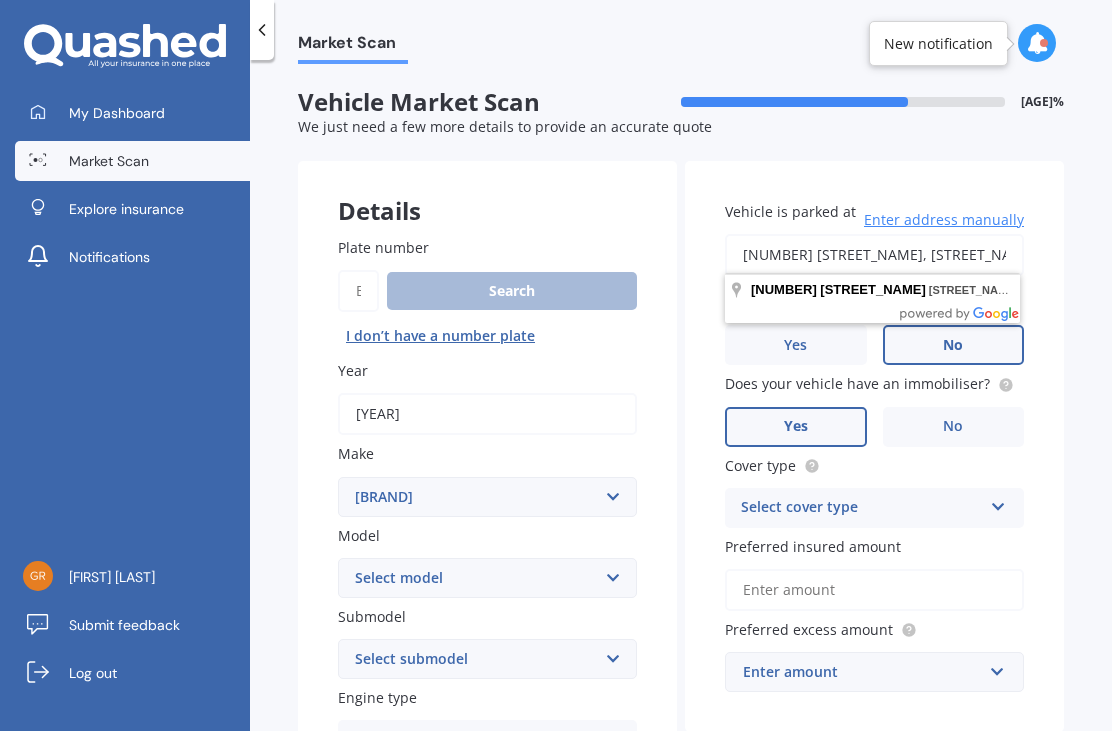 click on "•• ••• •••••• ••••••• ••••••• •••••••• ••••" at bounding box center (874, 255) 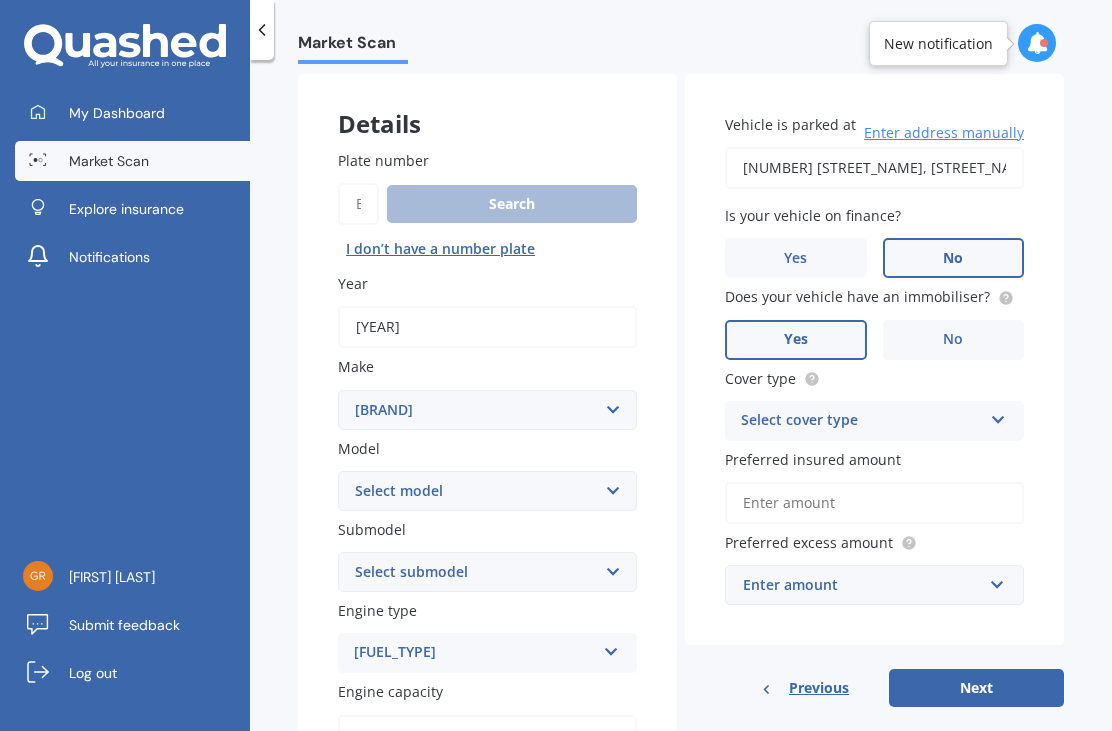 scroll, scrollTop: 92, scrollLeft: 0, axis: vertical 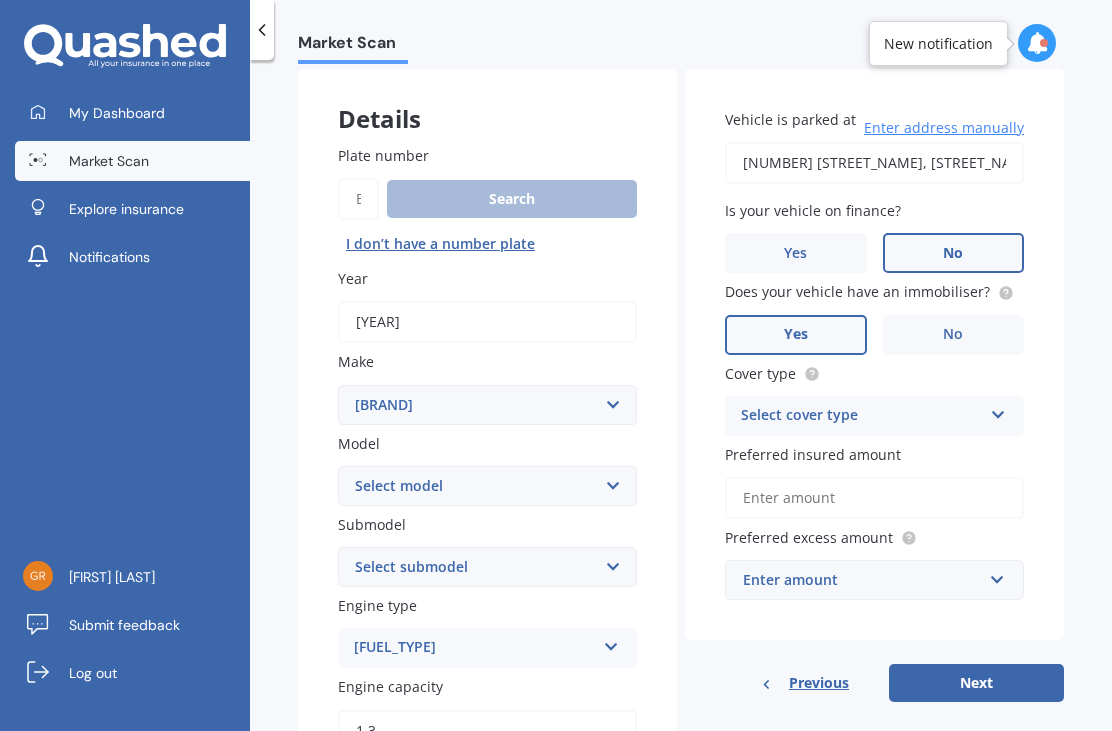 click on "•••••• ••••• ••••" at bounding box center [861, 416] 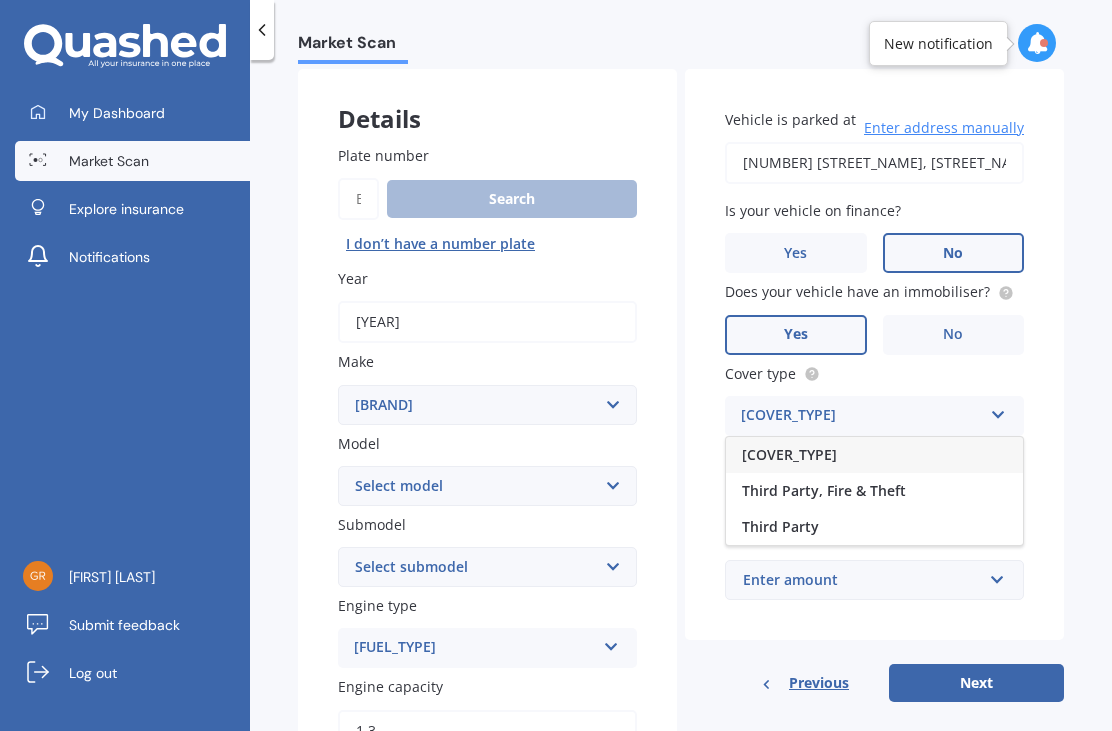 click on "Comprehensive" at bounding box center (874, 455) 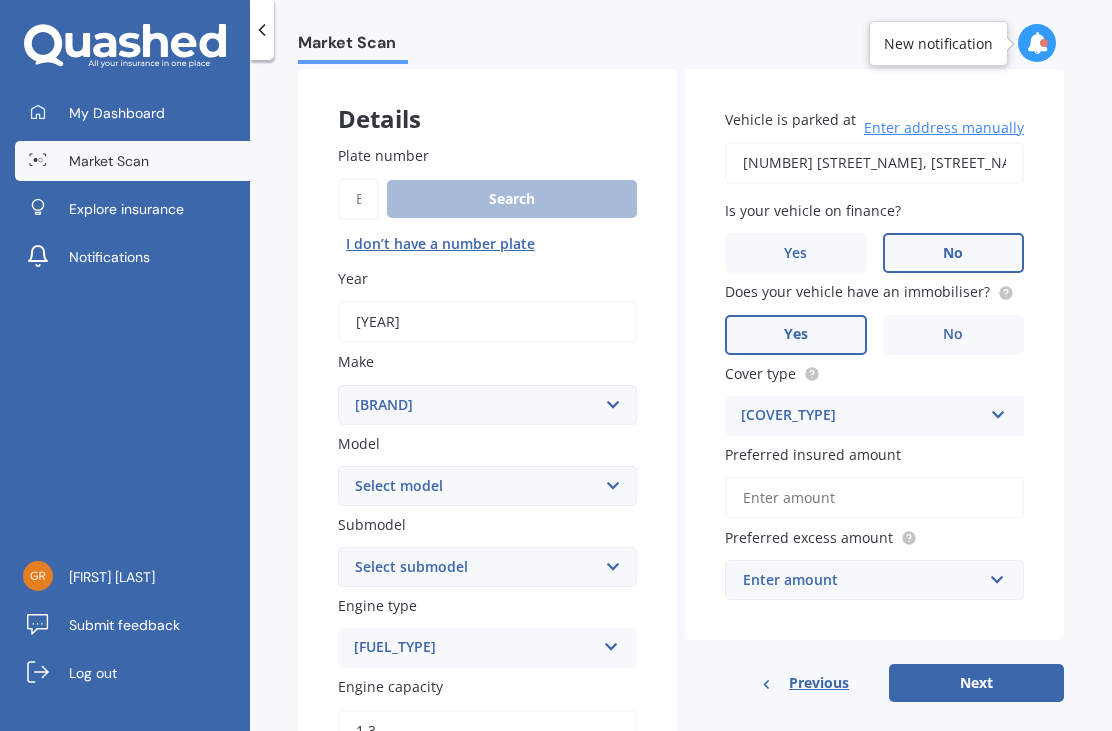 click on "Preferred insured amount" at bounding box center [874, 498] 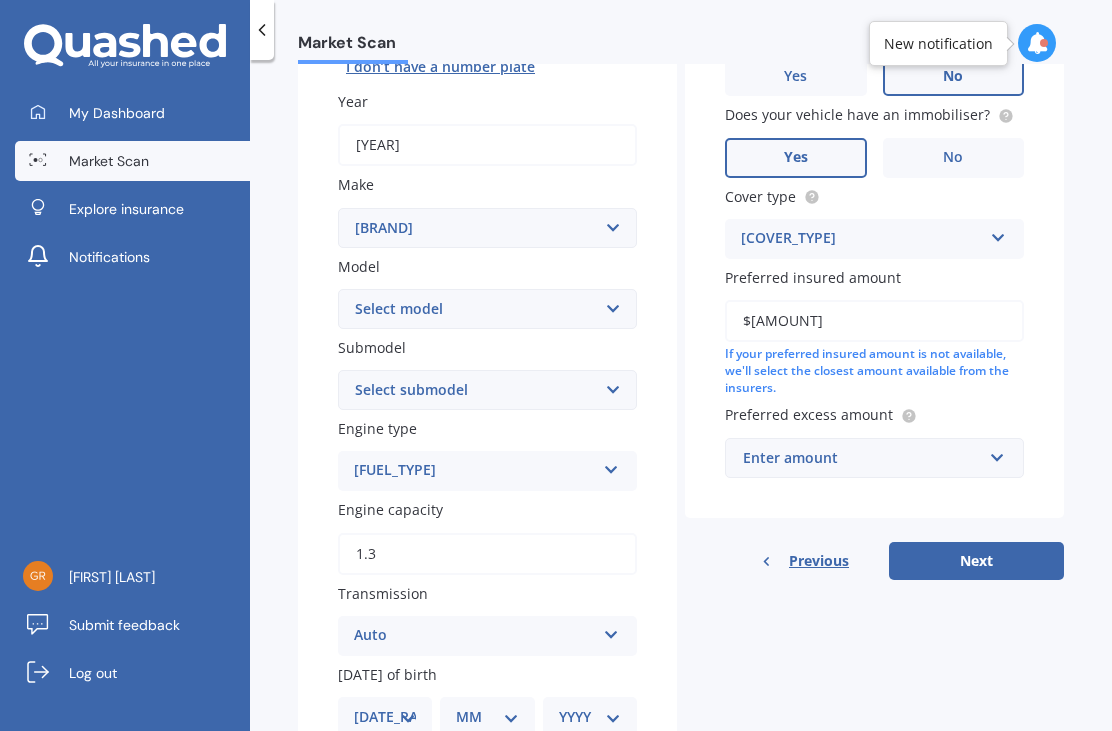 scroll, scrollTop: 277, scrollLeft: 0, axis: vertical 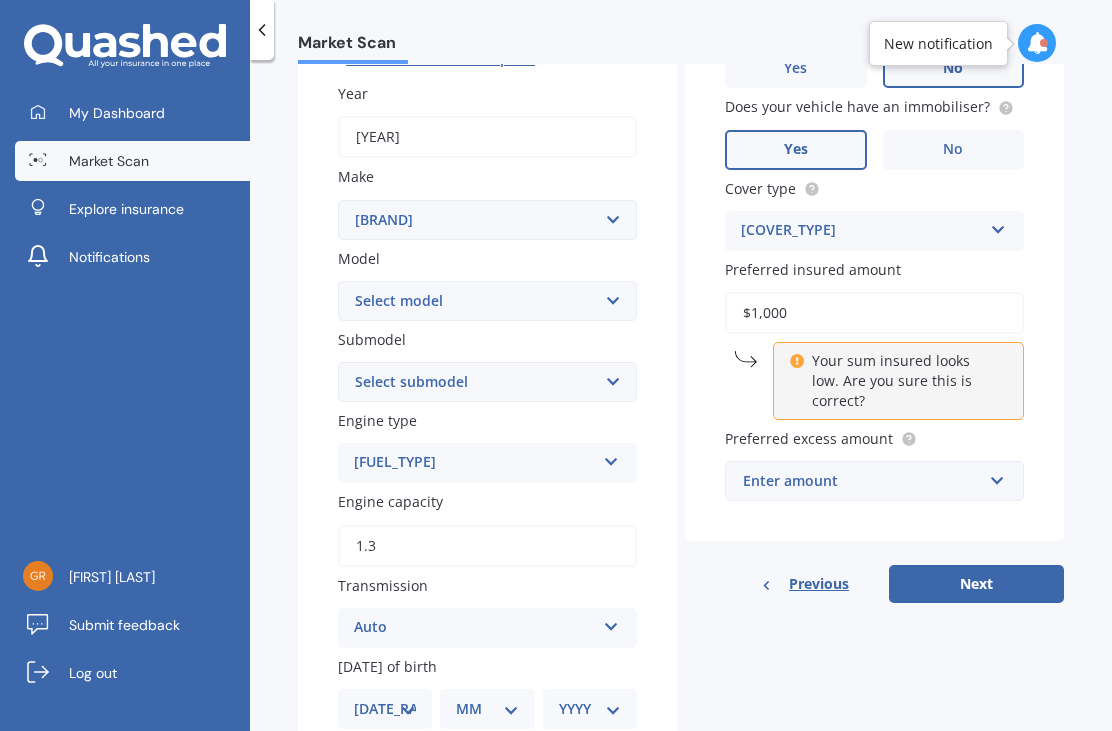 type on "$10,000" 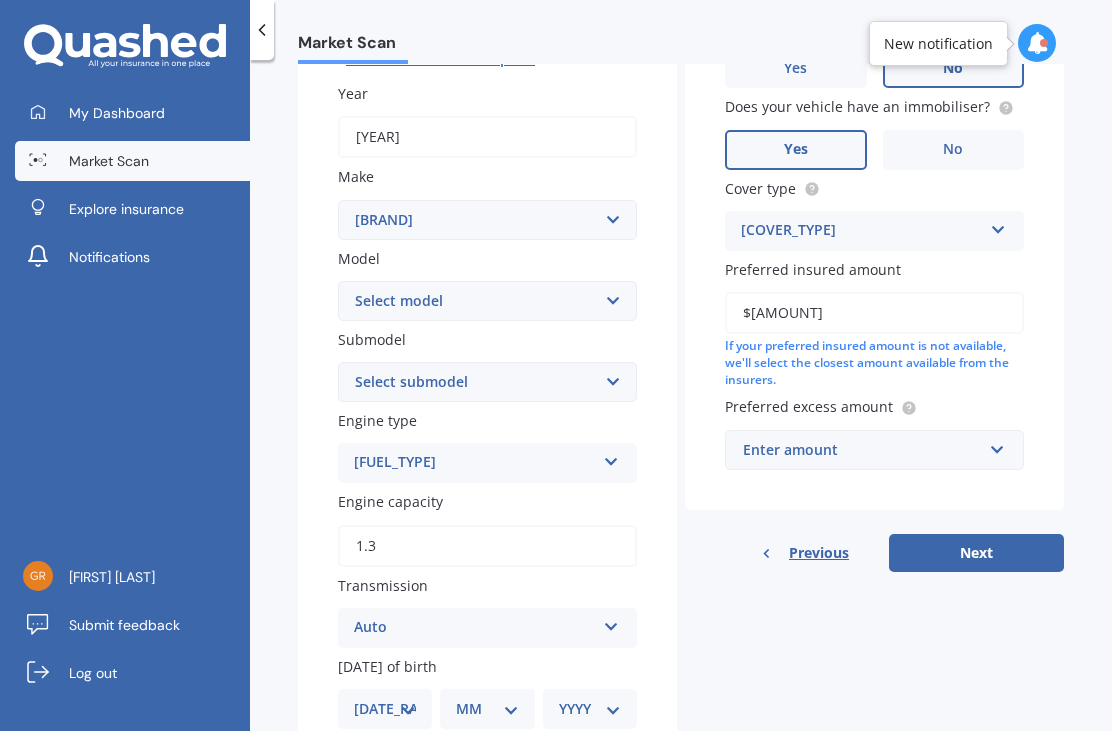 click on "Enter amount" at bounding box center [862, 450] 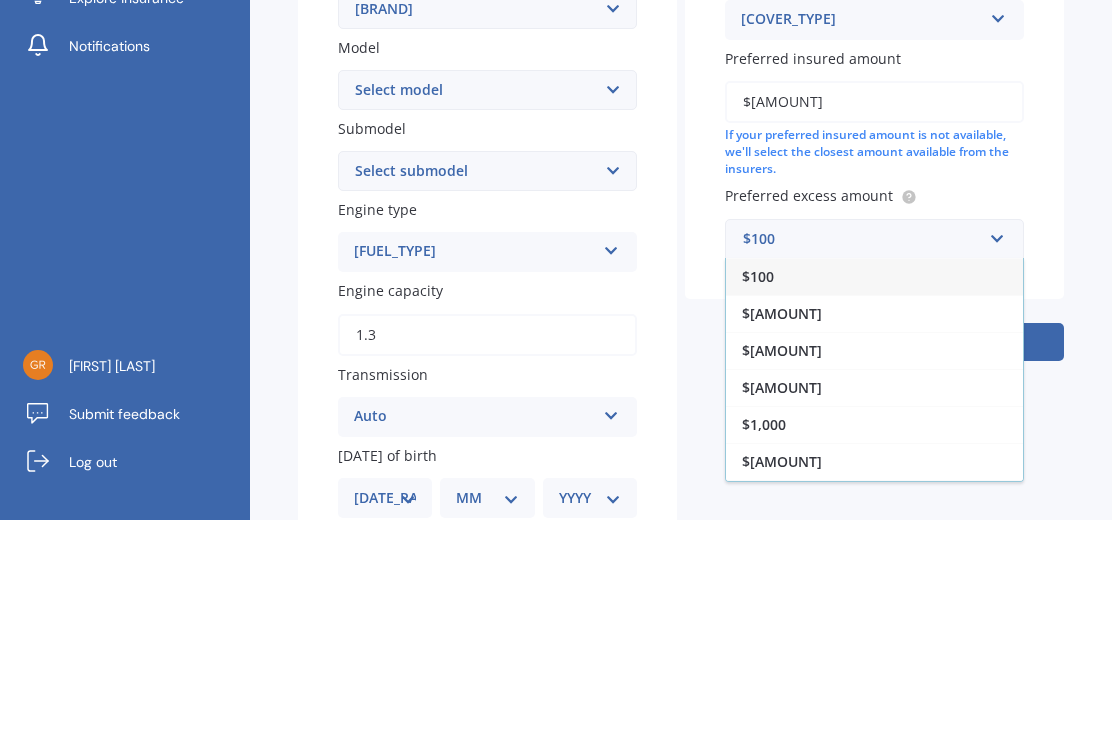 click on "$500" at bounding box center (874, 561) 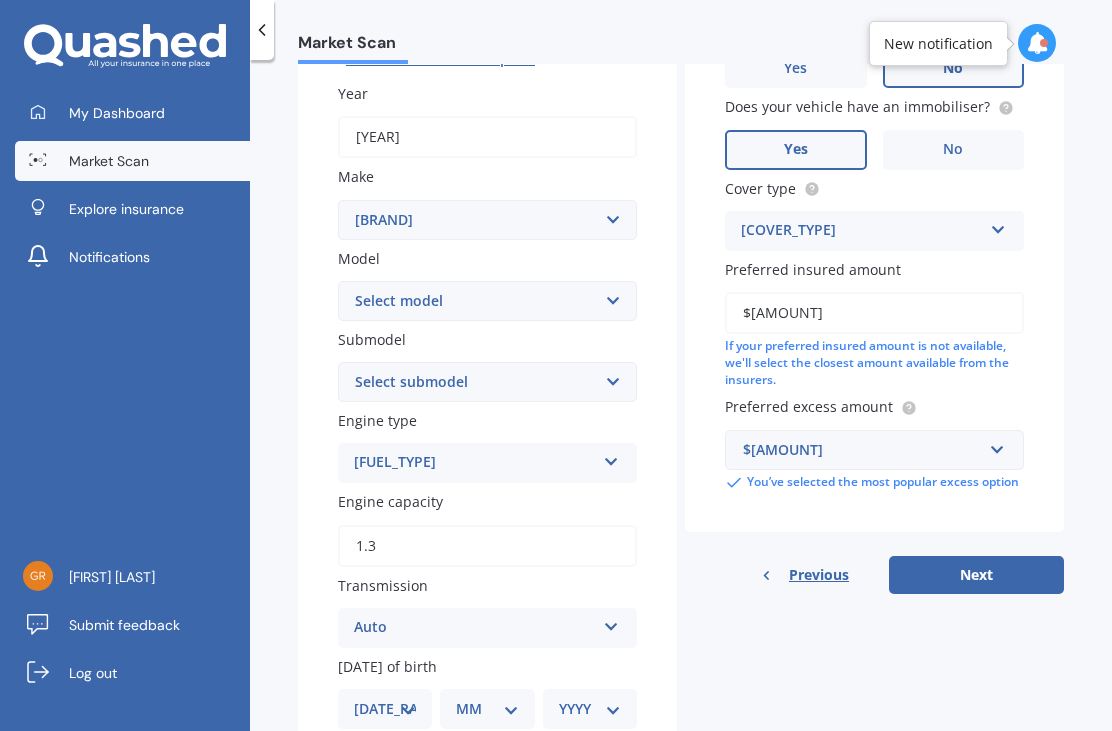 click on "Next" at bounding box center (976, 575) 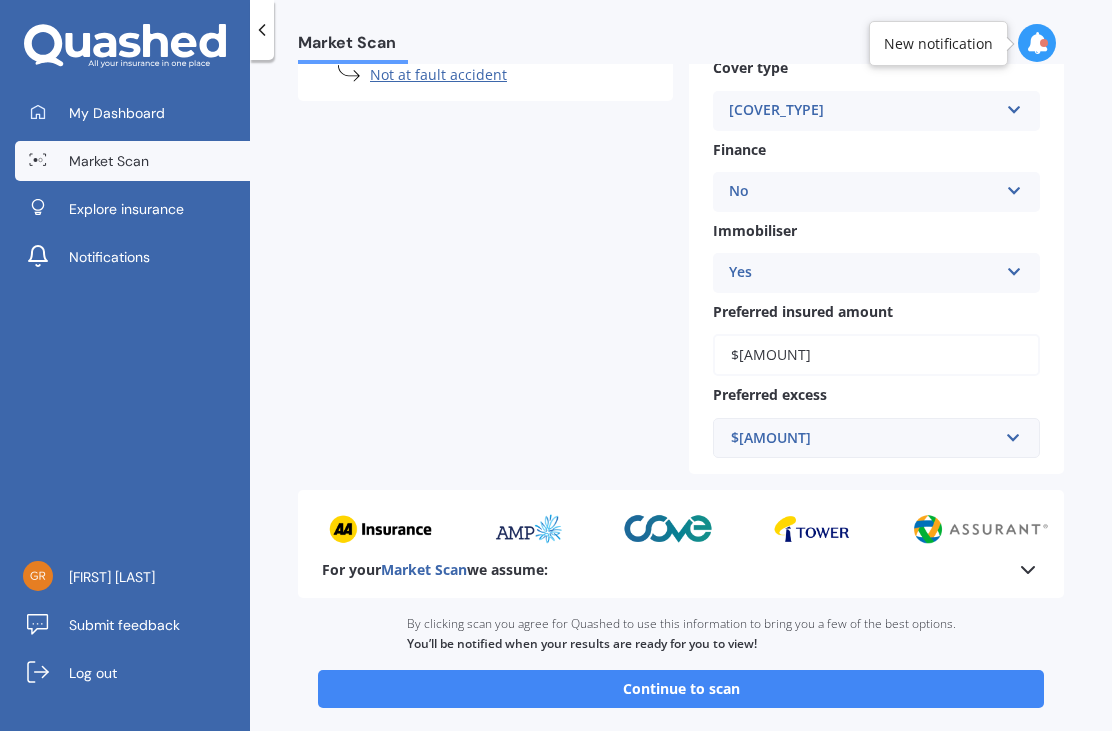 scroll, scrollTop: 609, scrollLeft: 0, axis: vertical 